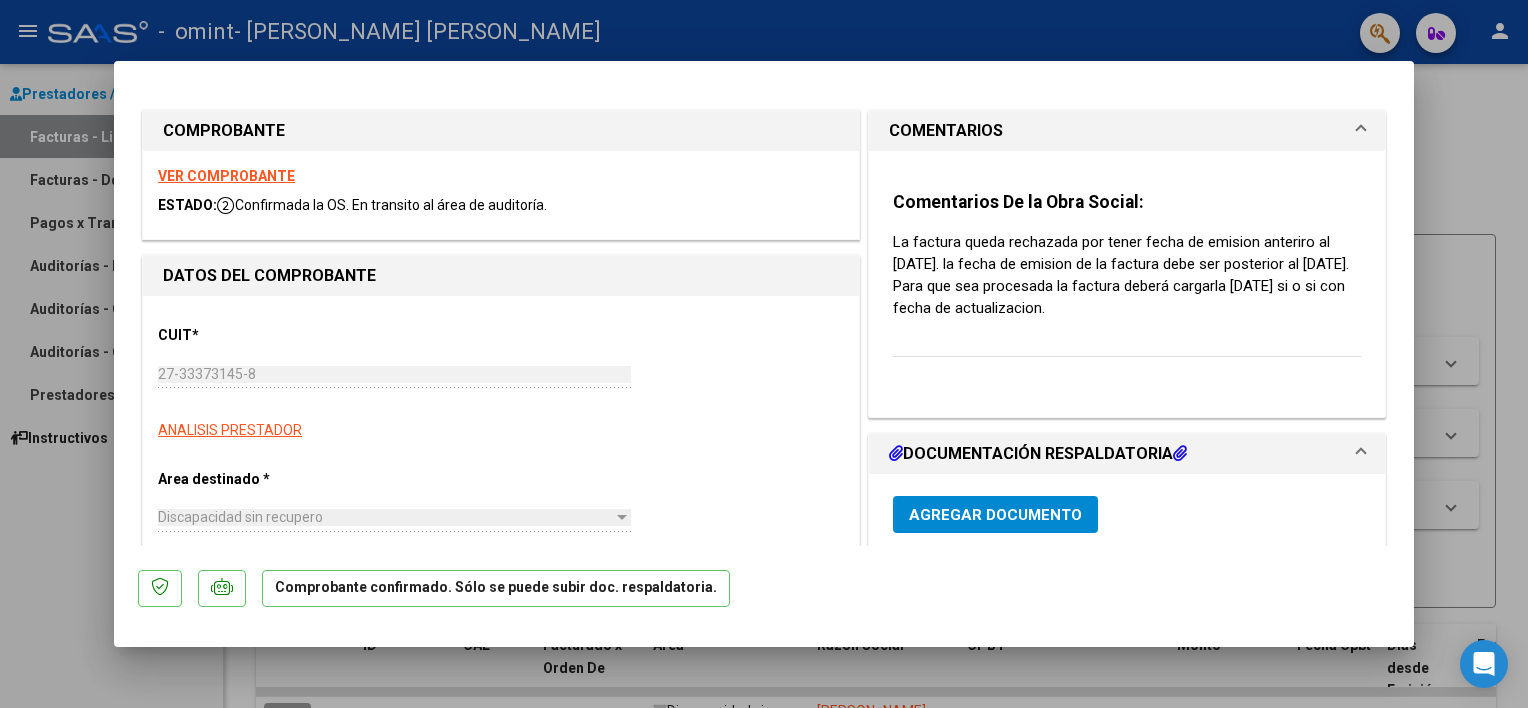 scroll, scrollTop: 0, scrollLeft: 0, axis: both 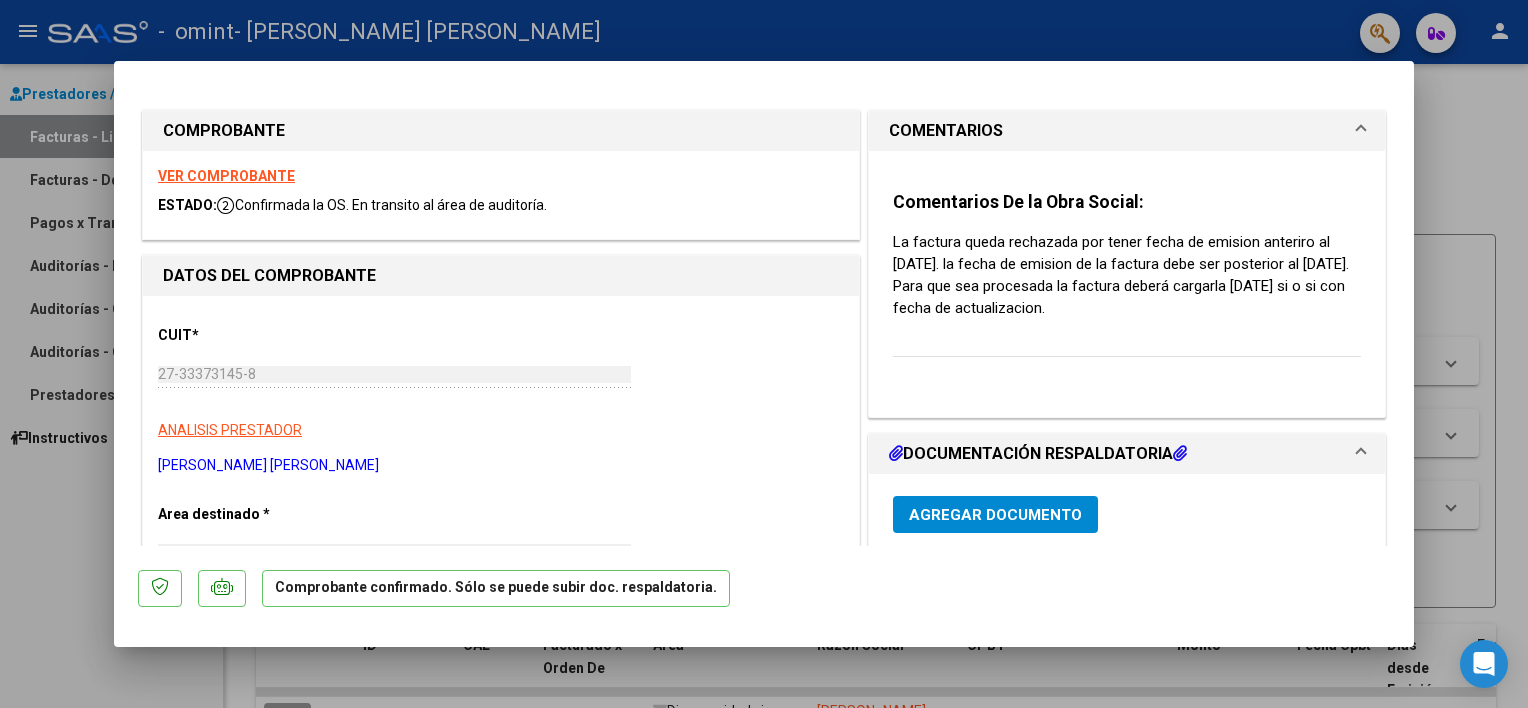click at bounding box center (764, 354) 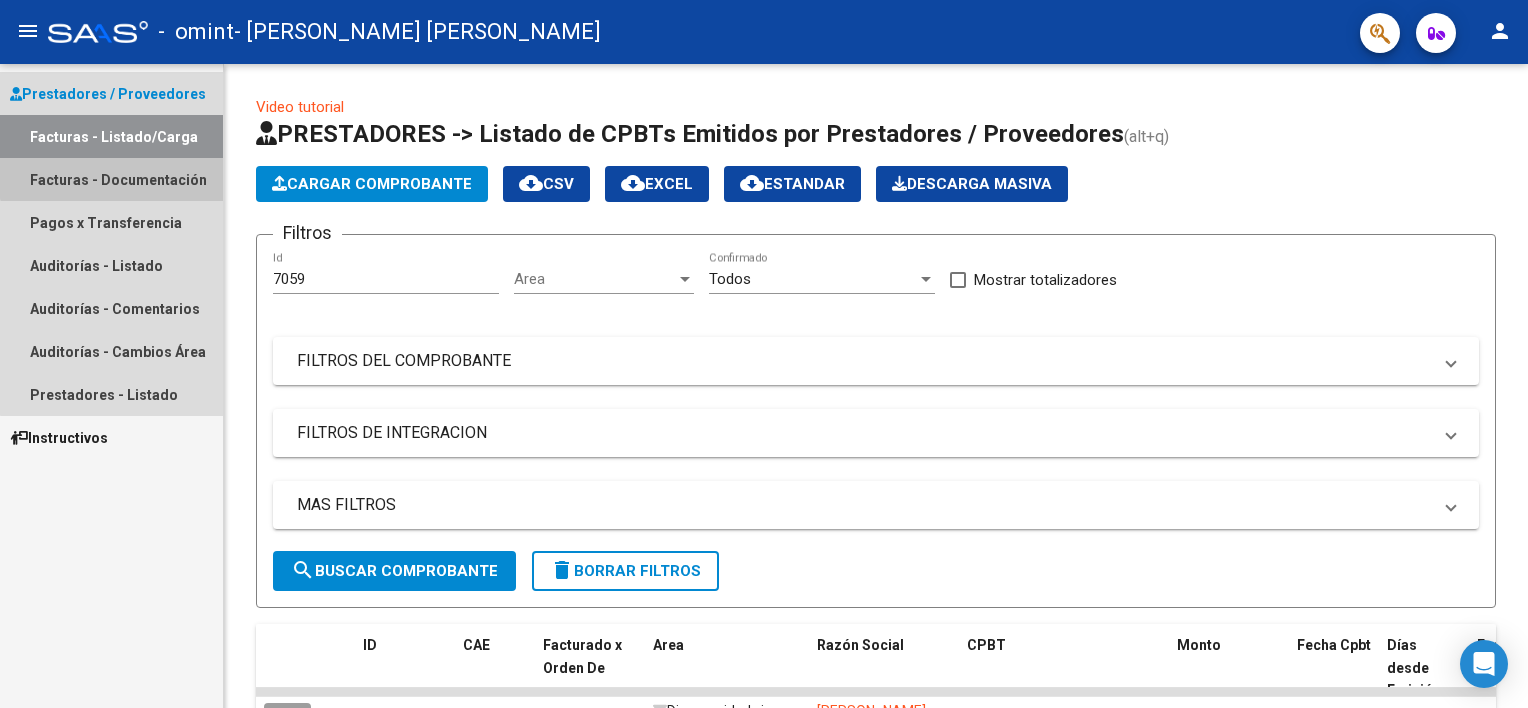 click on "Facturas - Documentación" at bounding box center (111, 179) 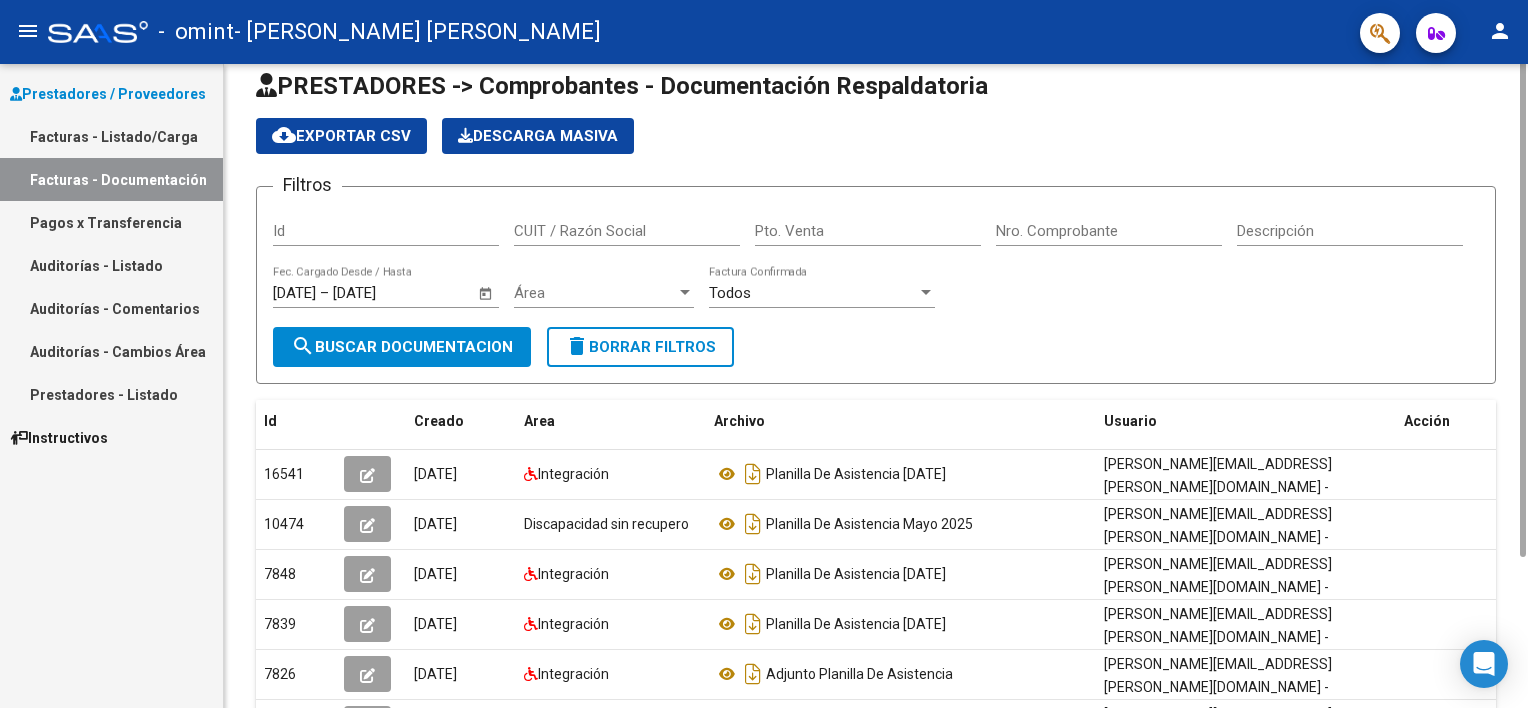scroll, scrollTop: 0, scrollLeft: 0, axis: both 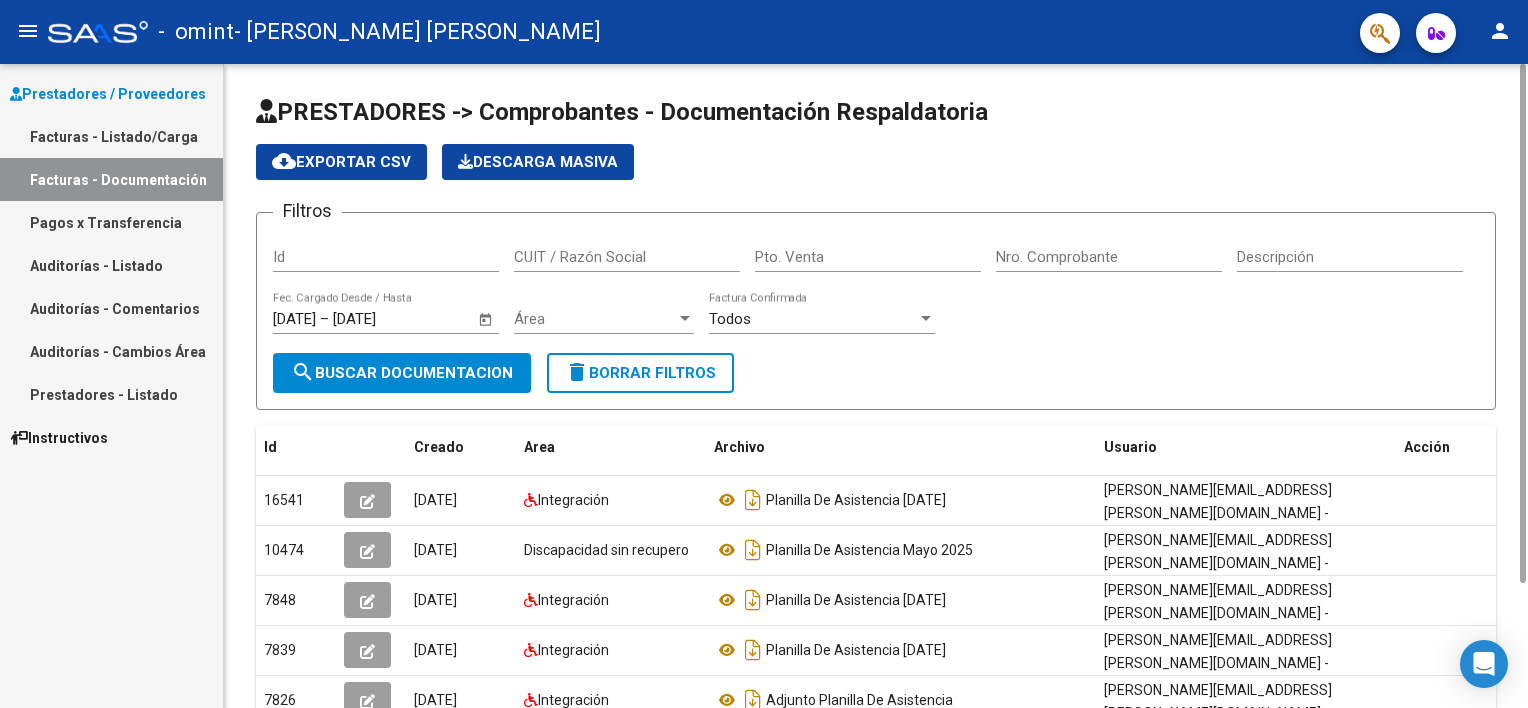 drag, startPoint x: 1524, startPoint y: 140, endPoint x: 1530, endPoint y: 124, distance: 17.088007 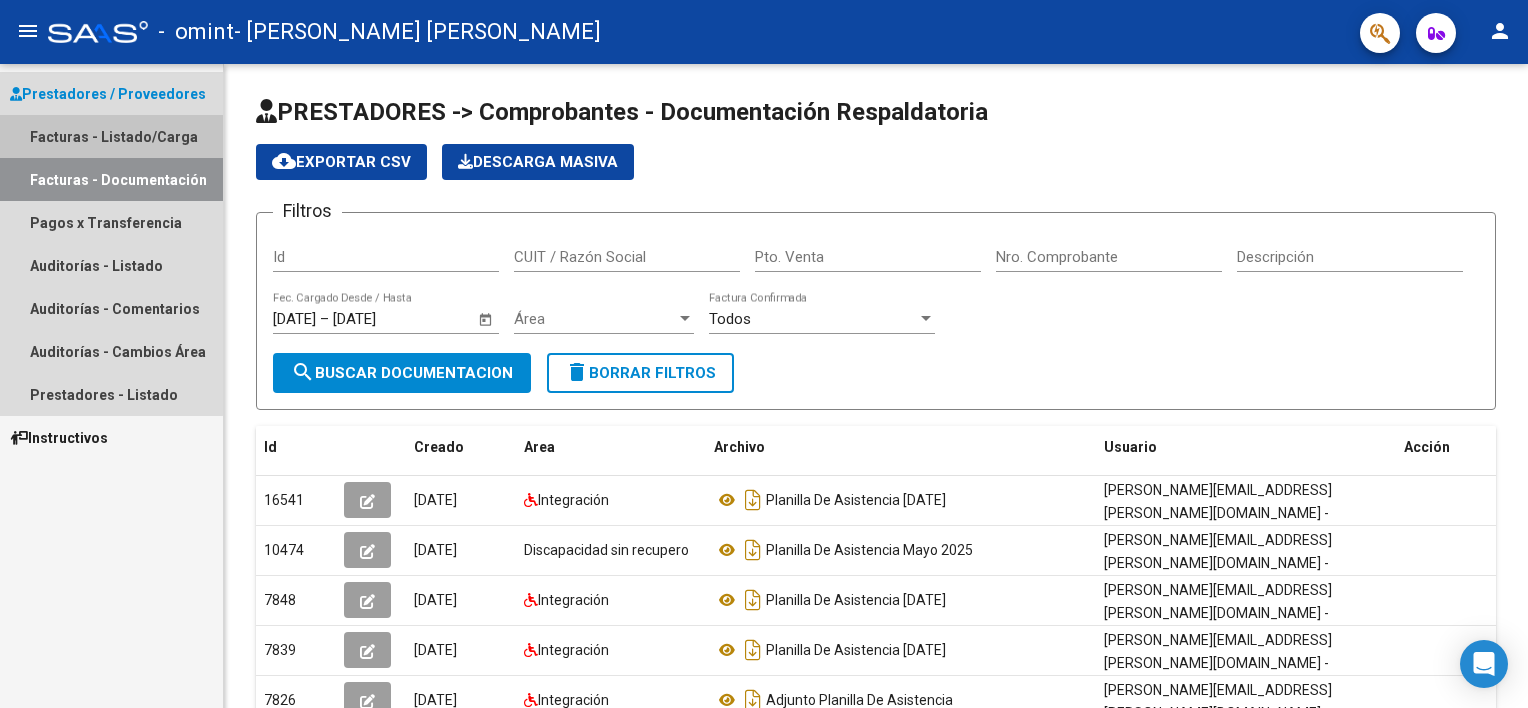 click on "Facturas - Listado/Carga" at bounding box center (111, 136) 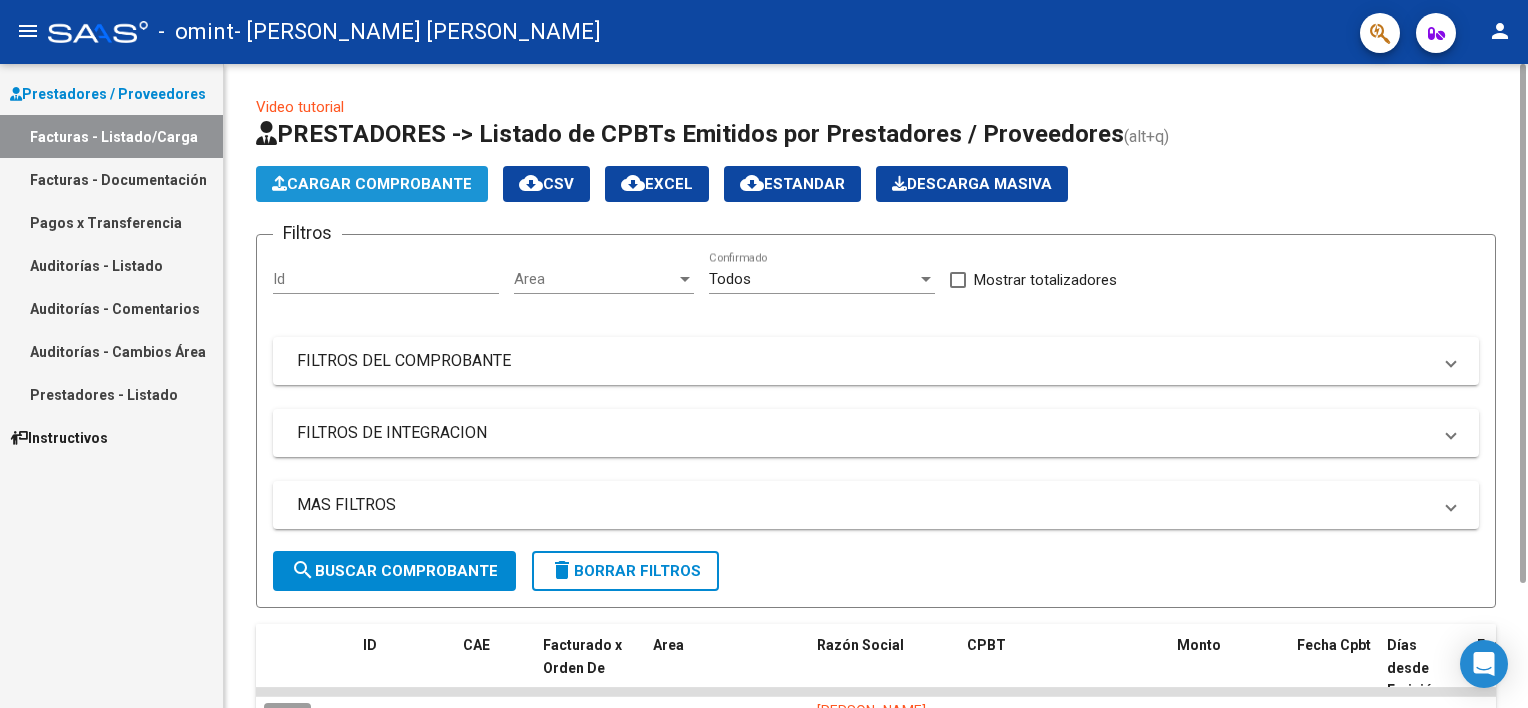 click on "Cargar Comprobante" 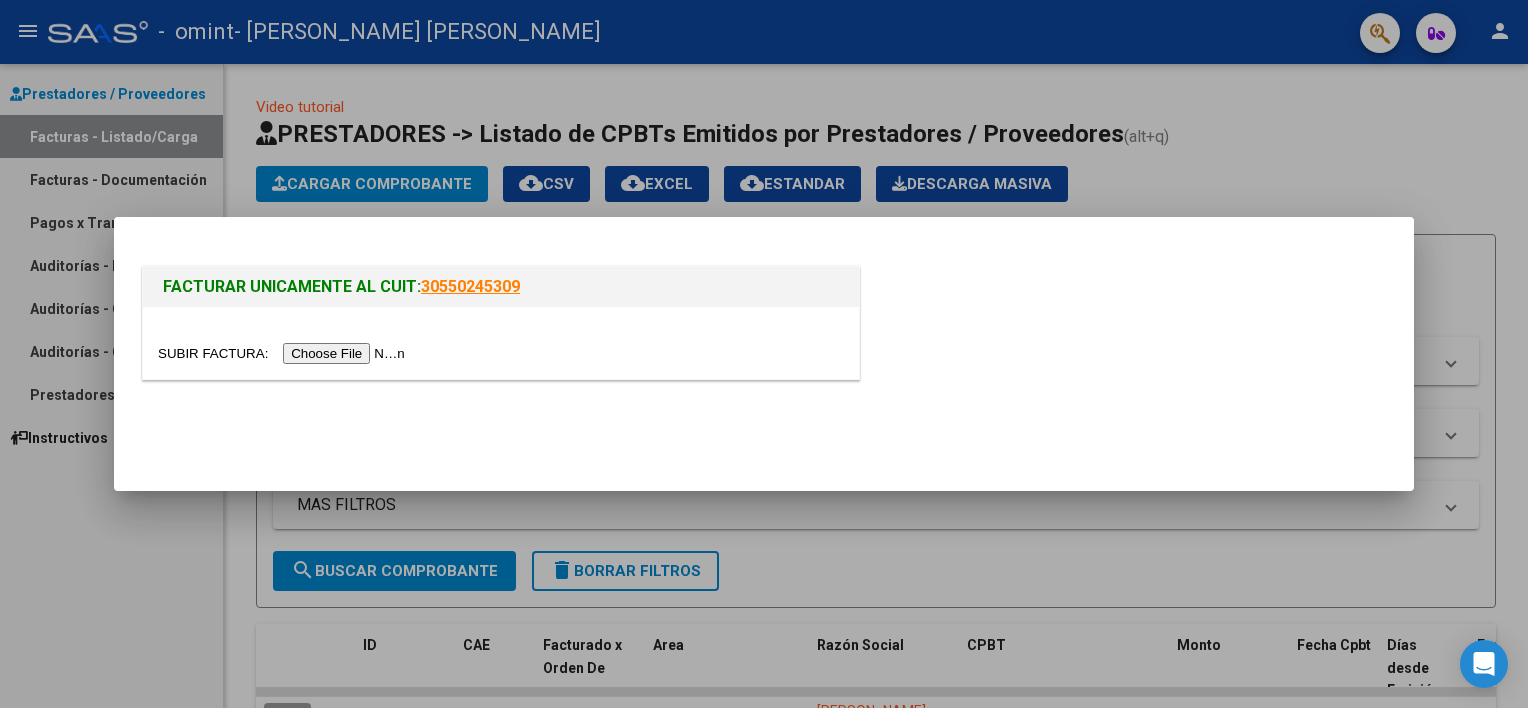 click at bounding box center (764, 354) 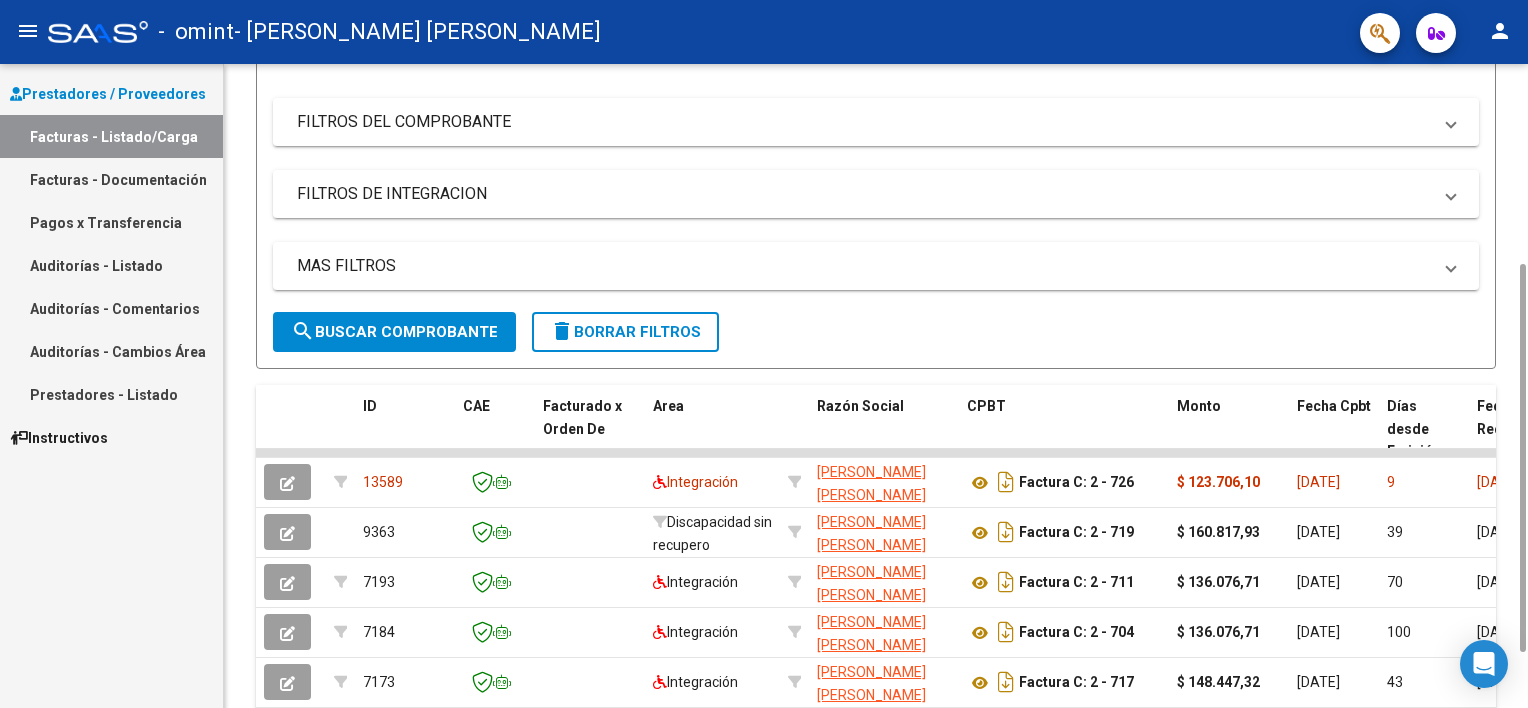 scroll, scrollTop: 336, scrollLeft: 0, axis: vertical 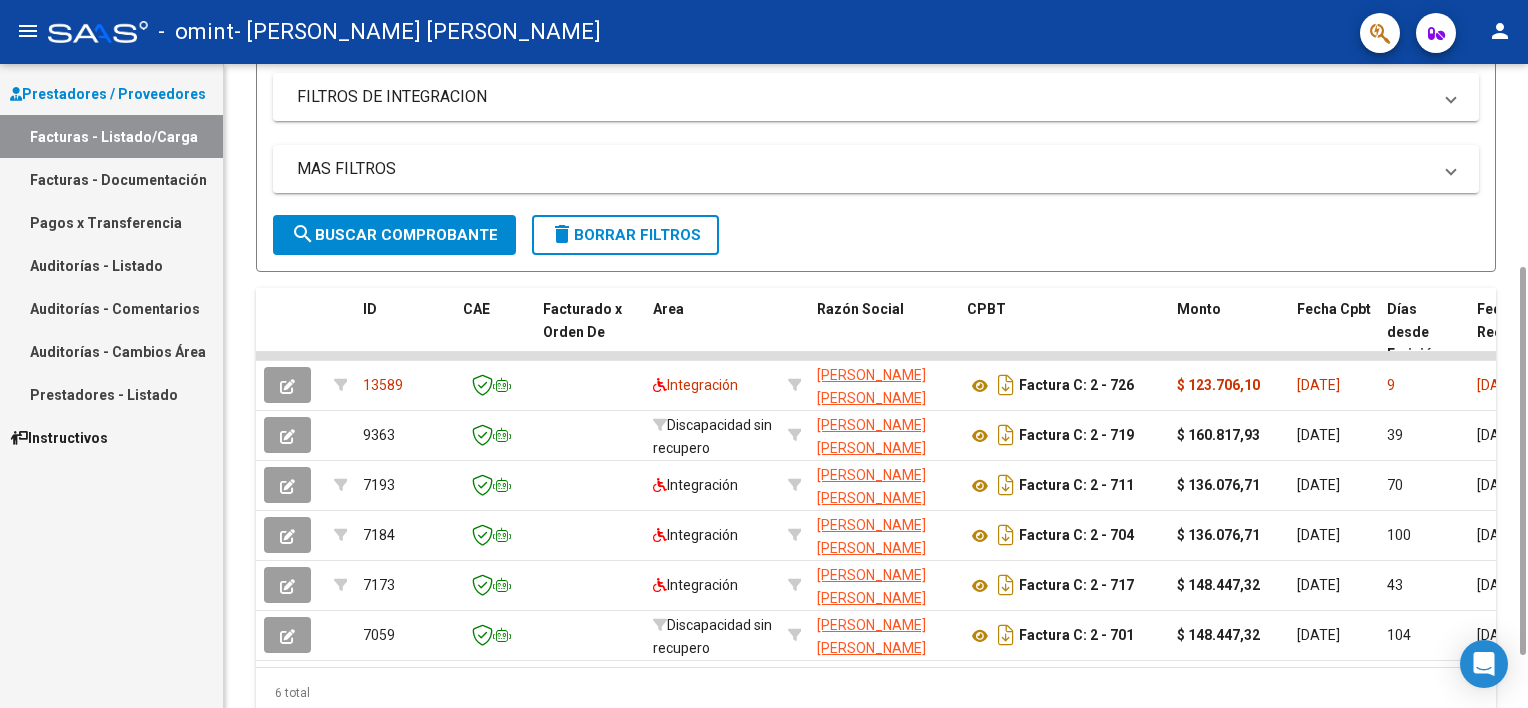 drag, startPoint x: 1523, startPoint y: 132, endPoint x: 1531, endPoint y: 403, distance: 271.11804 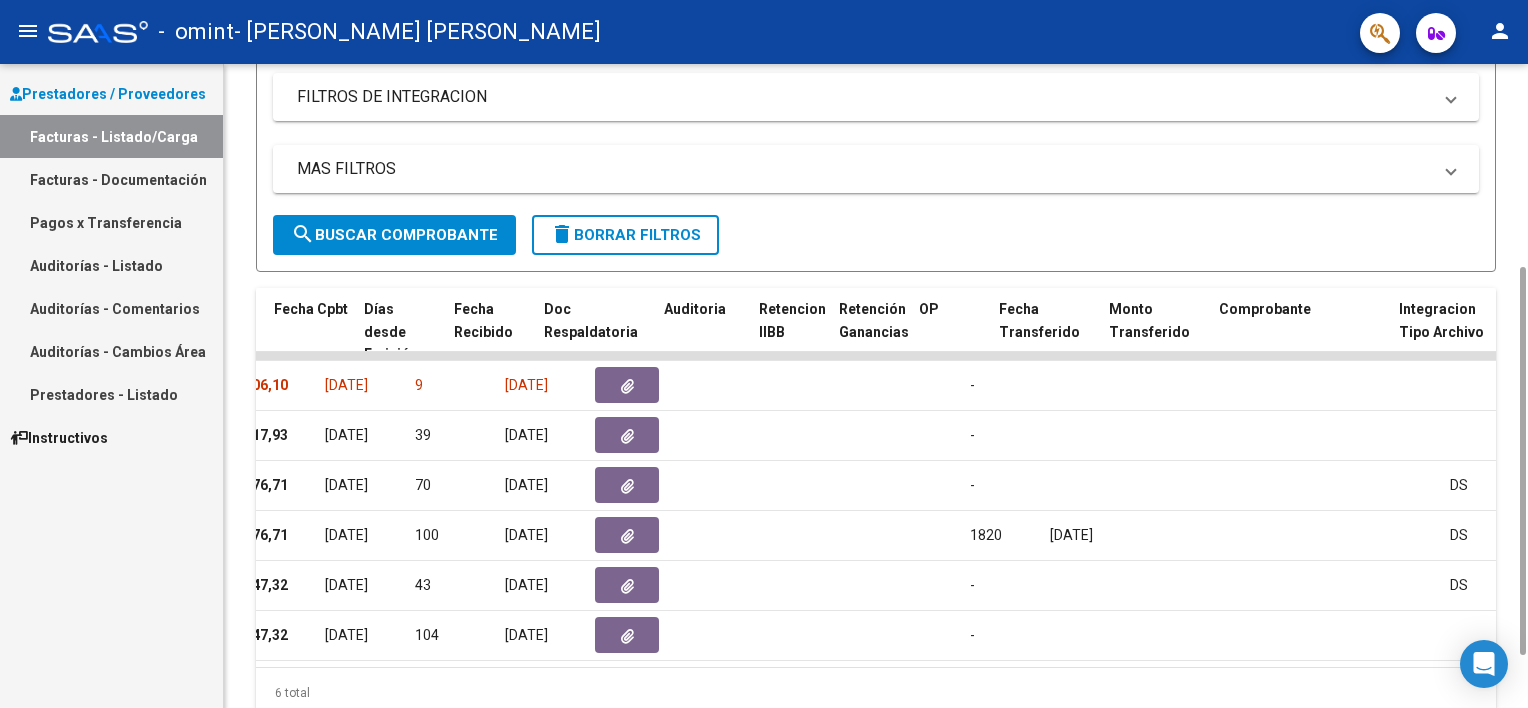 scroll, scrollTop: 0, scrollLeft: 1023, axis: horizontal 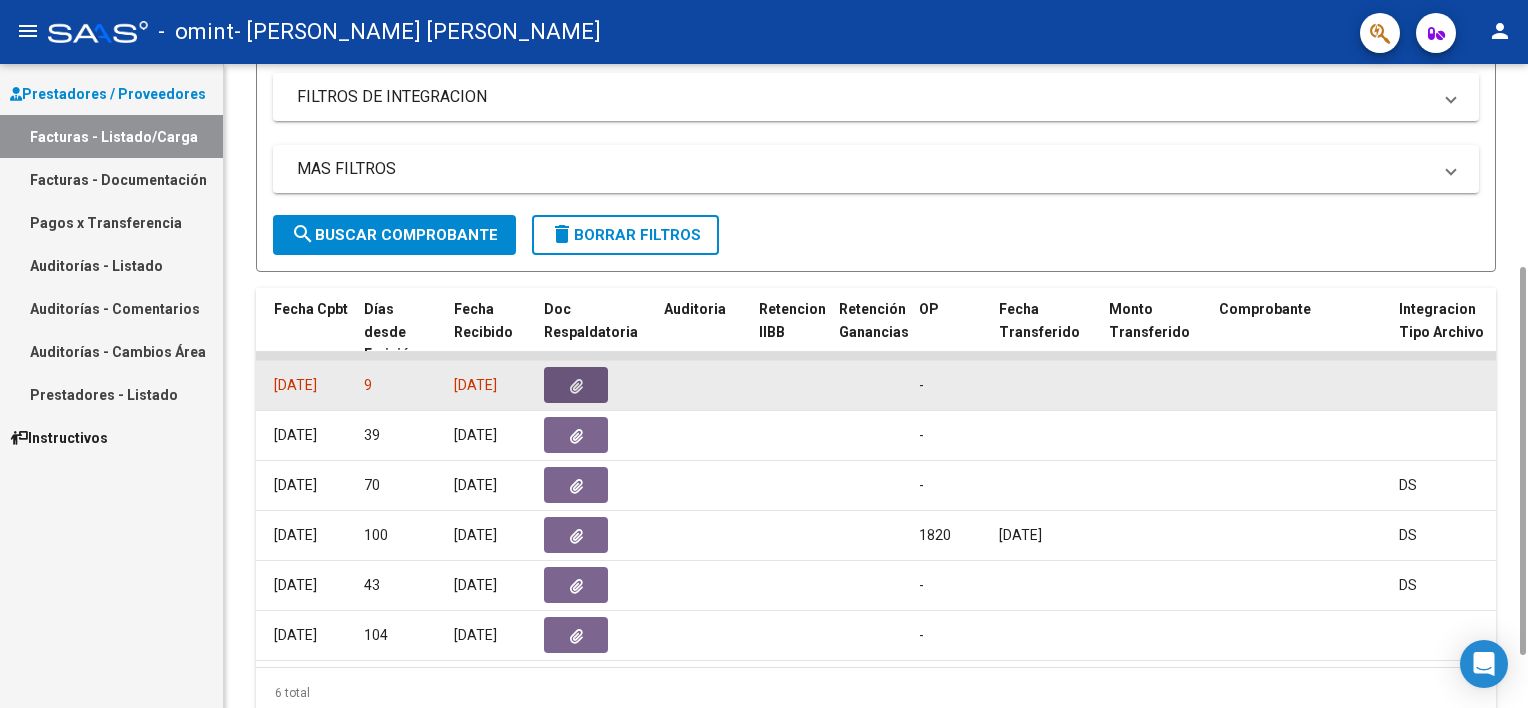 click 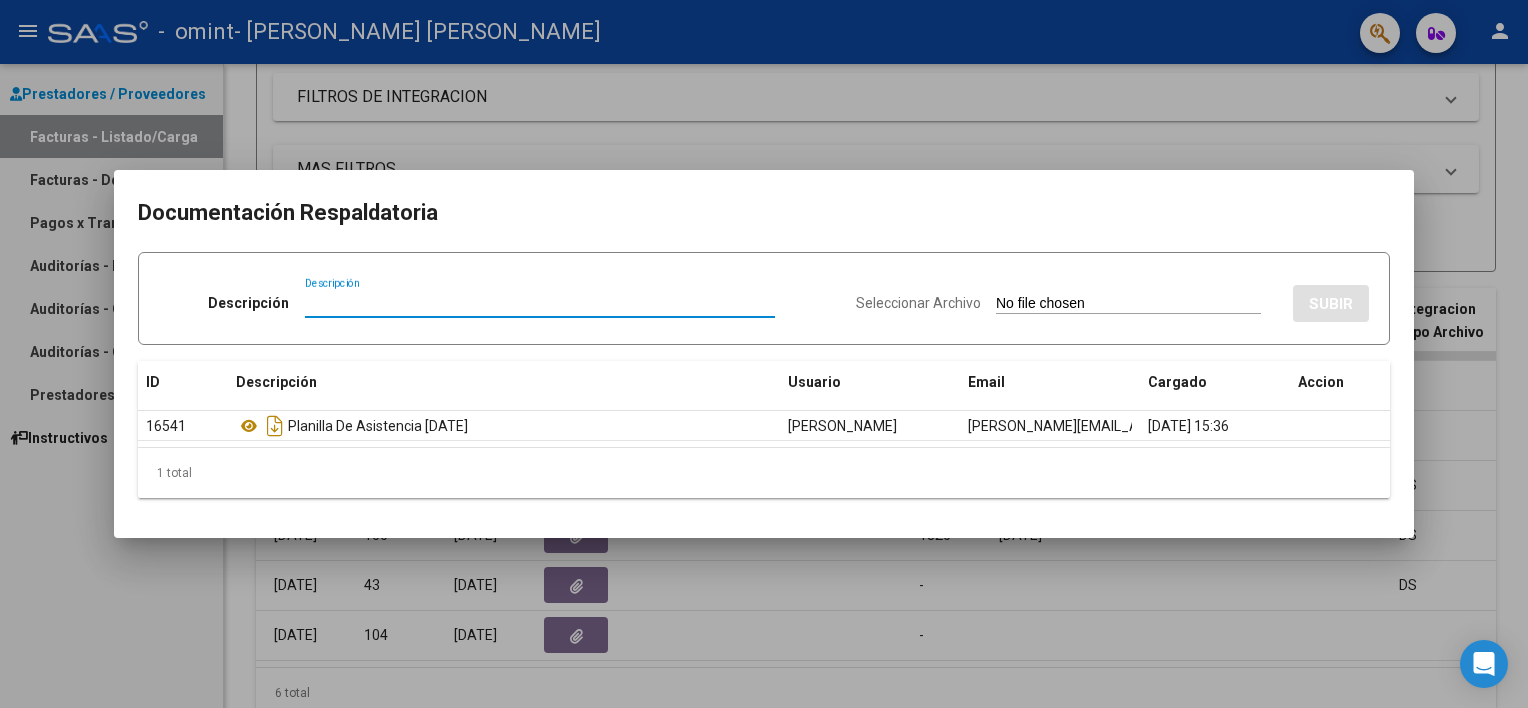 click on "Descripción" at bounding box center (540, 303) 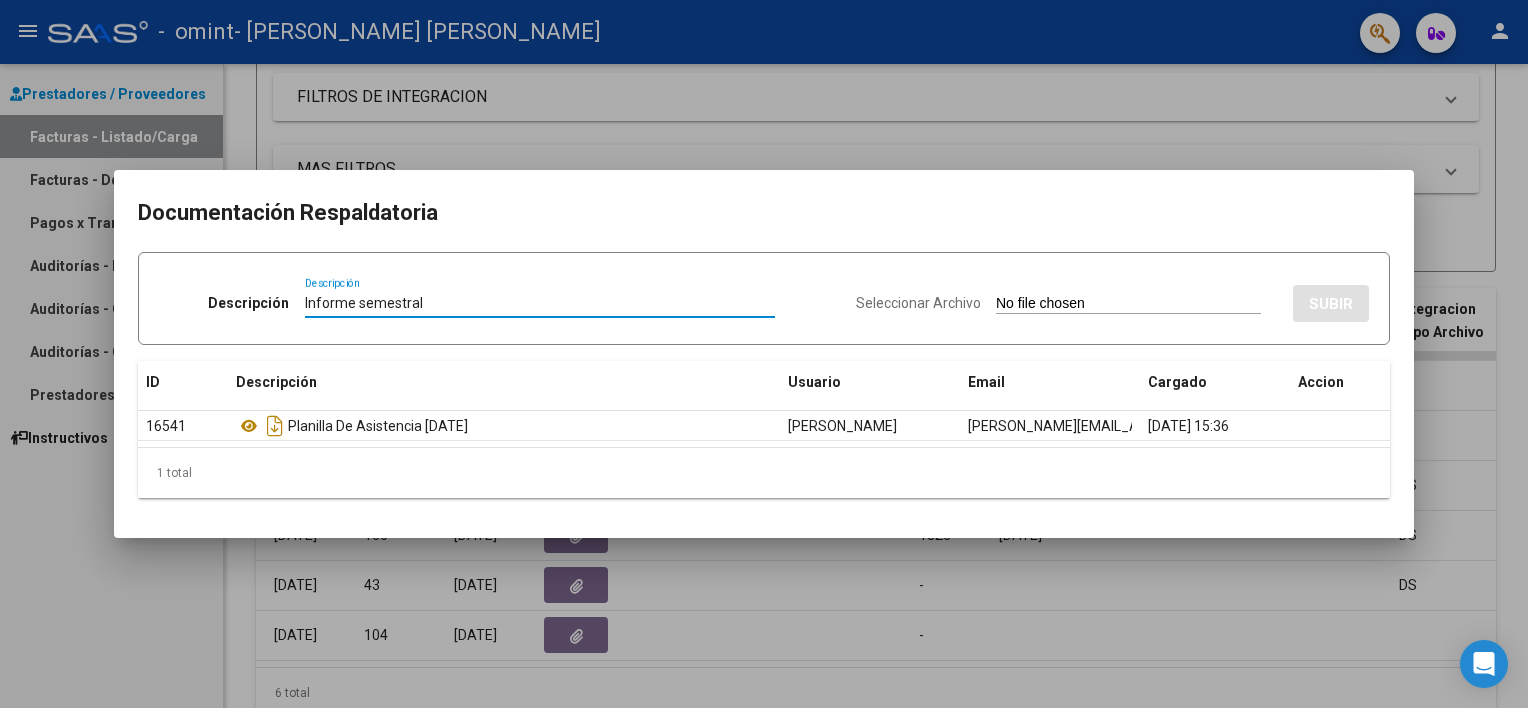 type on "Informe semestral" 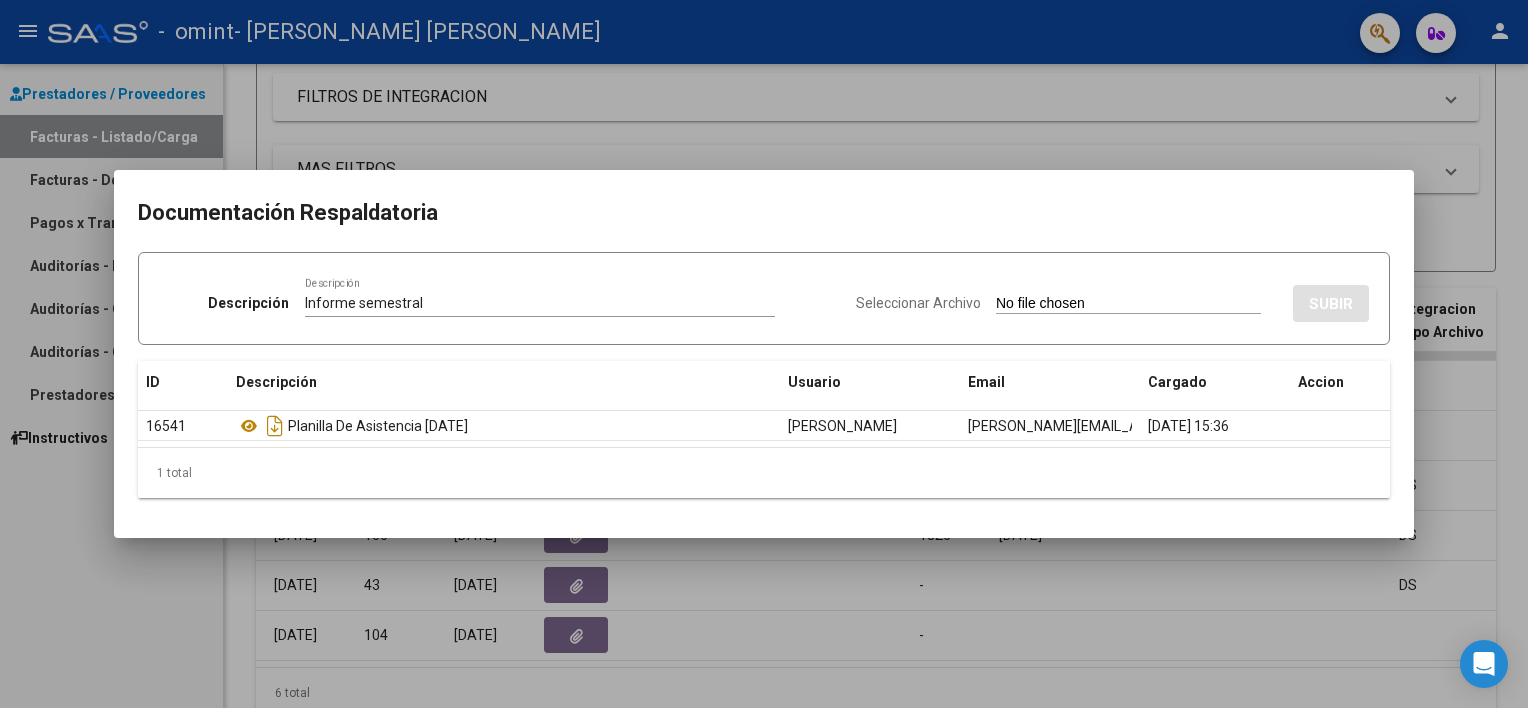 type on "C:\fakepath\[PERSON_NAME] Informe evolutivo TO [DATE] OSPOCE.pdf" 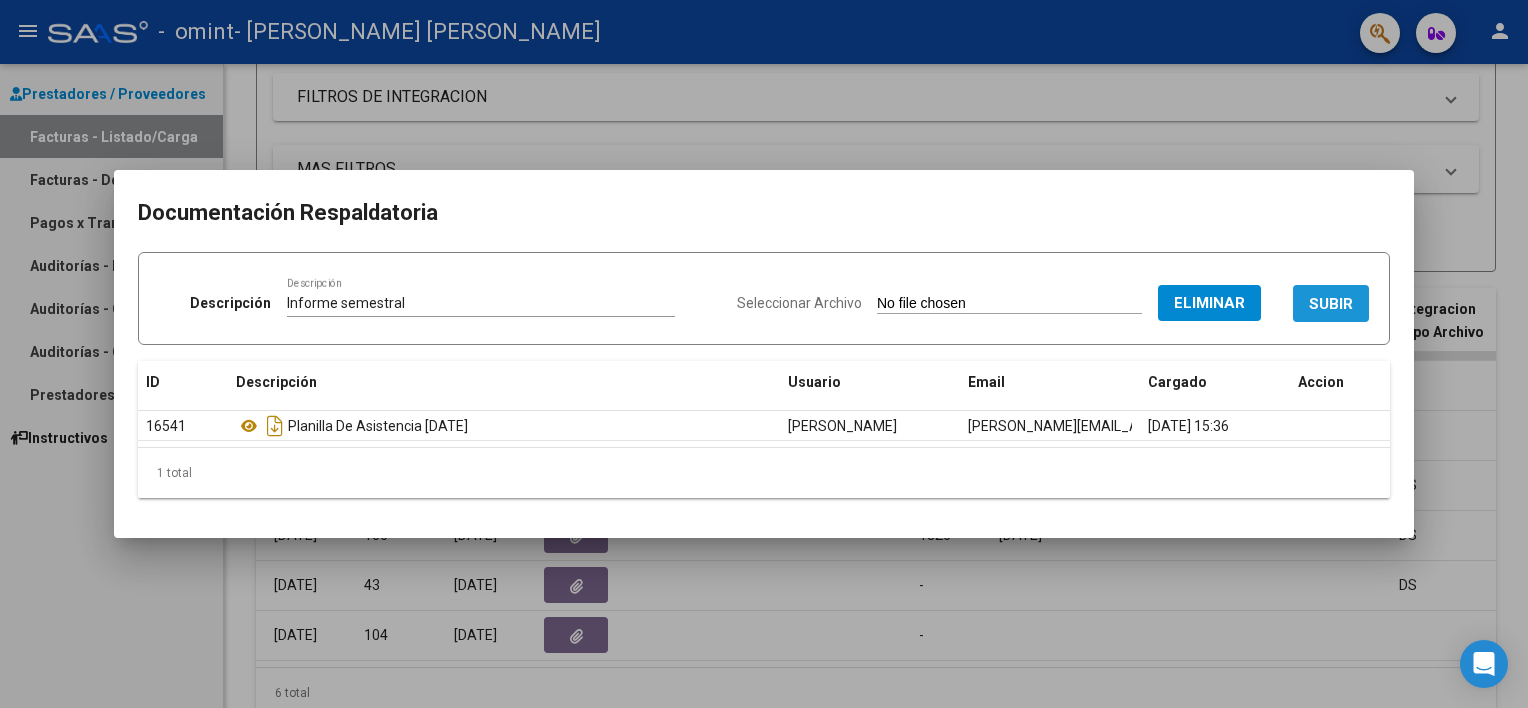 click on "SUBIR" at bounding box center (1331, 304) 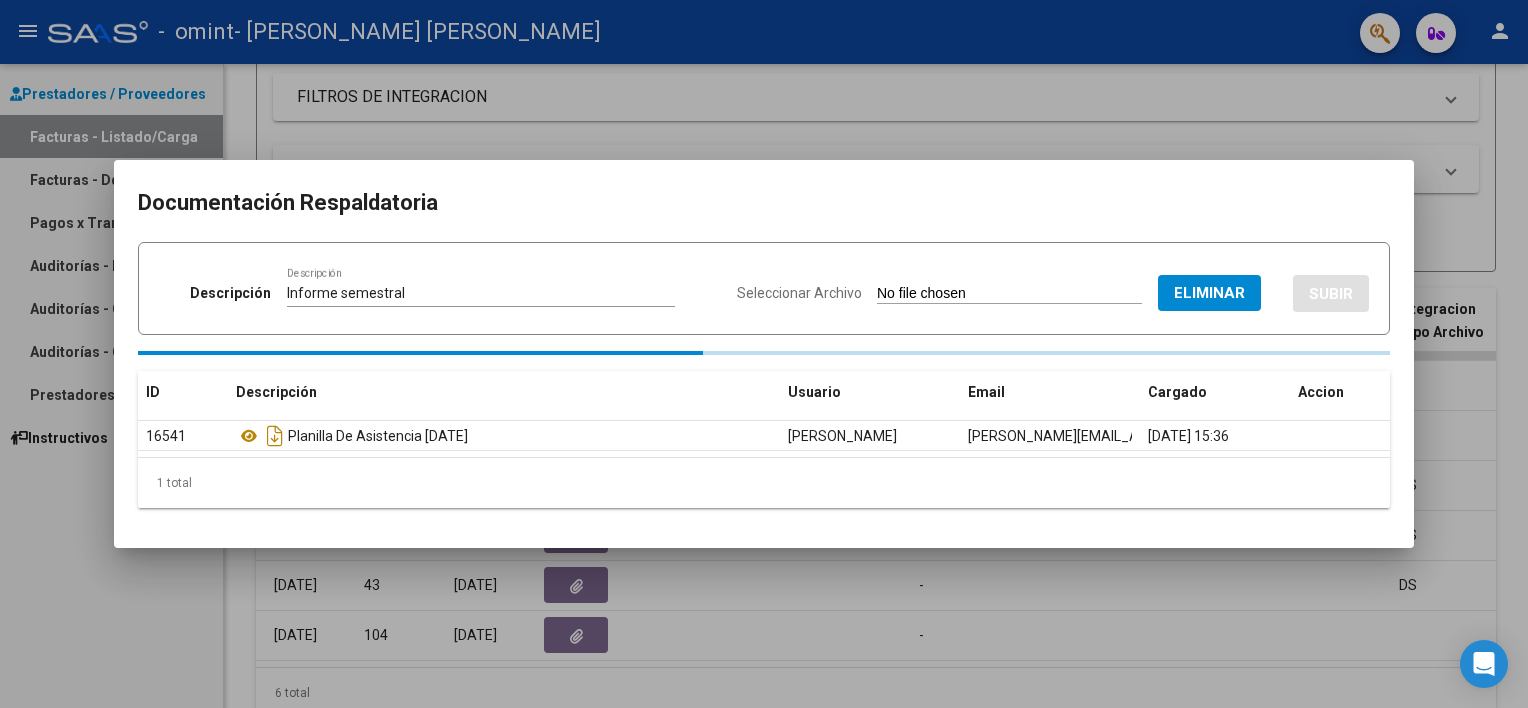 type 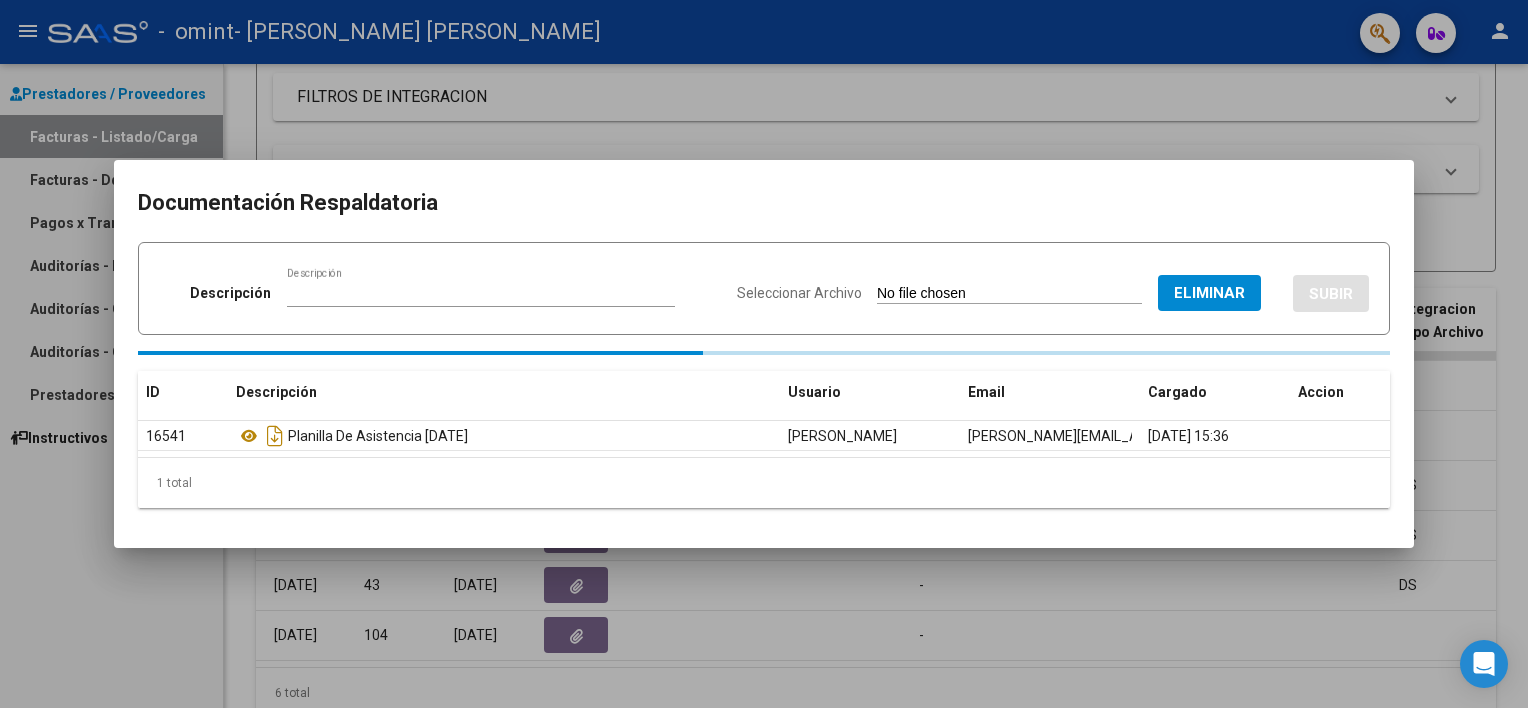 type 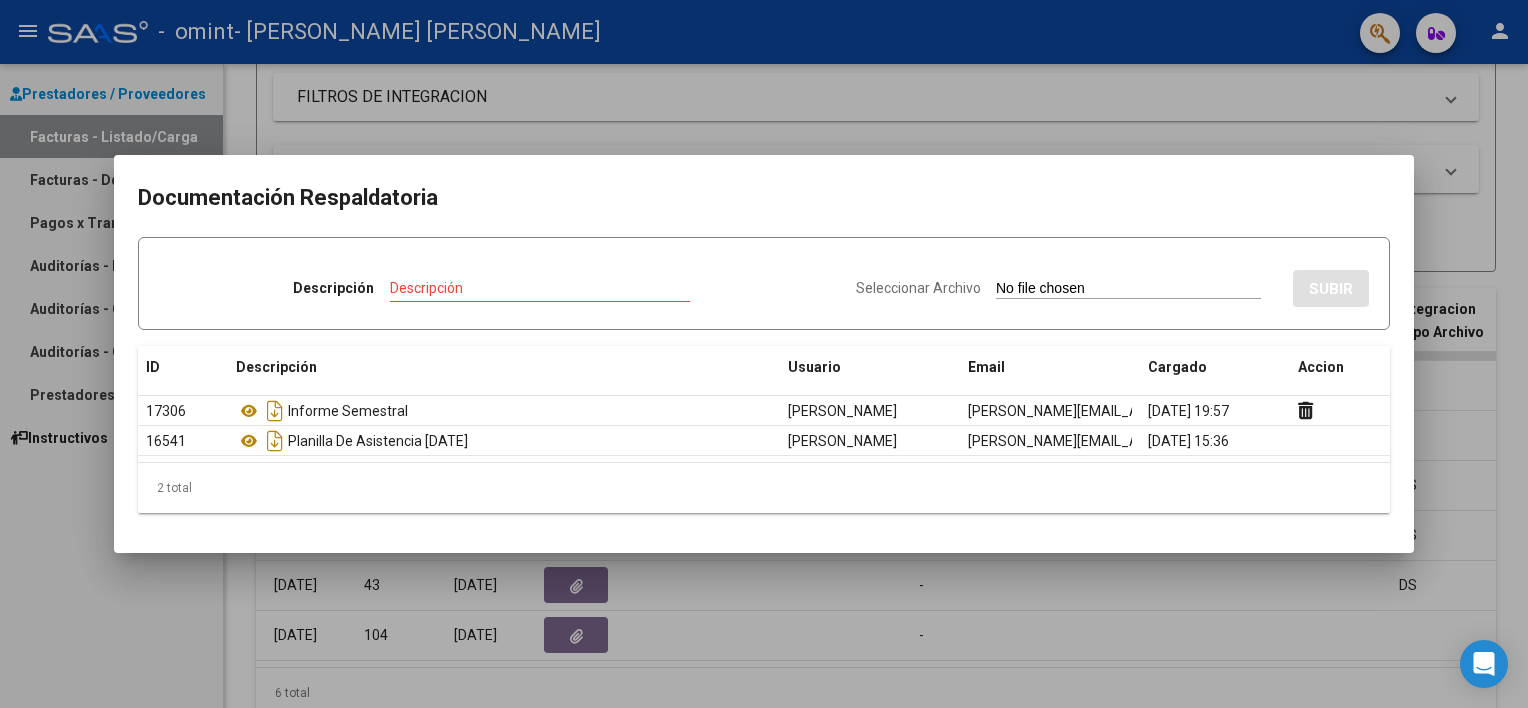 click at bounding box center [764, 354] 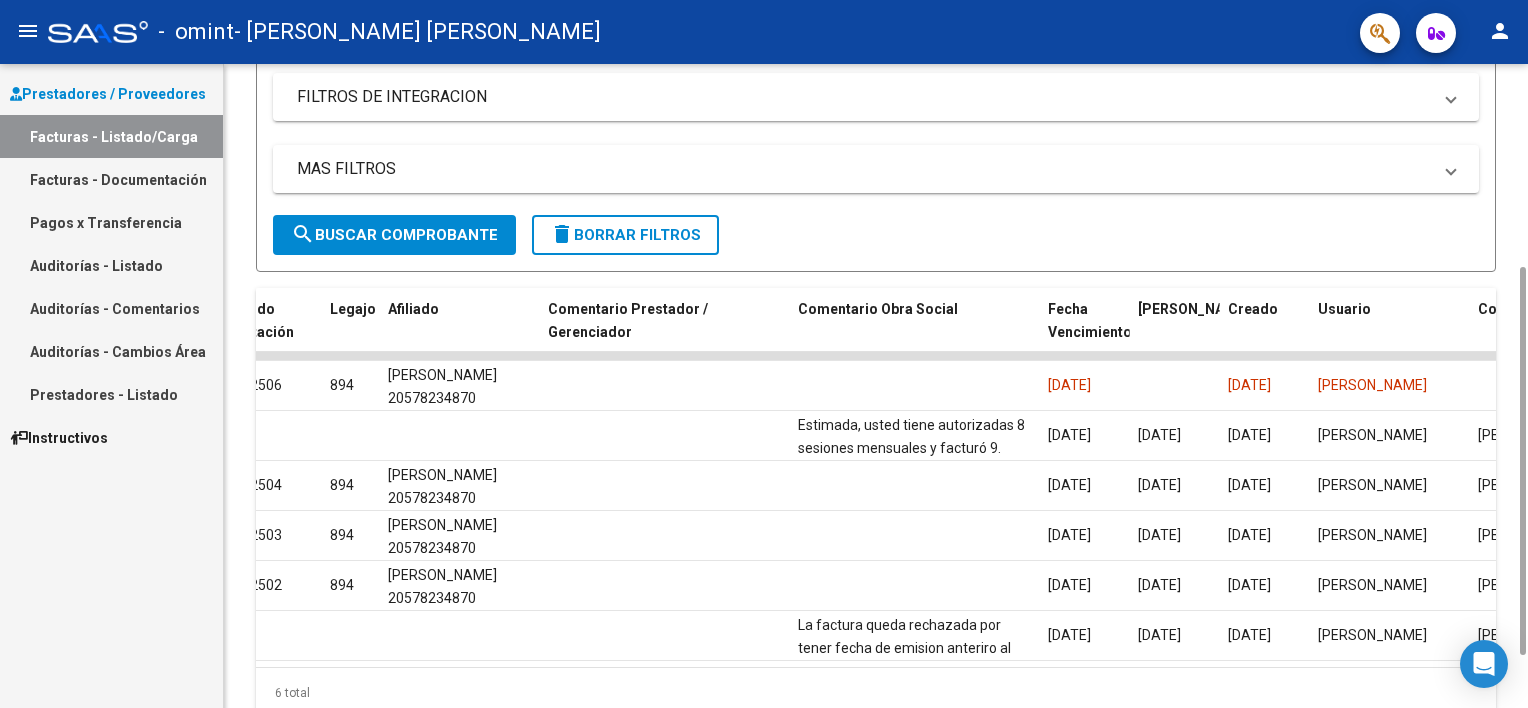 scroll, scrollTop: 0, scrollLeft: 2659, axis: horizontal 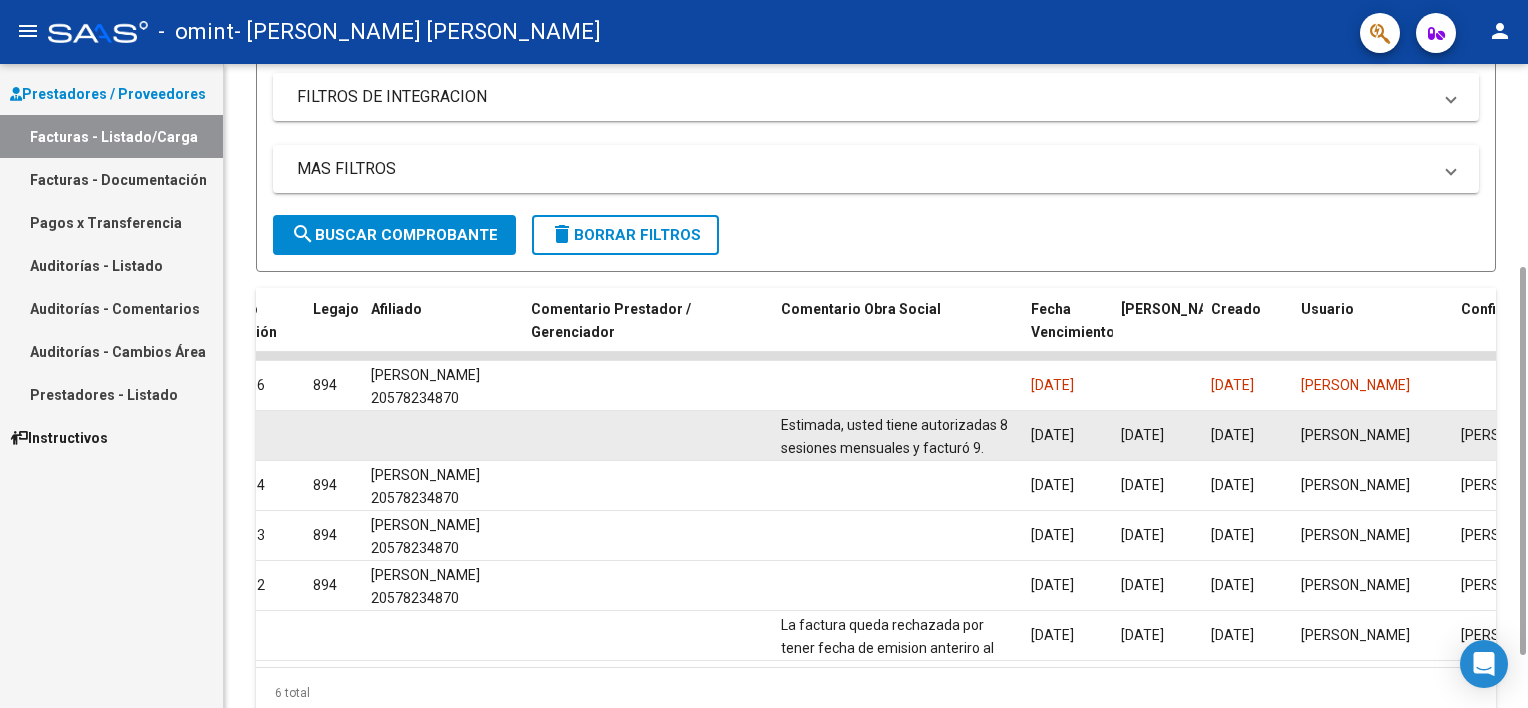 click on "Estimada, usted tiene autorizadas 8 sesiones mensuales y facturó 9. Favor de rehacer la factura y cargarla nuevamente." 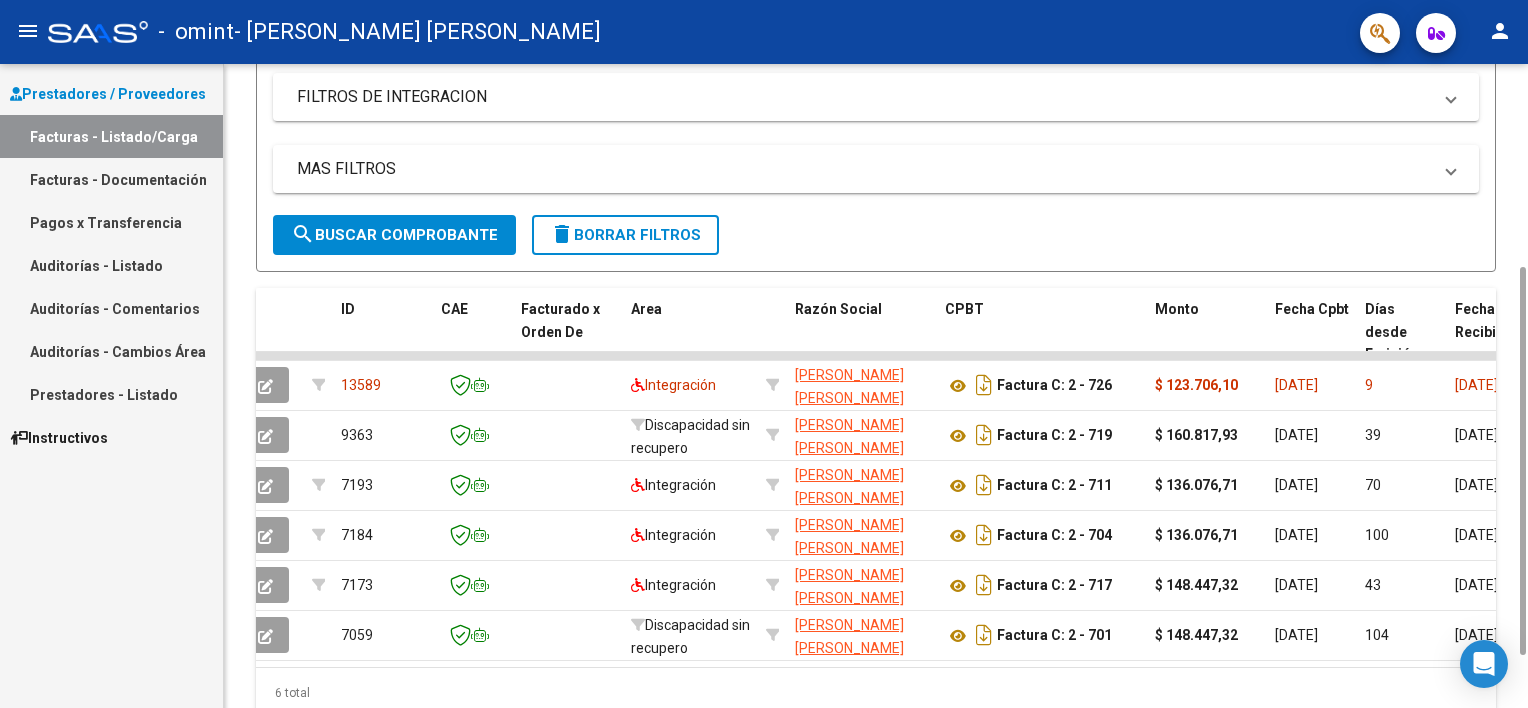 scroll, scrollTop: 0, scrollLeft: 0, axis: both 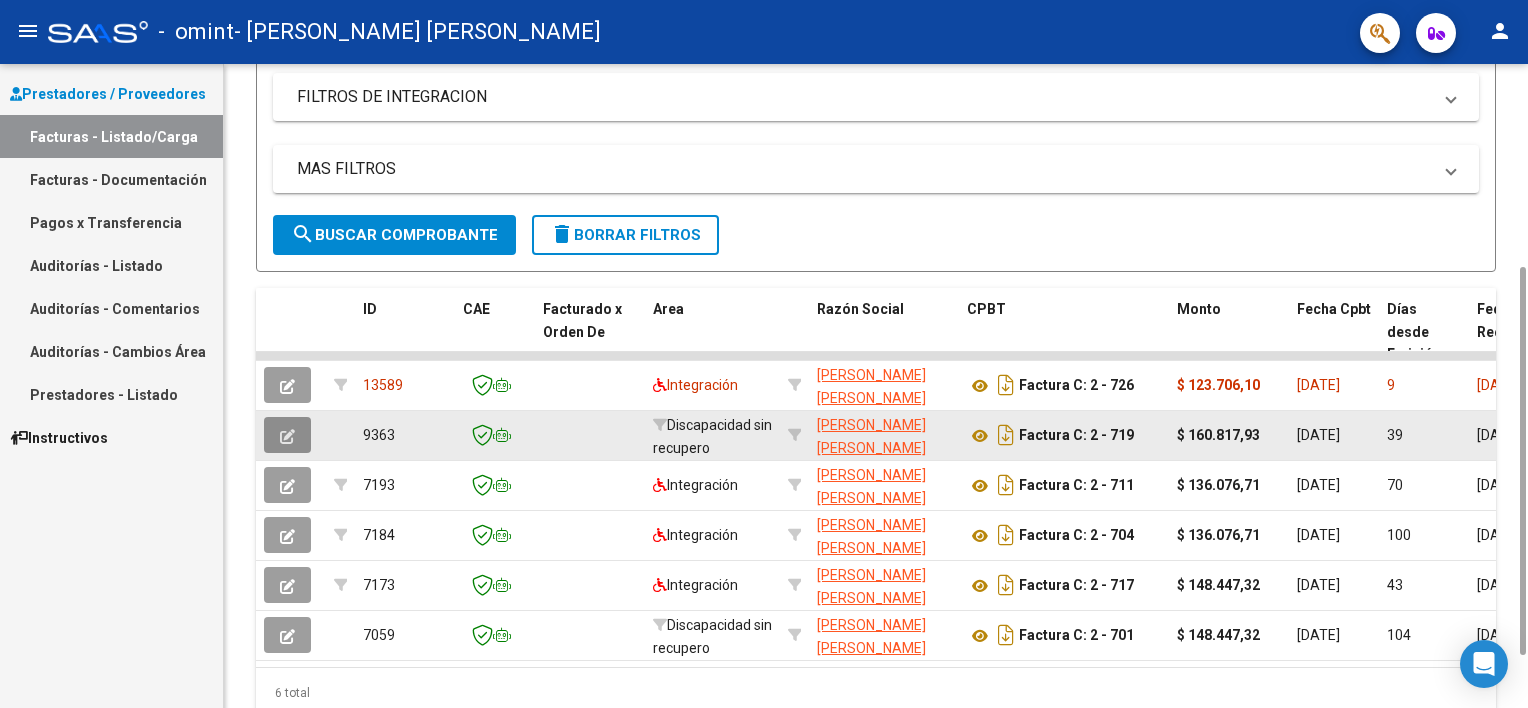 click 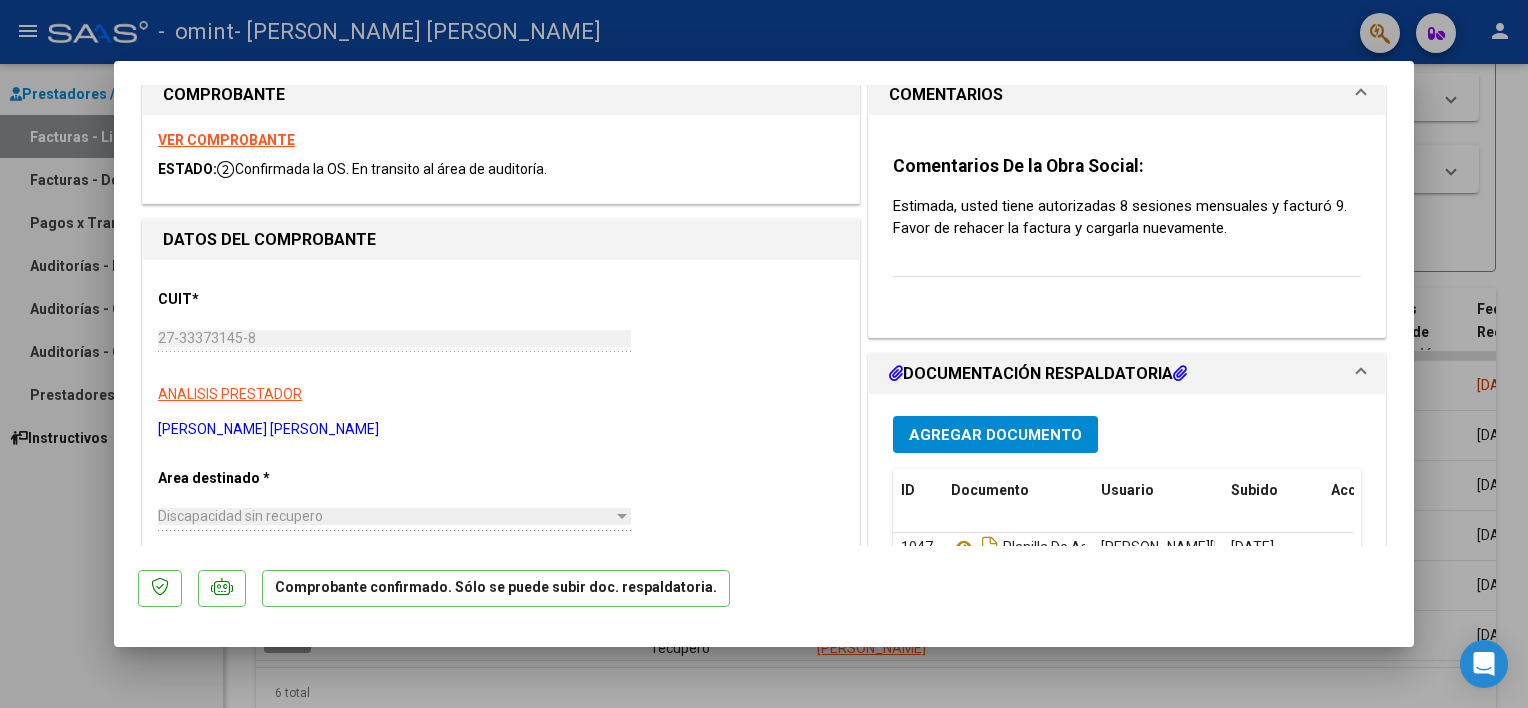 scroll, scrollTop: 0, scrollLeft: 0, axis: both 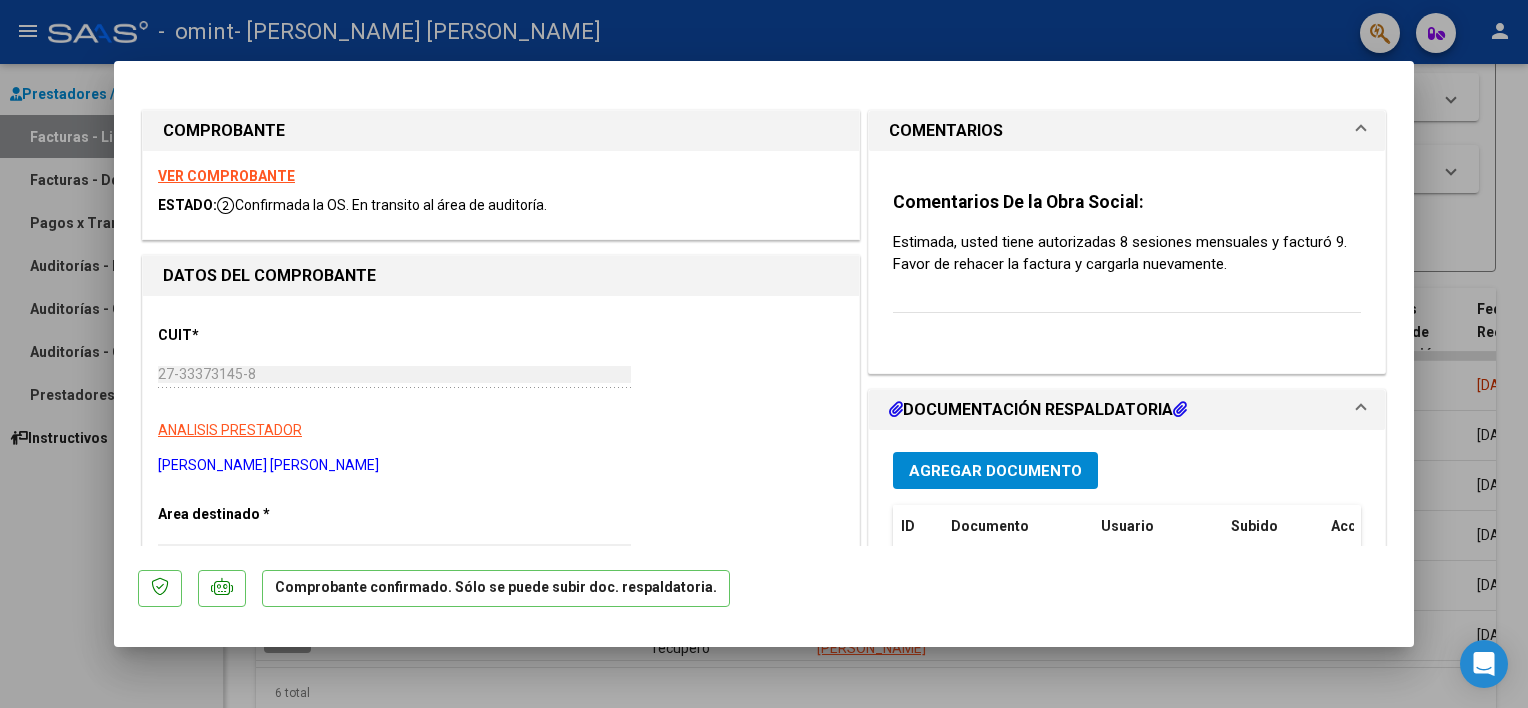 click on "COMENTARIOS" at bounding box center (1123, 131) 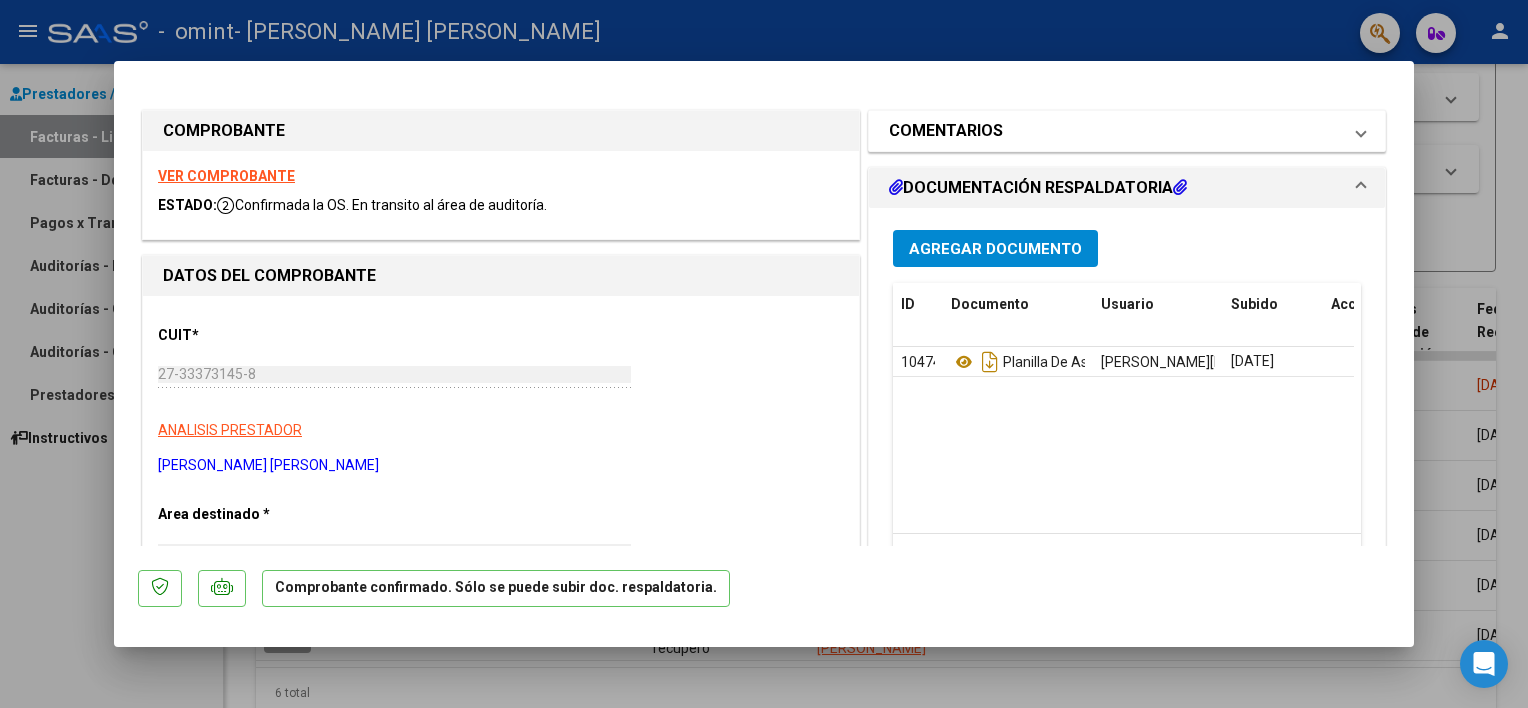 click at bounding box center (1361, 131) 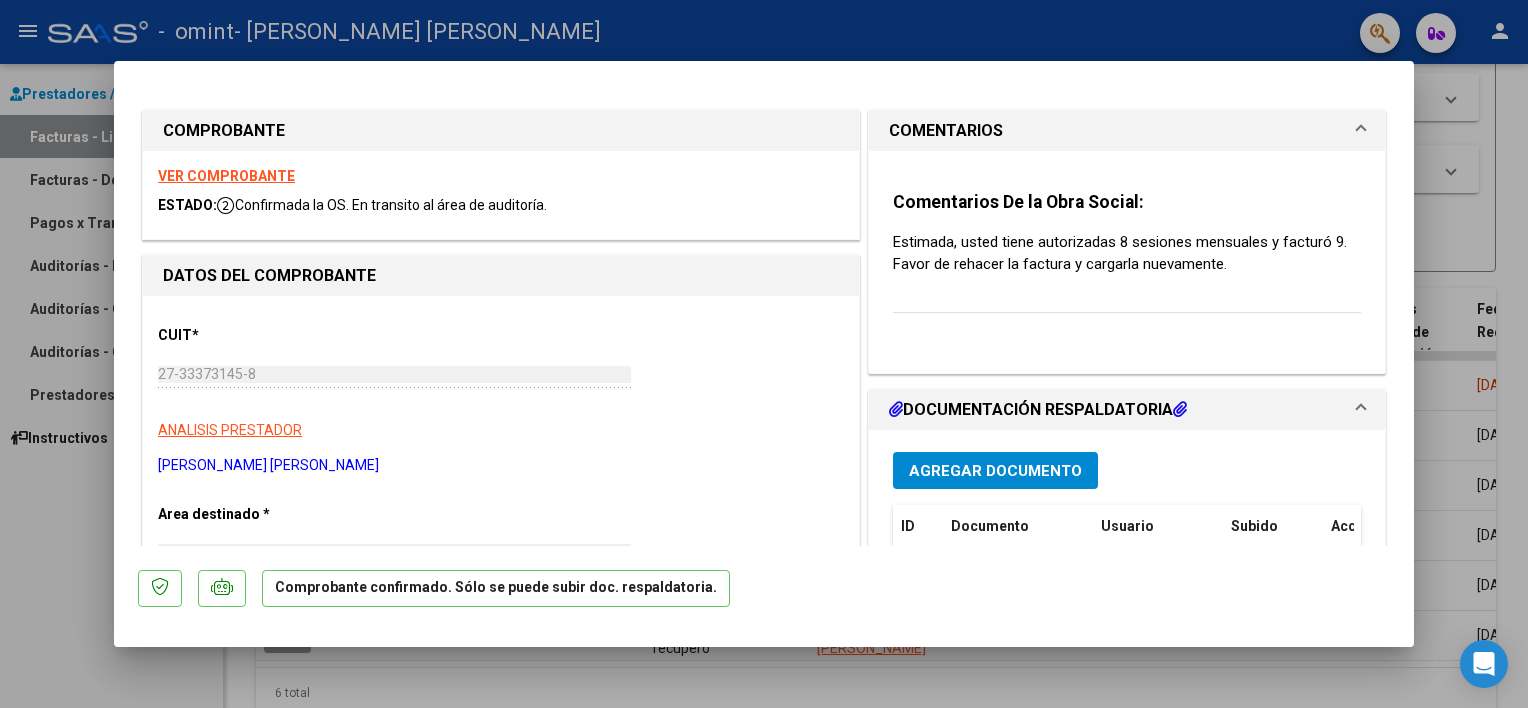 click on "COMENTARIOS" at bounding box center (1123, 131) 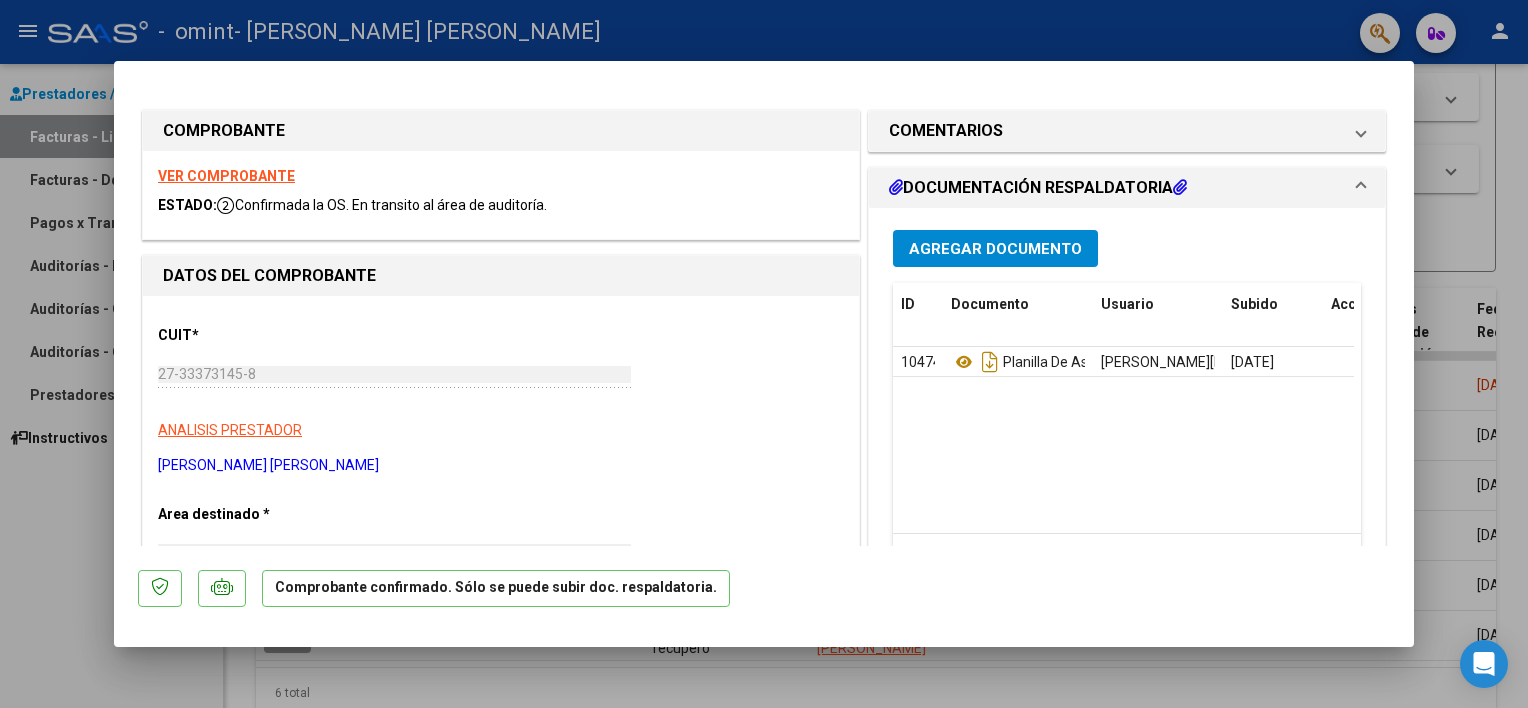 click at bounding box center (764, 354) 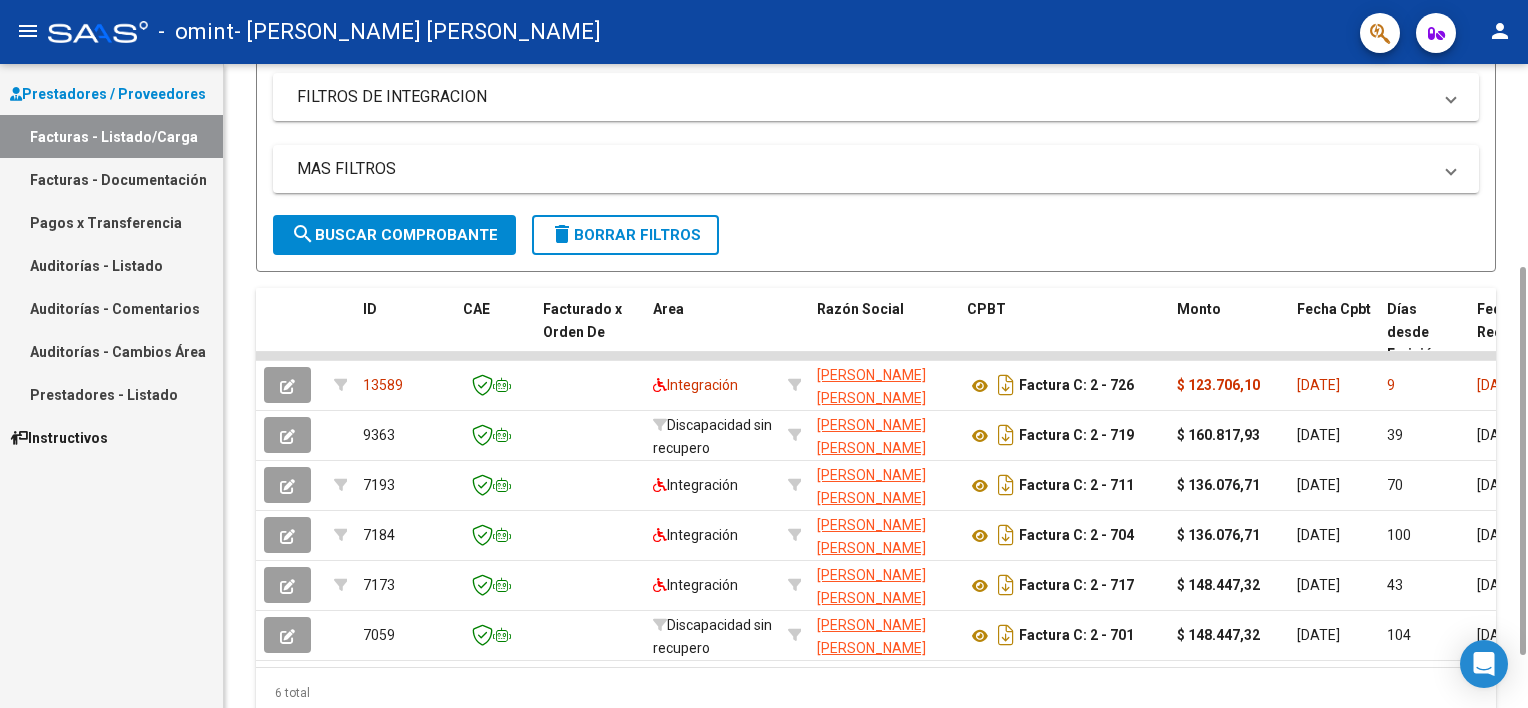 drag, startPoint x: 631, startPoint y: 680, endPoint x: 884, endPoint y: 681, distance: 253.00198 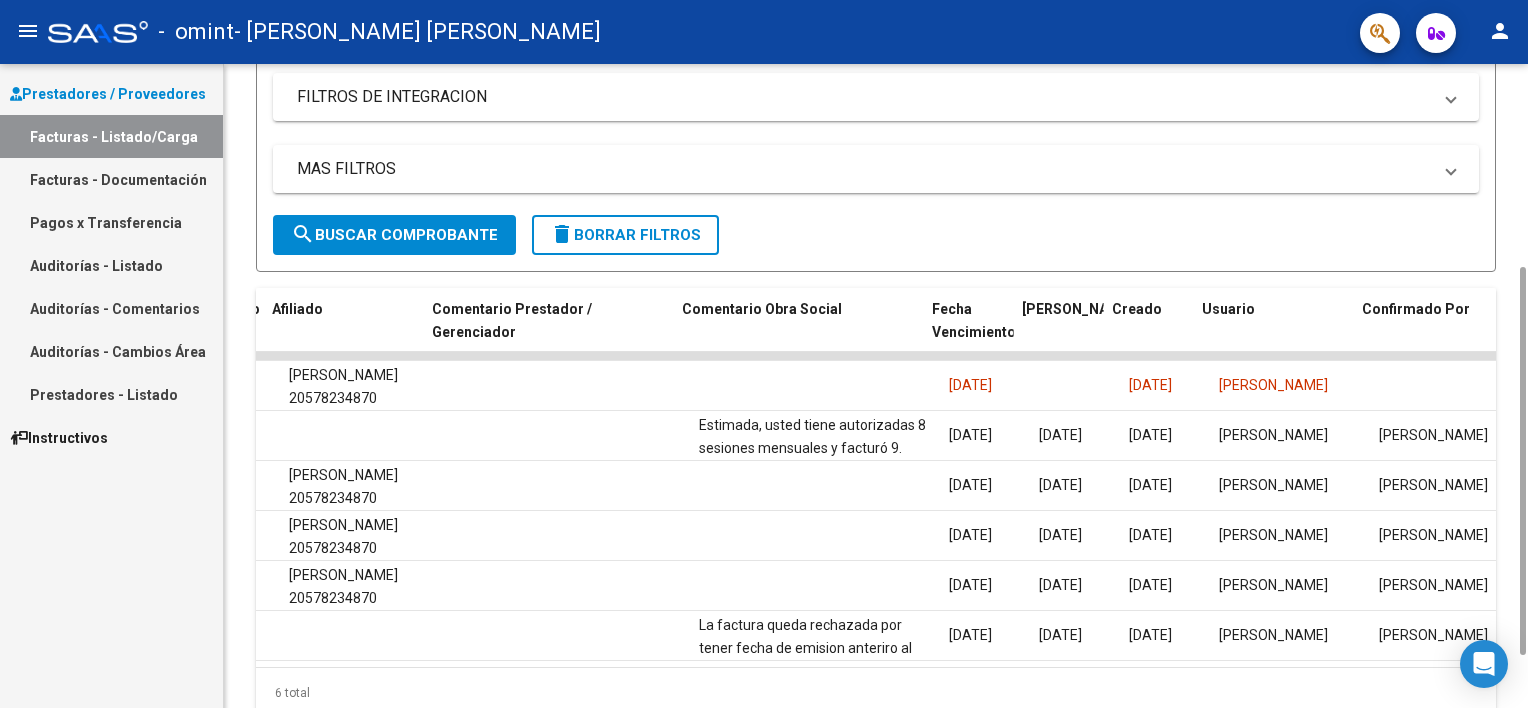 scroll, scrollTop: 0, scrollLeft: 2758, axis: horizontal 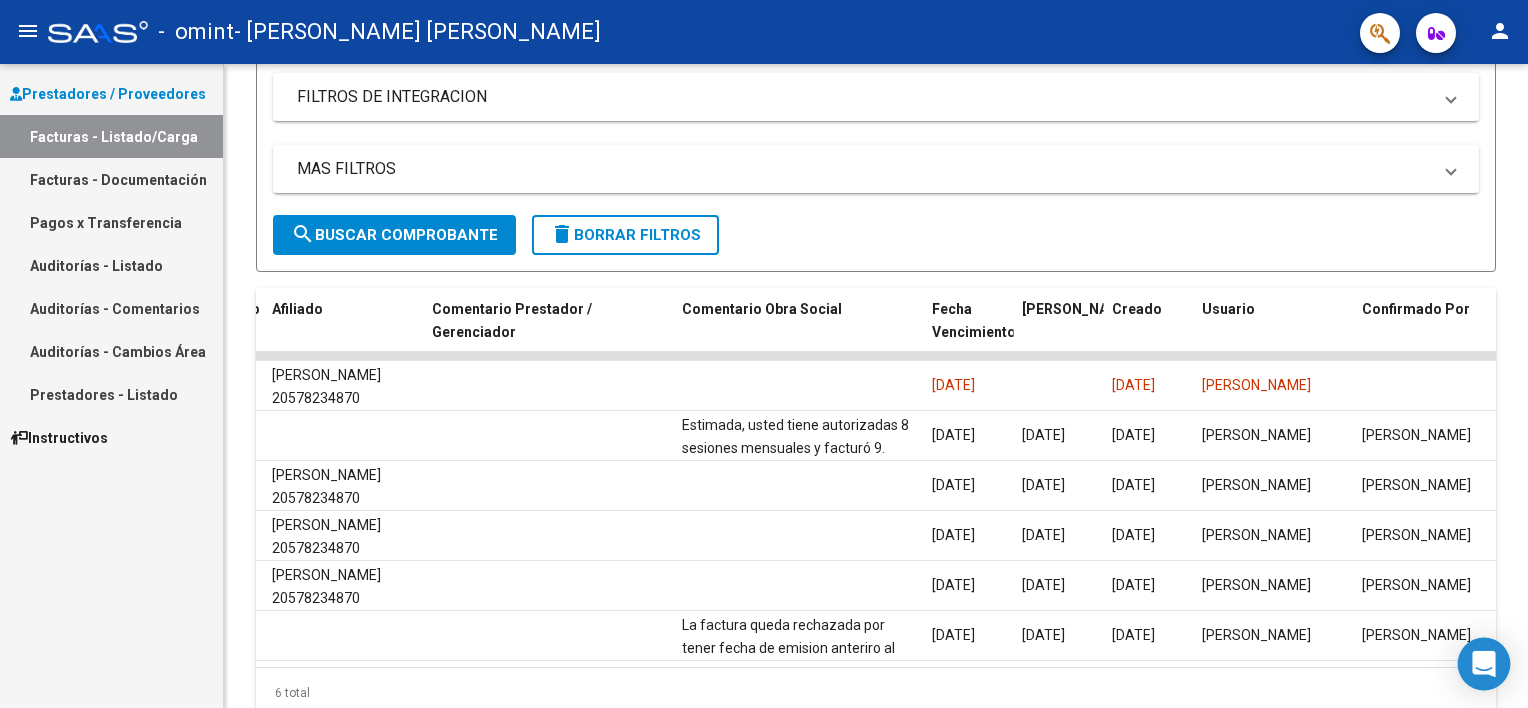 click 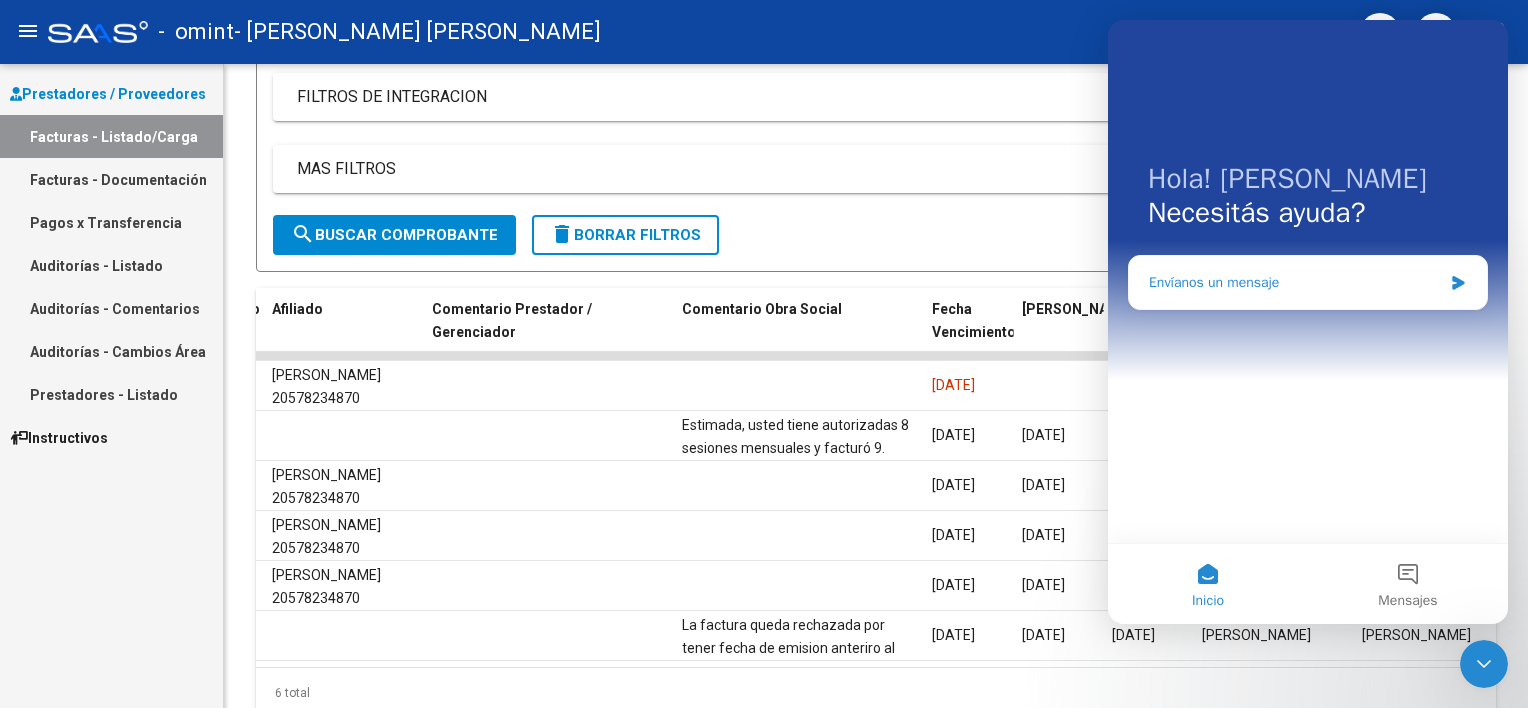 scroll, scrollTop: 0, scrollLeft: 0, axis: both 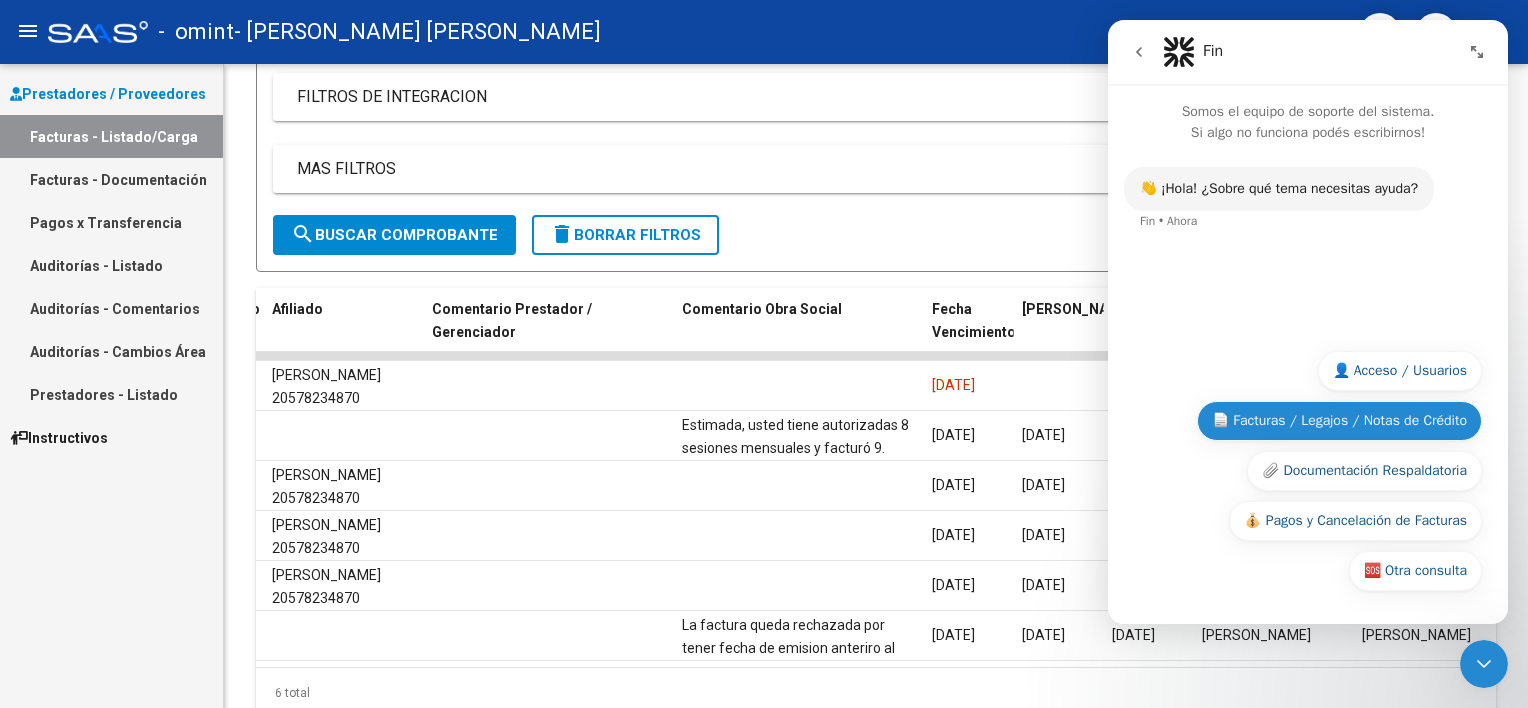 click on "📄 Facturas / Legajos / Notas de Crédito" at bounding box center [1339, 421] 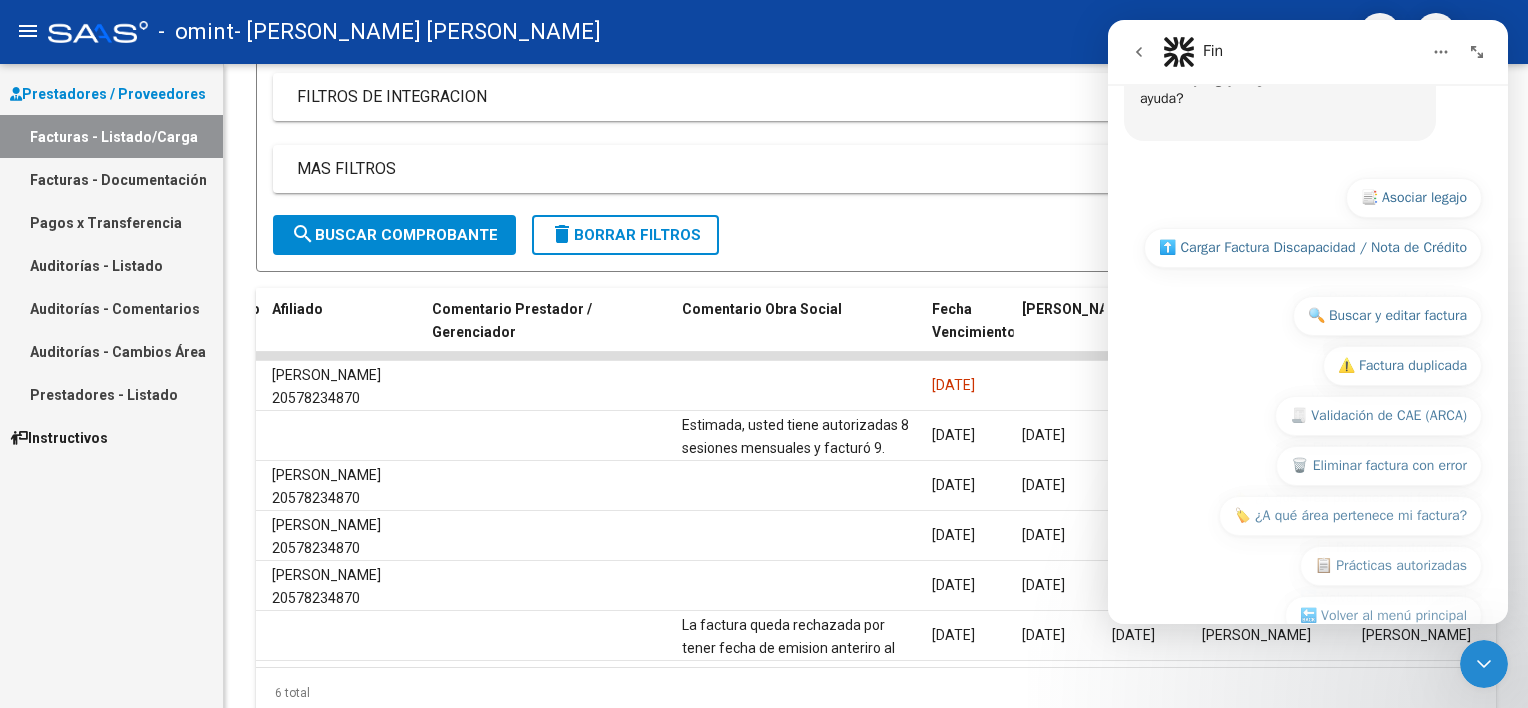 scroll, scrollTop: 292, scrollLeft: 0, axis: vertical 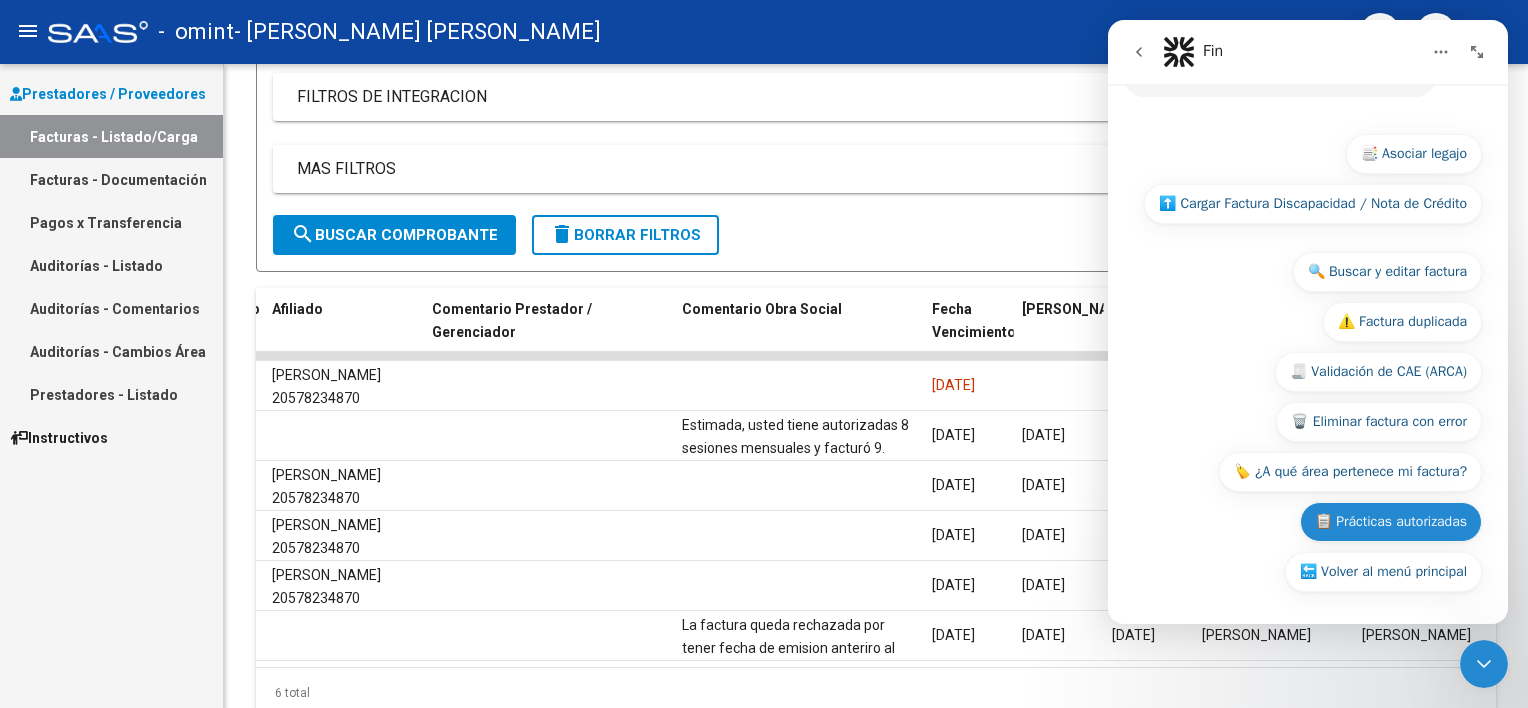click on "📋 Prácticas autorizadas" at bounding box center (1391, 522) 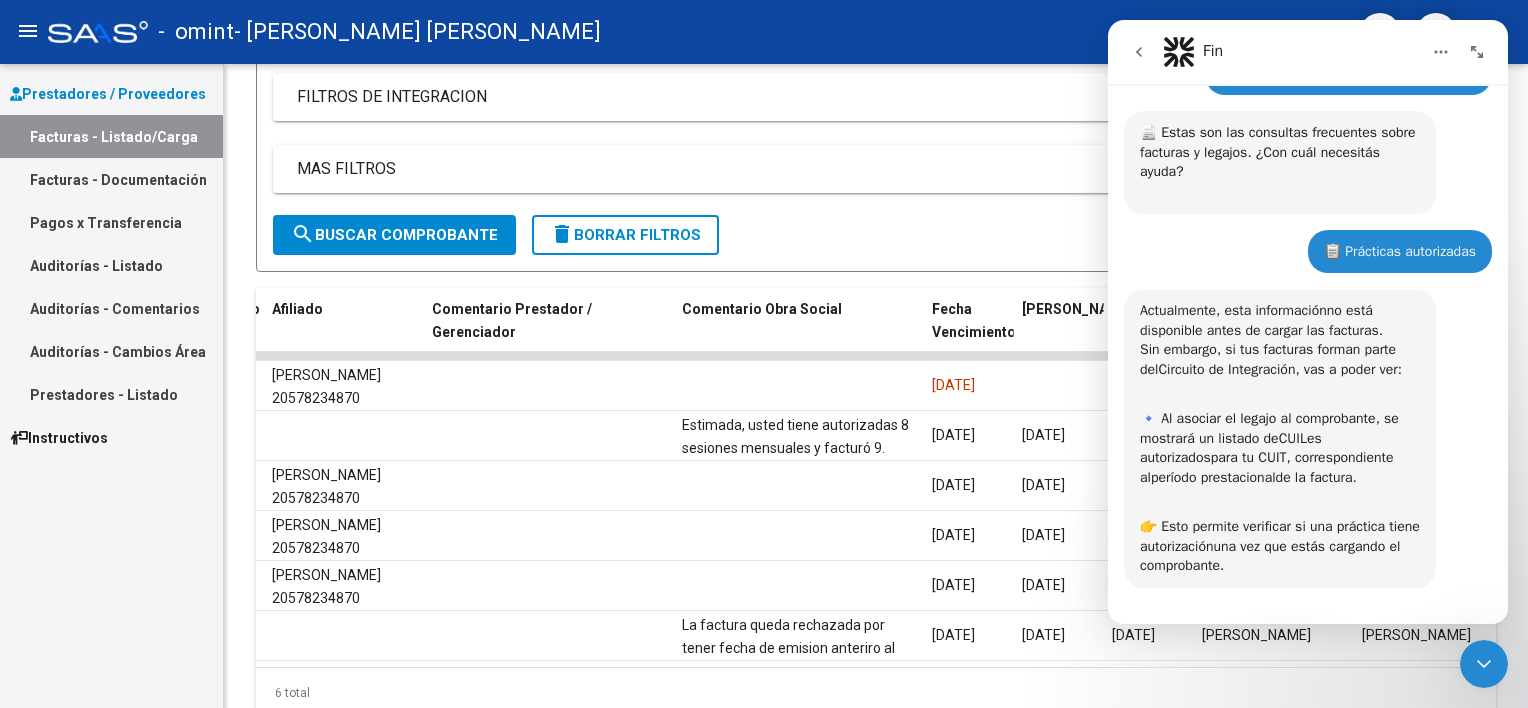 scroll, scrollTop: 251, scrollLeft: 0, axis: vertical 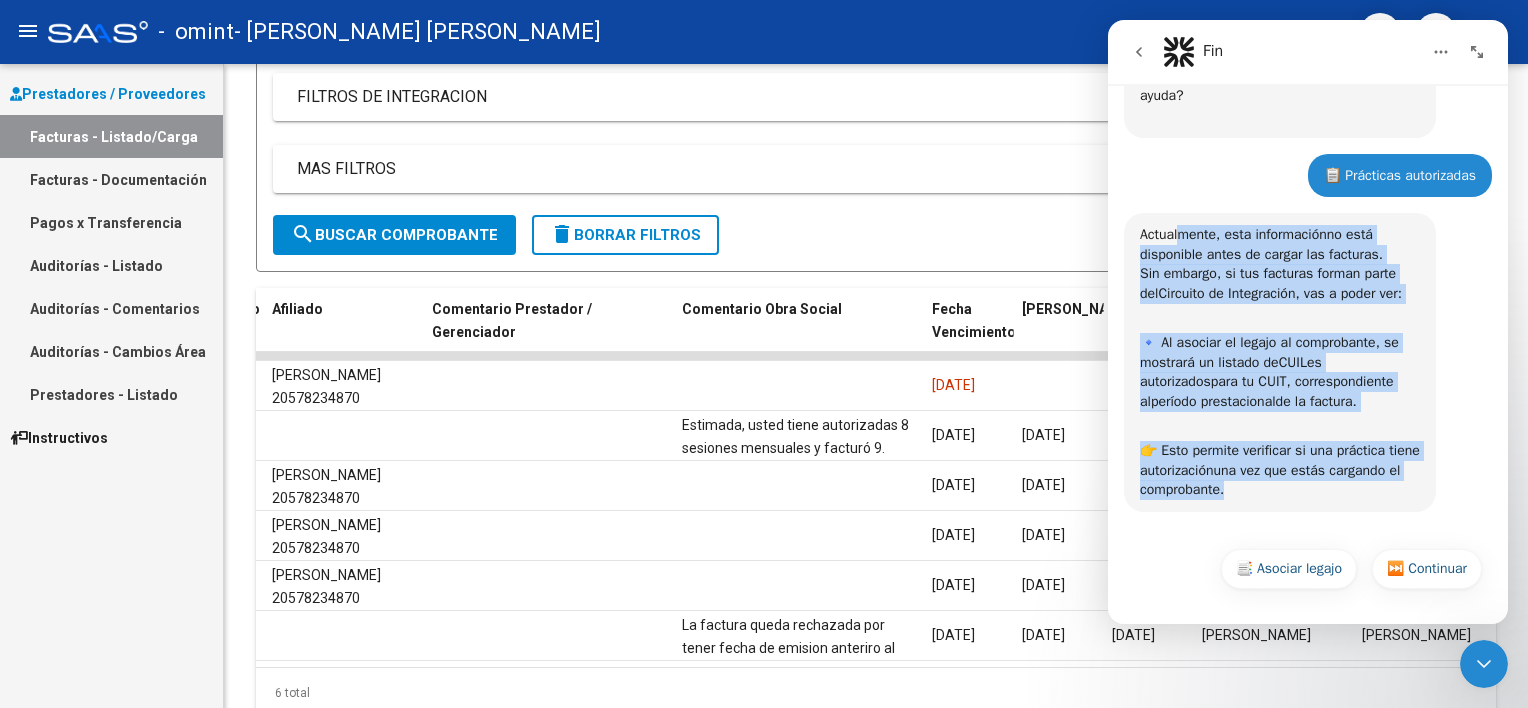 drag, startPoint x: 1184, startPoint y: 232, endPoint x: 1362, endPoint y: 486, distance: 310.16125 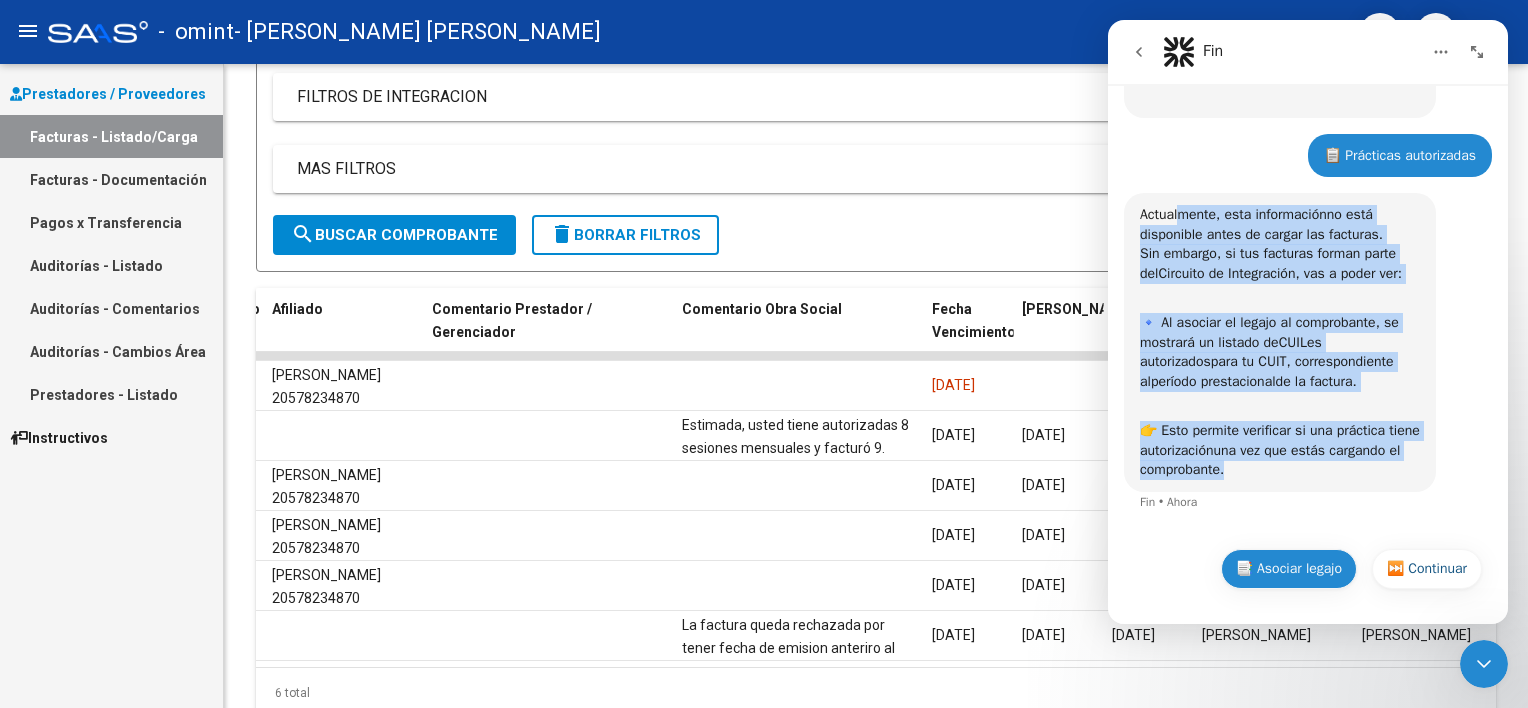 drag, startPoint x: 1362, startPoint y: 486, endPoint x: 1249, endPoint y: 567, distance: 139.03236 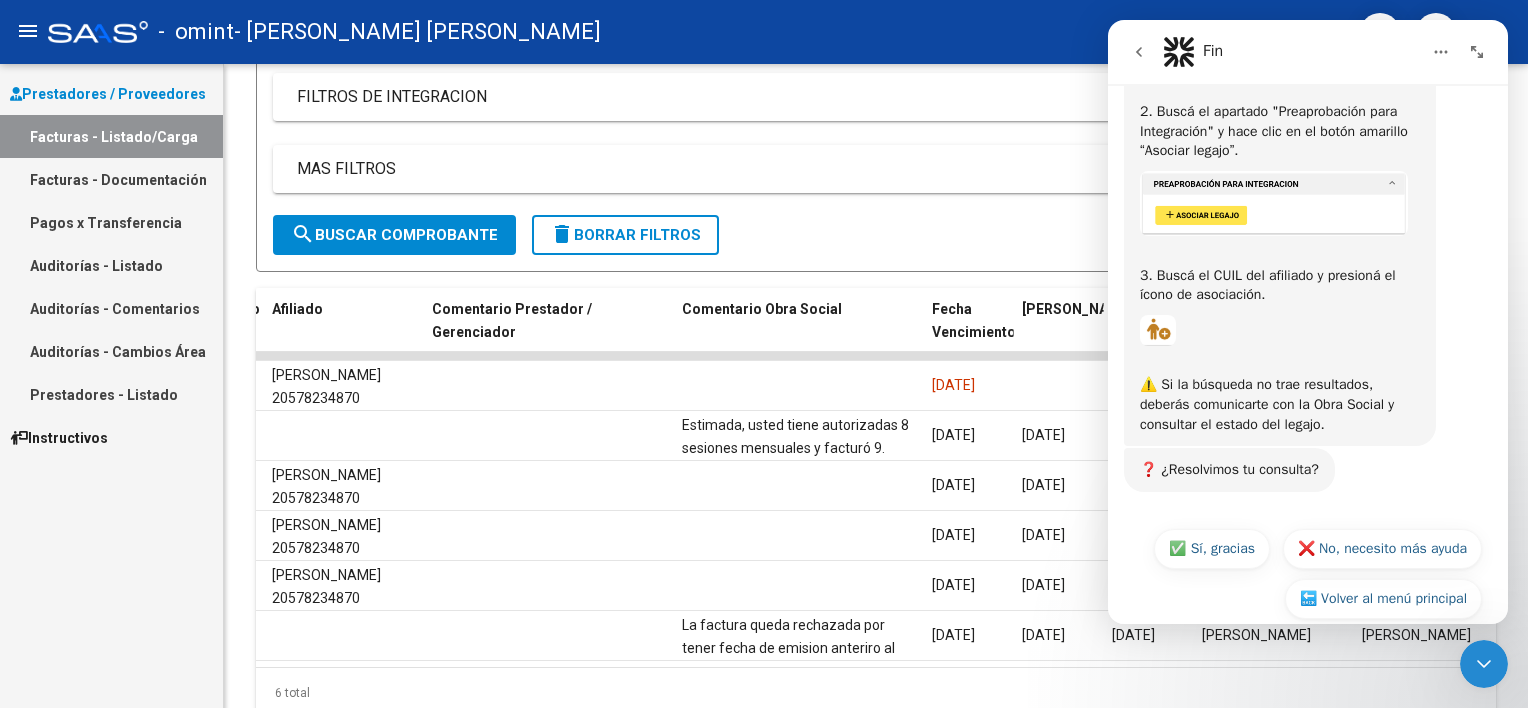scroll, scrollTop: 1019, scrollLeft: 0, axis: vertical 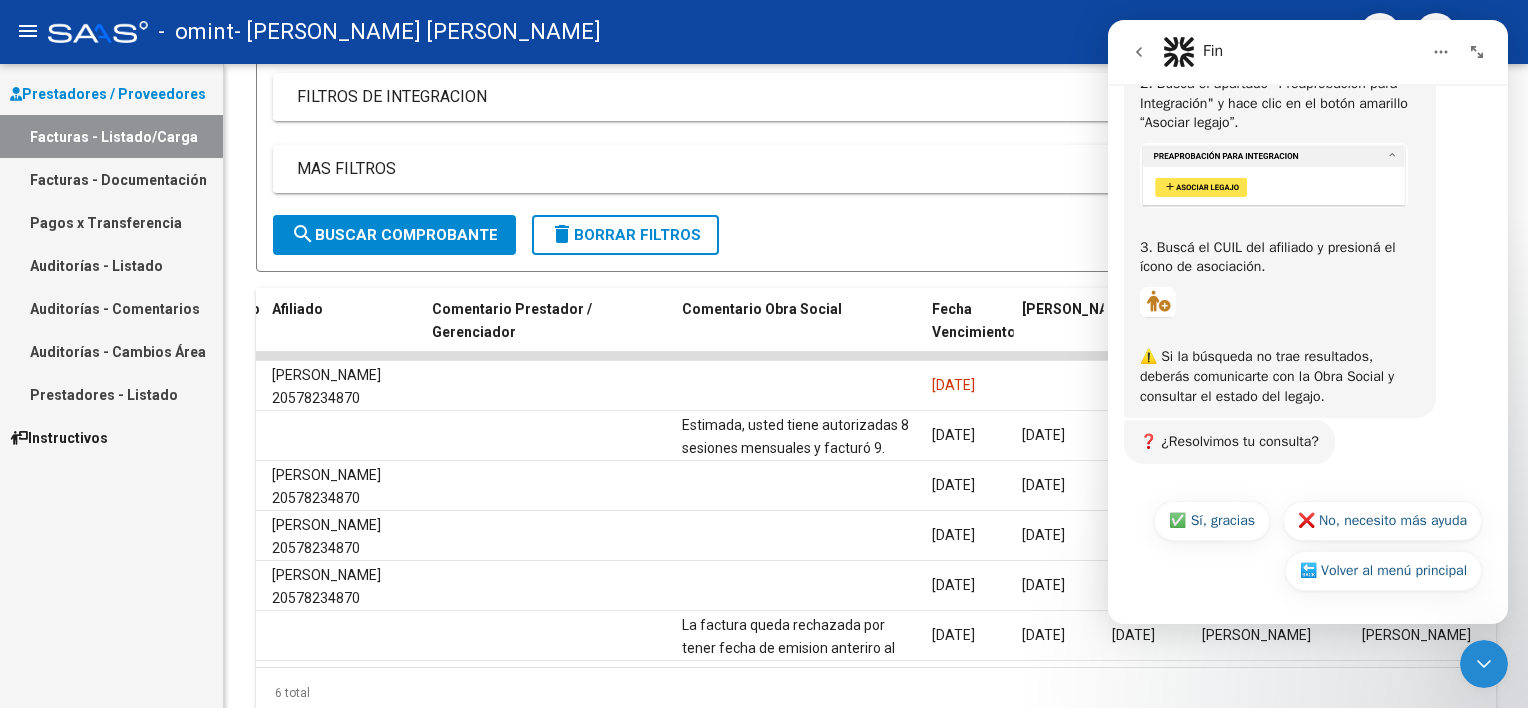 click at bounding box center (1158, 302) 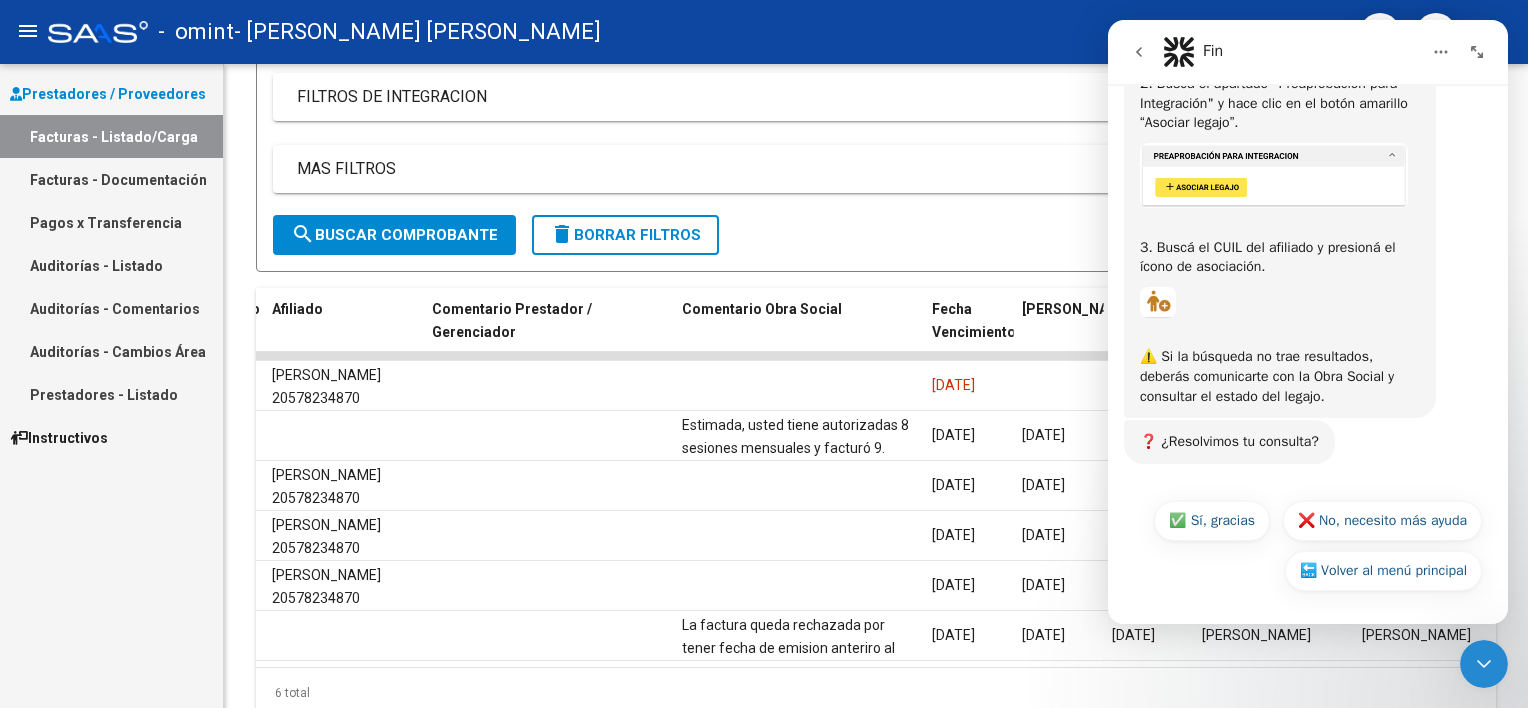 scroll, scrollTop: 0, scrollLeft: 0, axis: both 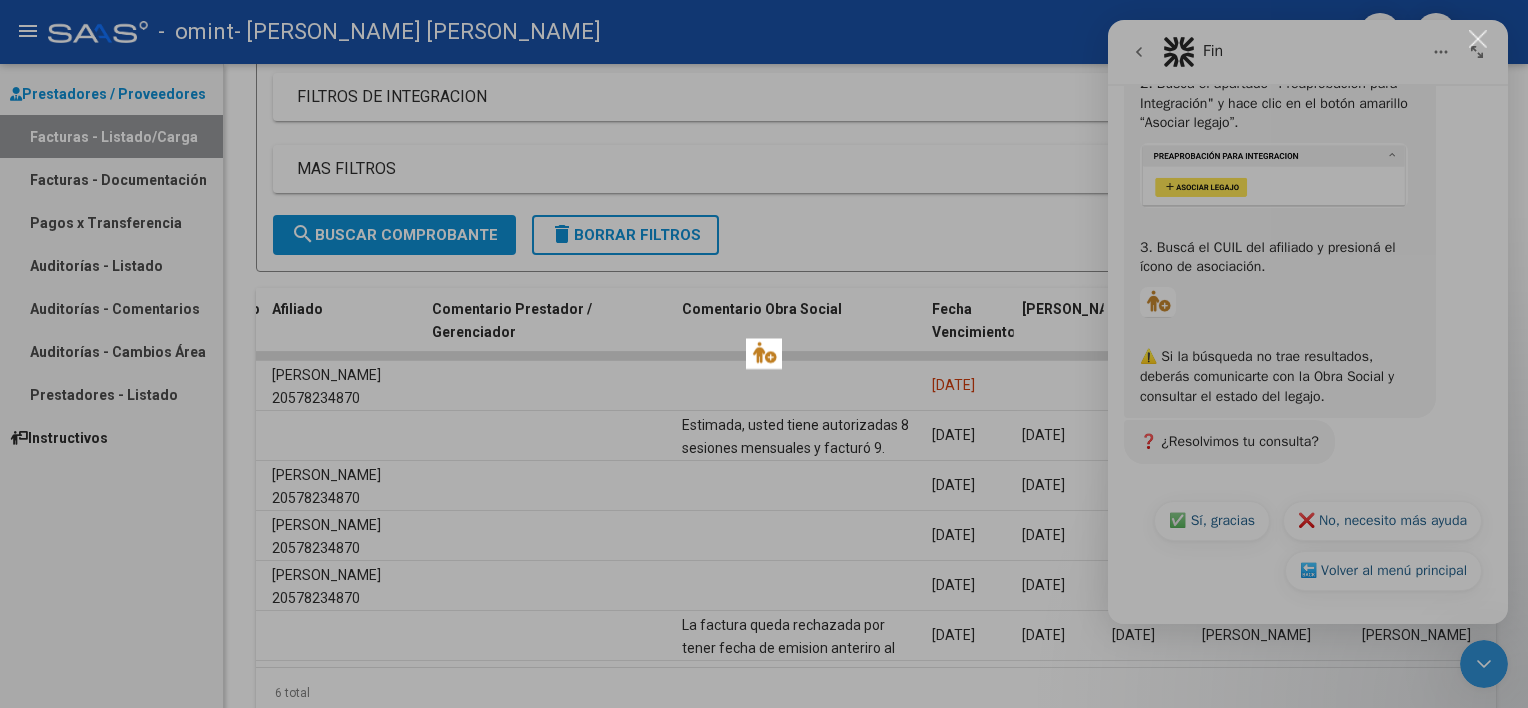 click at bounding box center (764, 354) 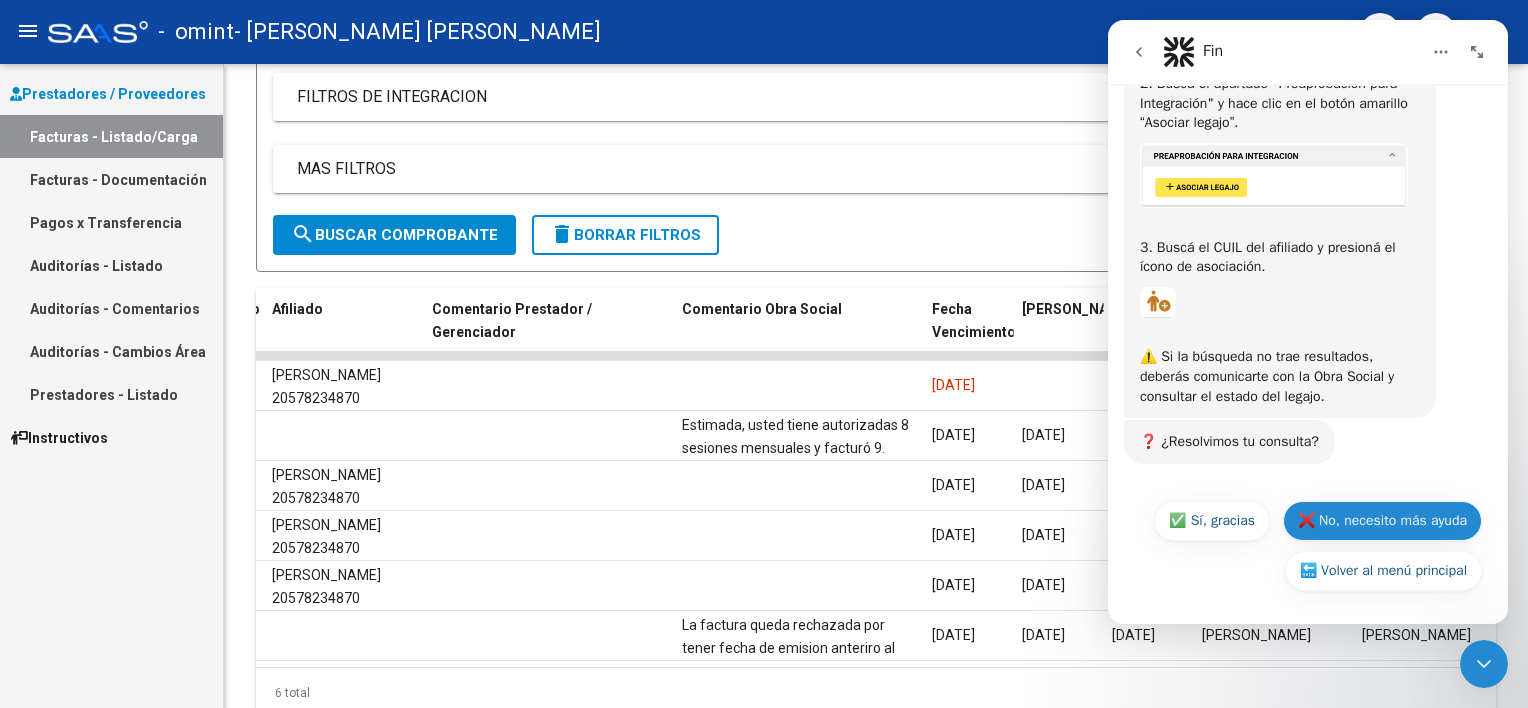 click on "❌ No, necesito más ayuda" at bounding box center [1382, 521] 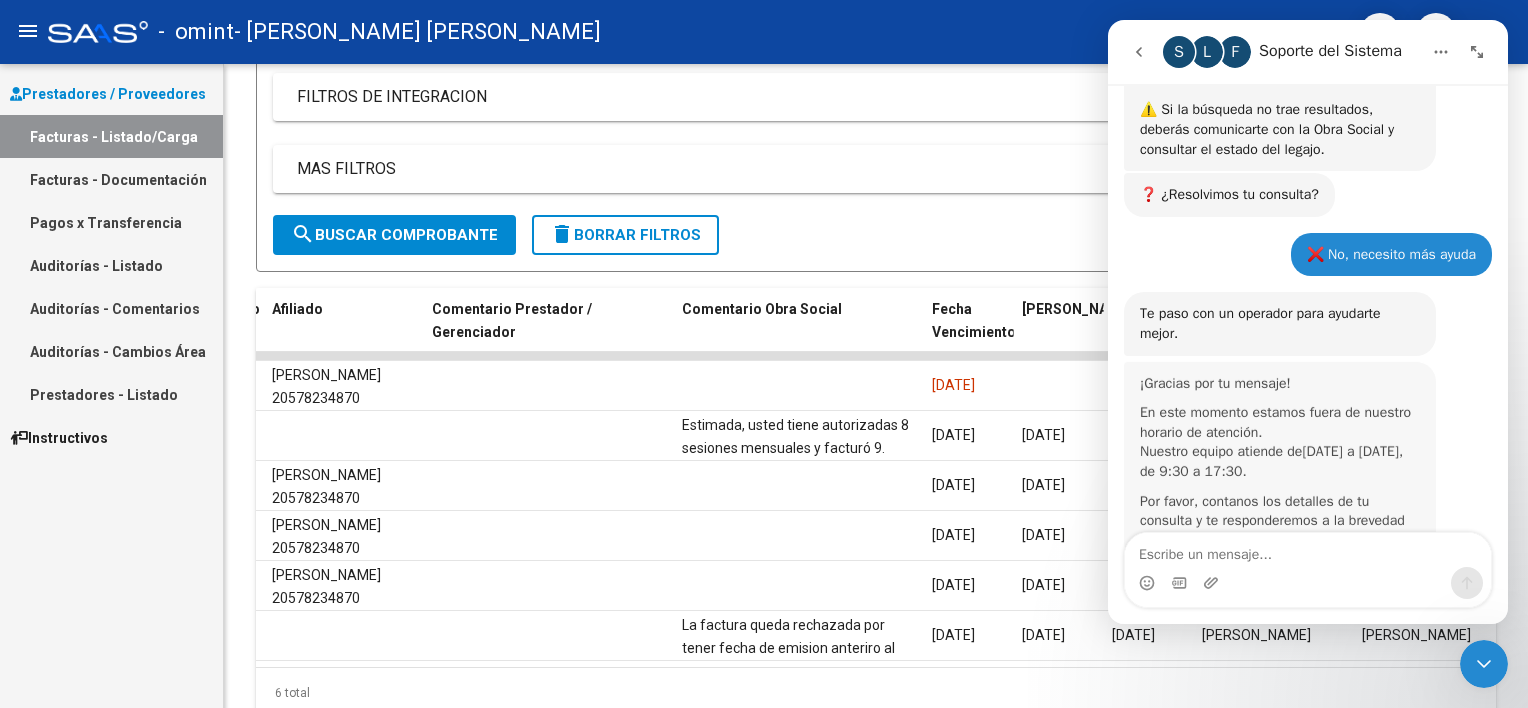 scroll, scrollTop: 1332, scrollLeft: 0, axis: vertical 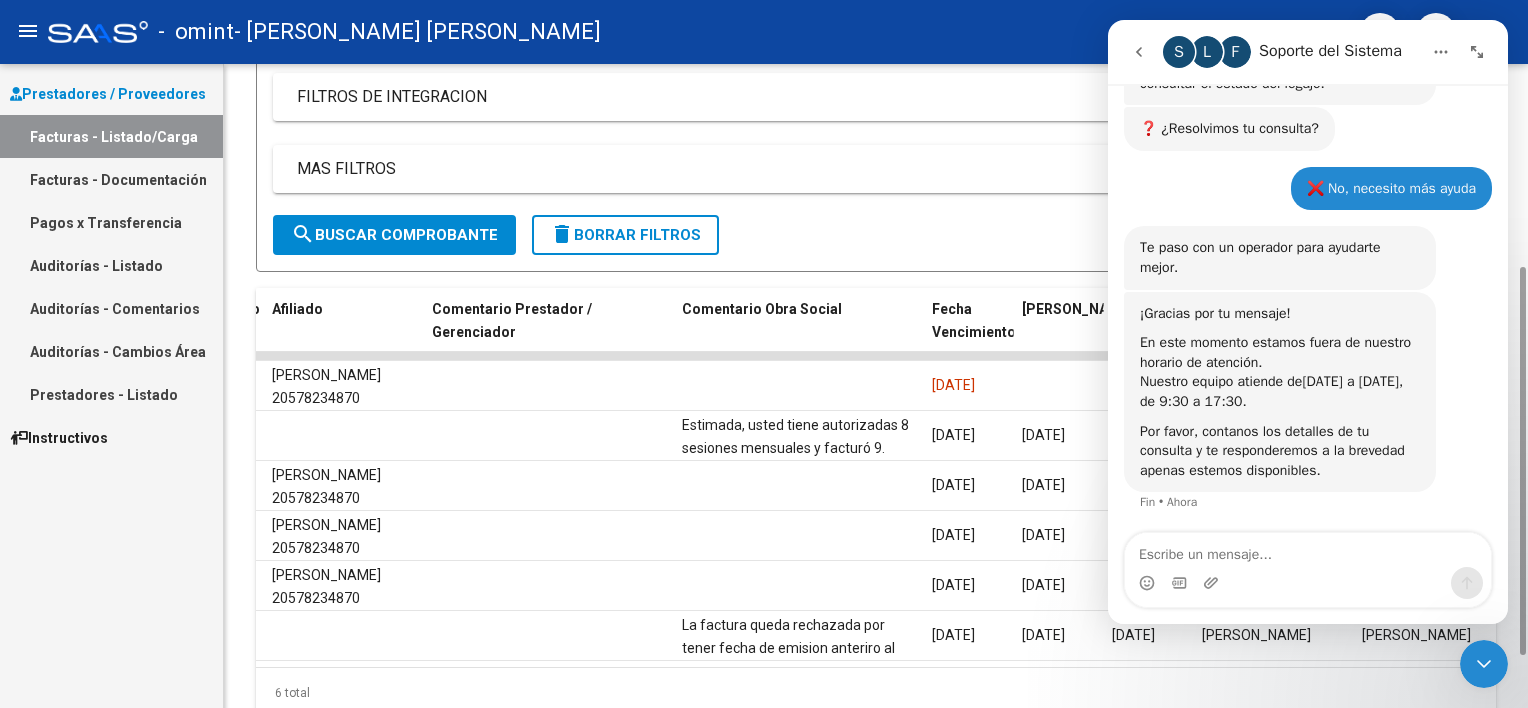 click on "Filtros Id Area Area Todos  Confirmado   Mostrar totalizadores   FILTROS DEL COMPROBANTE  Comprobante Tipo Comprobante Tipo Start date – Fec. Comprobante Desde / Hasta Días Emisión Desde(cant. días) Días Emisión Hasta(cant. días) CUIT / Razón Social Pto. Venta Nro. Comprobante Código SSS CAE Válido CAE Válido Todos  Cargado Módulo Hosp. Todos  Tiene facturacion Apócrifa Hospital Refes  FILTROS DE INTEGRACION  Período De Prestación Campos del Archivo de Rendición Devuelto x SSS (dr_envio) Todos  Rendido x SSS (dr_envio) Tipo de Registro Tipo de Registro Período Presentación Período [PERSON_NAME] del Legajo Asociado (preaprobación) Afiliado Legajo (cuil/nombre) Todos  Solo facturas preaprobadas  MAS FILTROS  Todos  Con Doc. Respaldatoria Todos  Con Trazabilidad Todos  Asociado a Expediente Sur Auditoría Auditoría Auditoría Id Start date – Auditoría Confirmada Desde / Hasta Start date – Fec. Rec. Desde / Hasta Start date – Fec. Creado Desde / Hasta Start date – Op Estado" 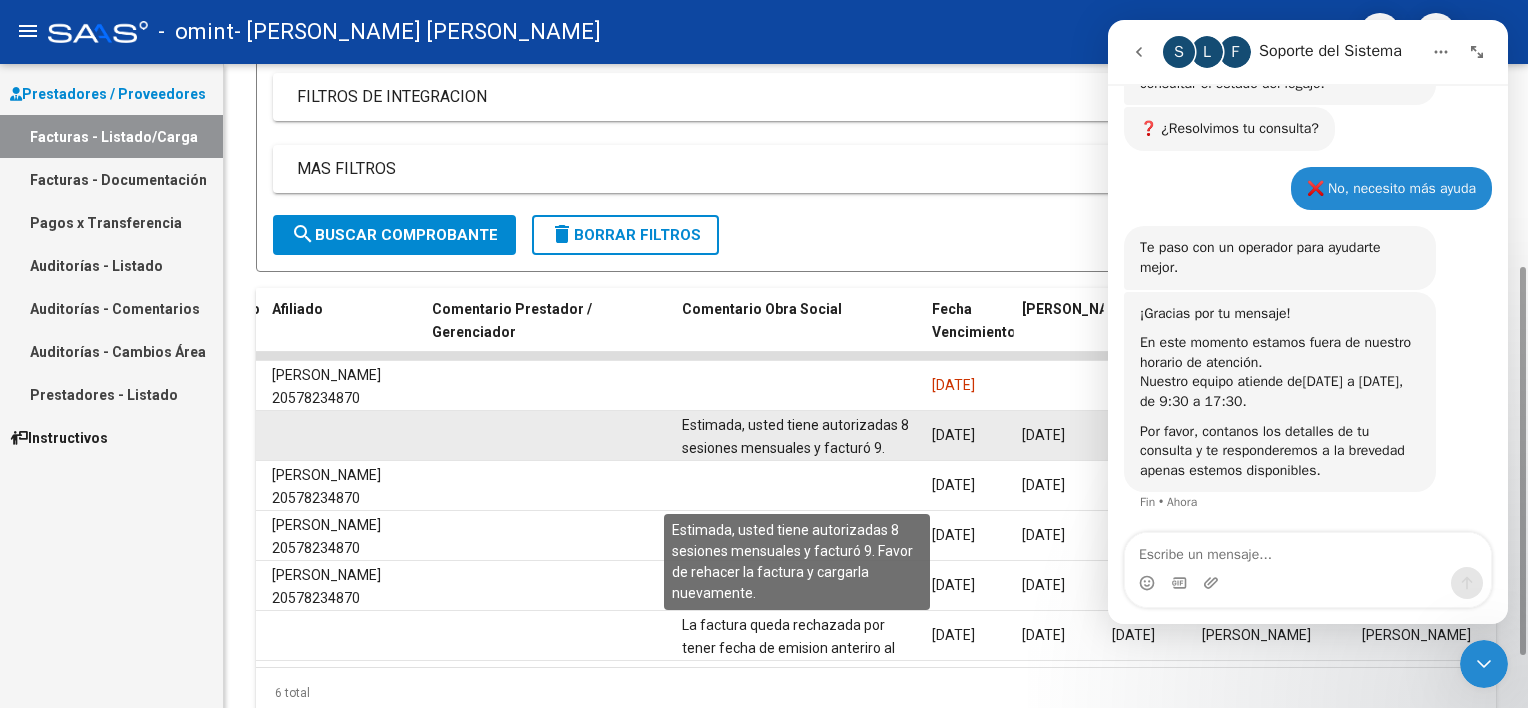 click on "Estimada, usted tiene autorizadas 8 sesiones mensuales y facturó 9. Favor de rehacer la factura y cargarla nuevamente." 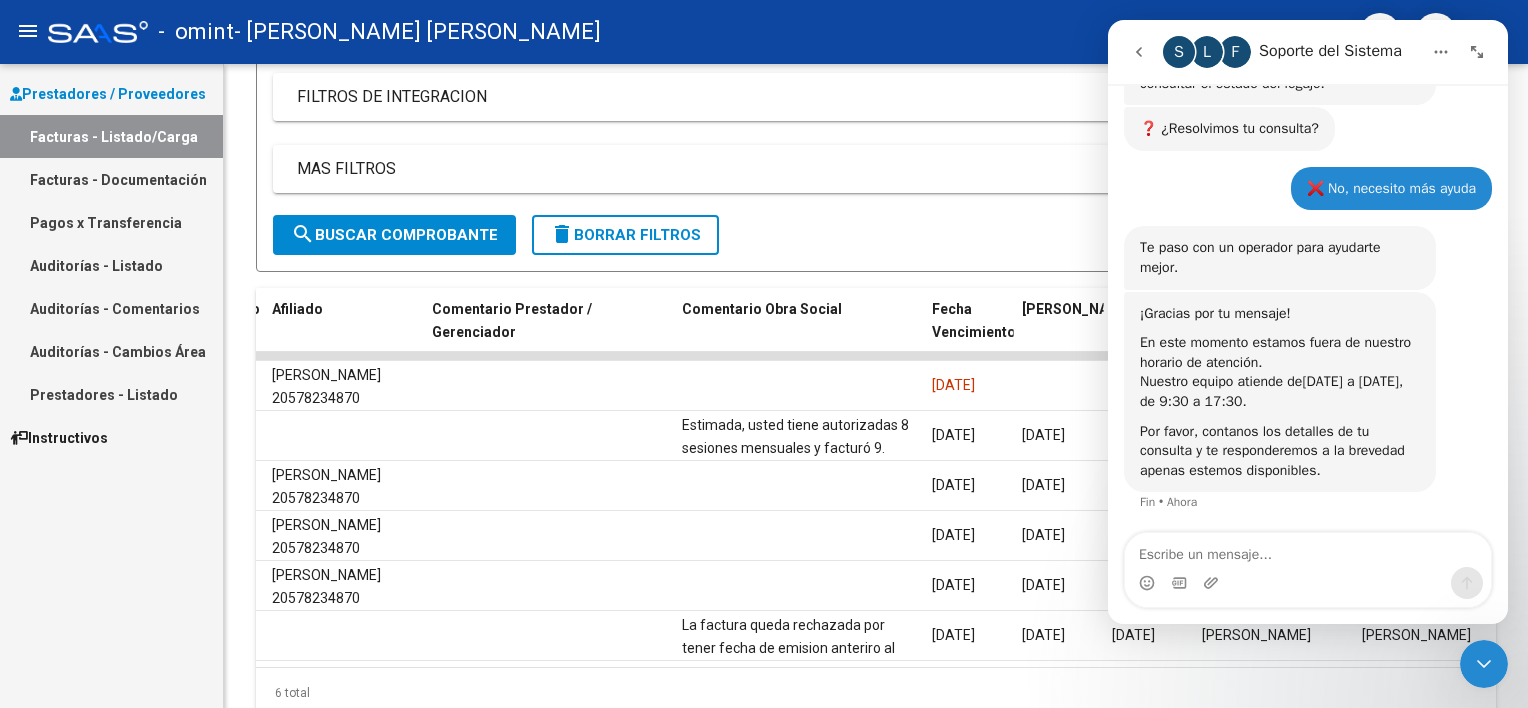 click 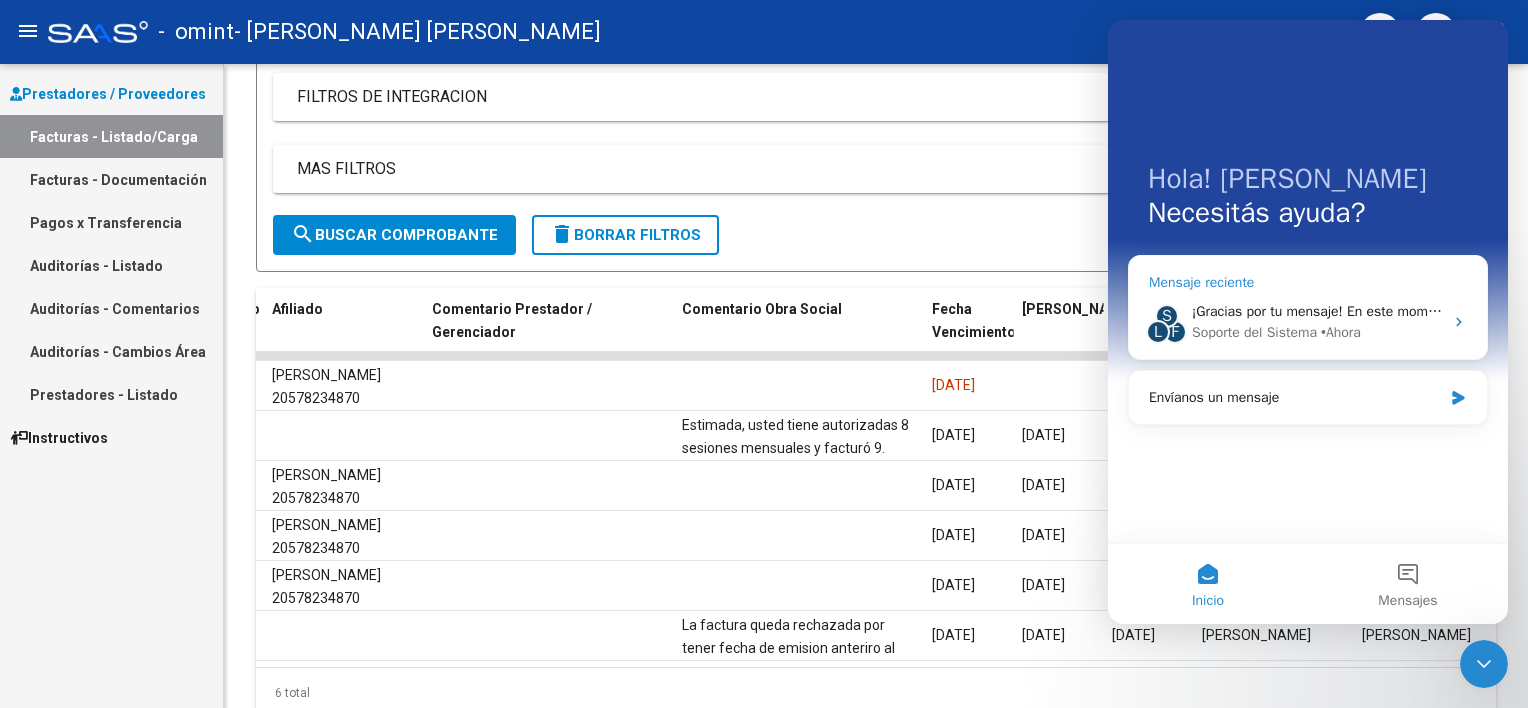 click on "¡Gracias por tu mensaje! En este momento estamos fuera de nuestro horario de atención. Nuestro equipo atiende de [DATE] a [DATE], de 9:30 a 17:30. Por favor, contanos los detalles de tu consulta y te responderemos a la brevedad apenas estemos disponibles." at bounding box center [2003, 311] 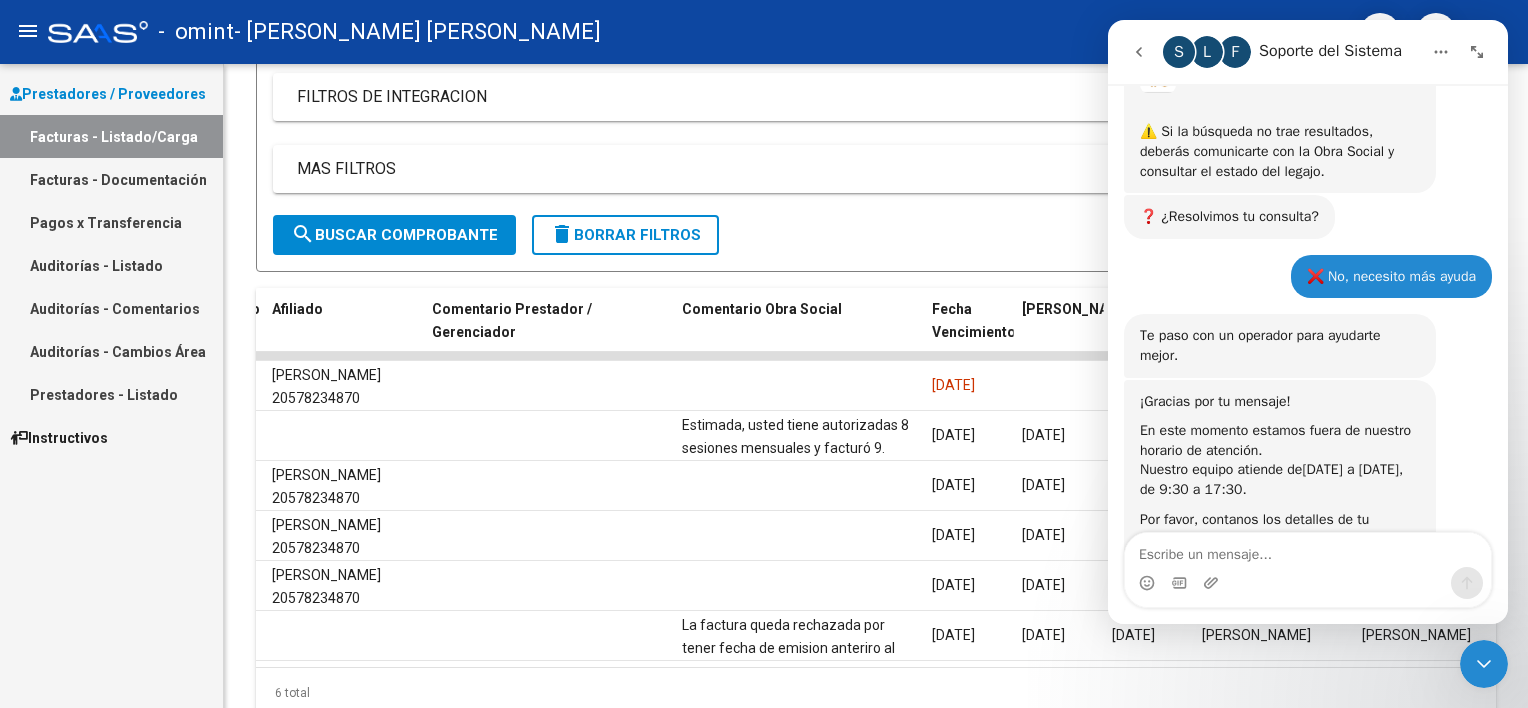 scroll, scrollTop: 1312, scrollLeft: 0, axis: vertical 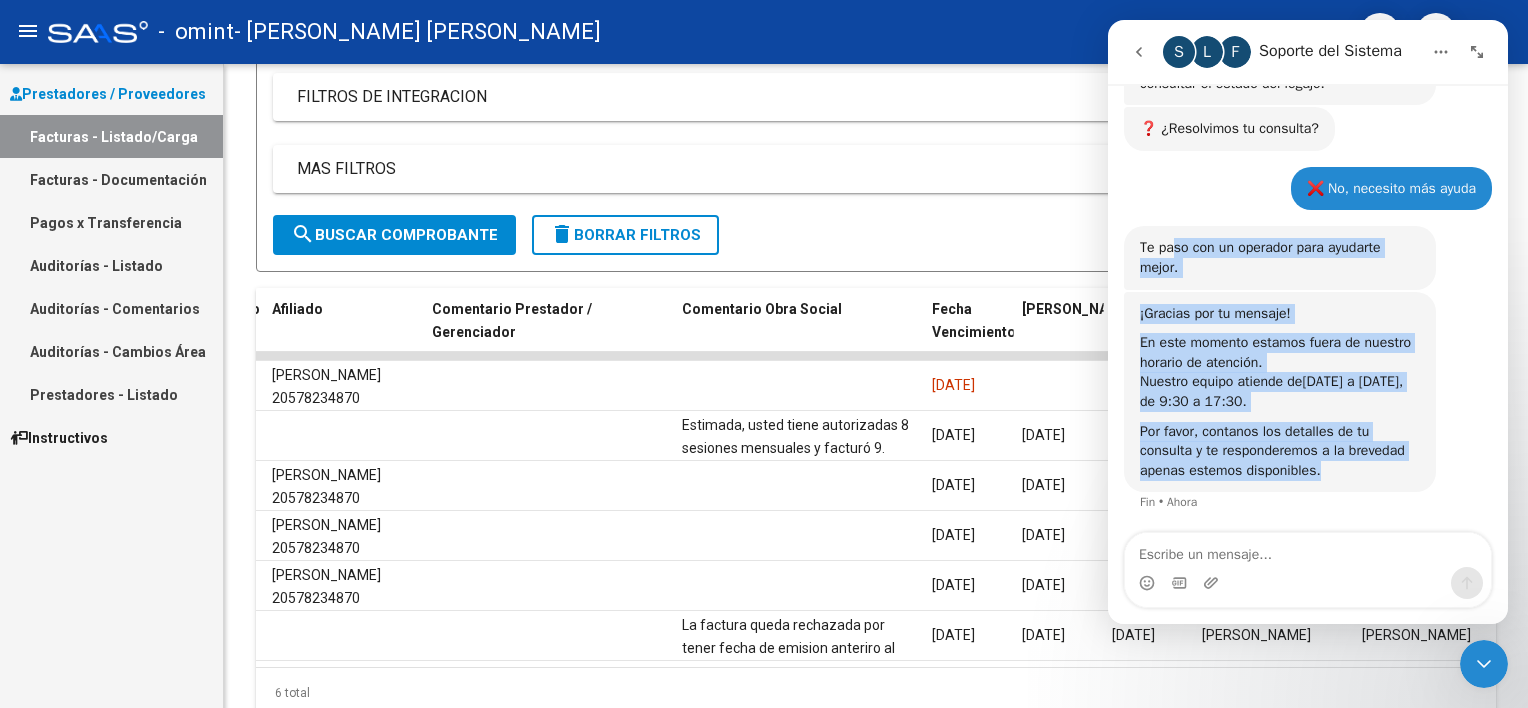 drag, startPoint x: 1172, startPoint y: 245, endPoint x: 1384, endPoint y: 463, distance: 304.0855 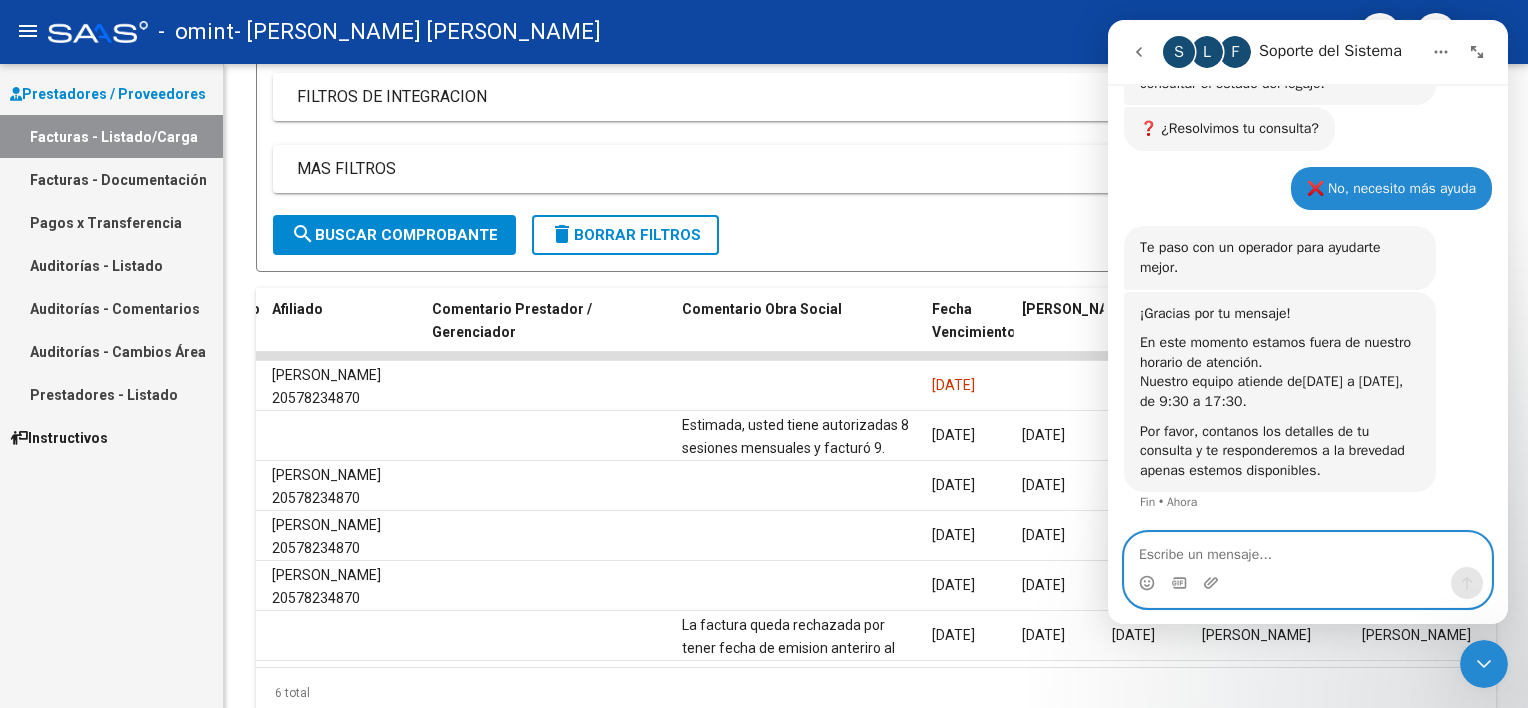 drag, startPoint x: 1384, startPoint y: 463, endPoint x: 1348, endPoint y: 545, distance: 89.55445 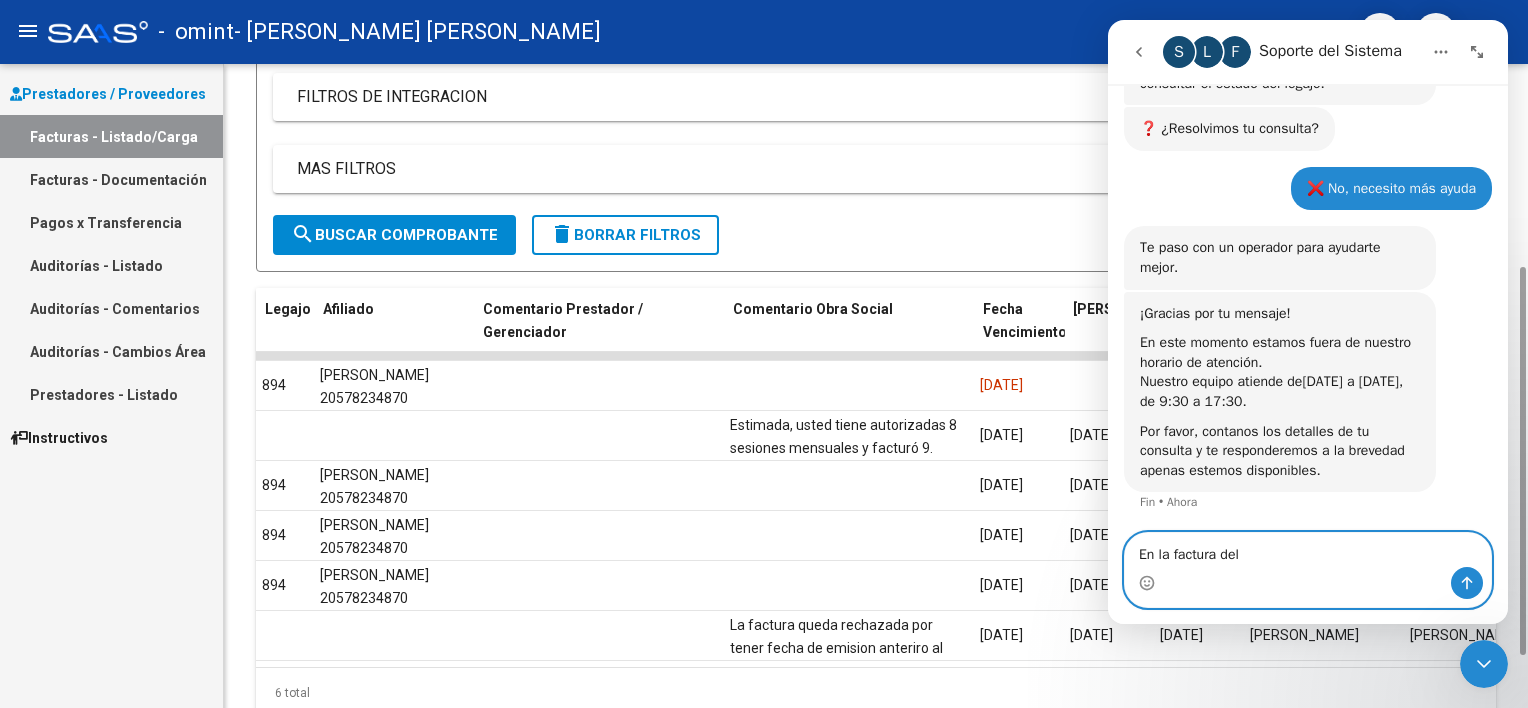 scroll, scrollTop: 0, scrollLeft: 2707, axis: horizontal 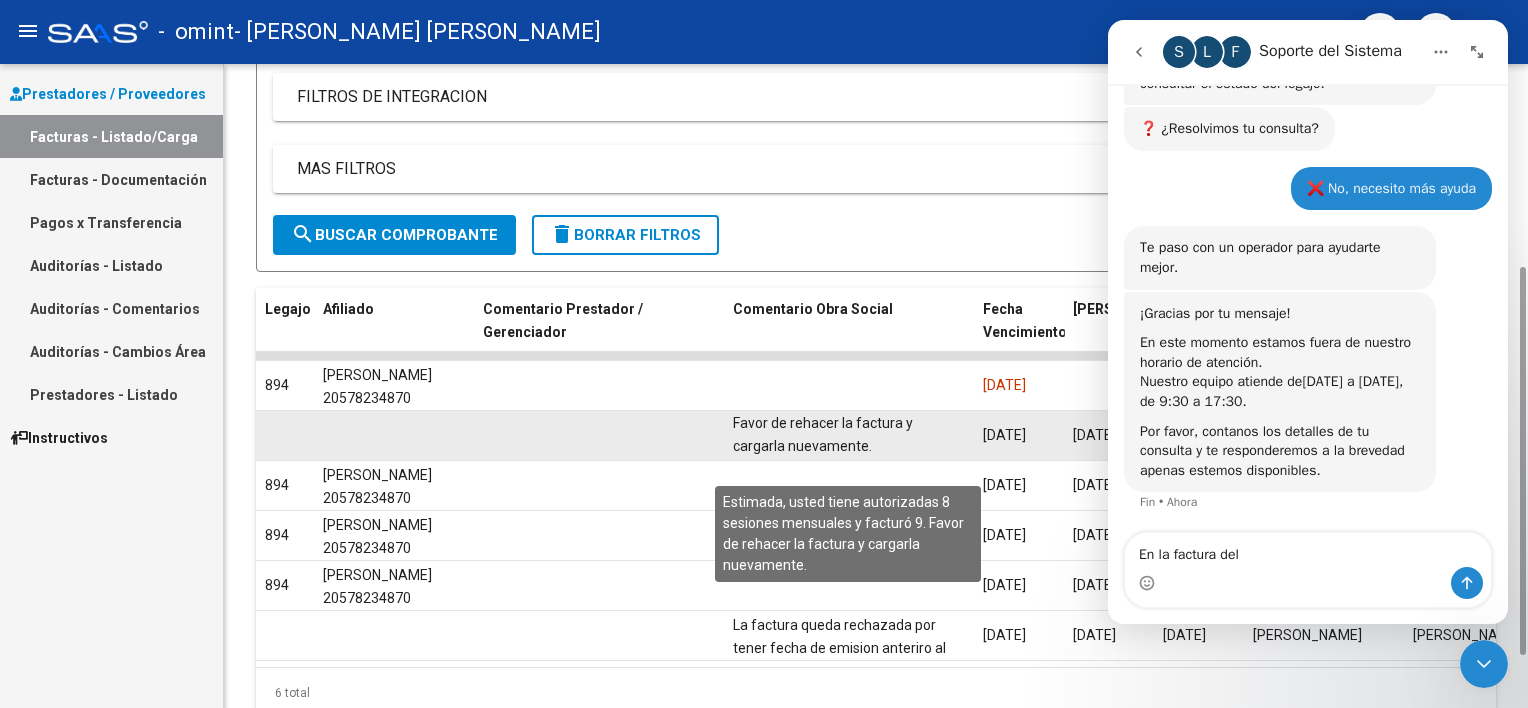 drag, startPoint x: 800, startPoint y: 424, endPoint x: 948, endPoint y: 442, distance: 149.09058 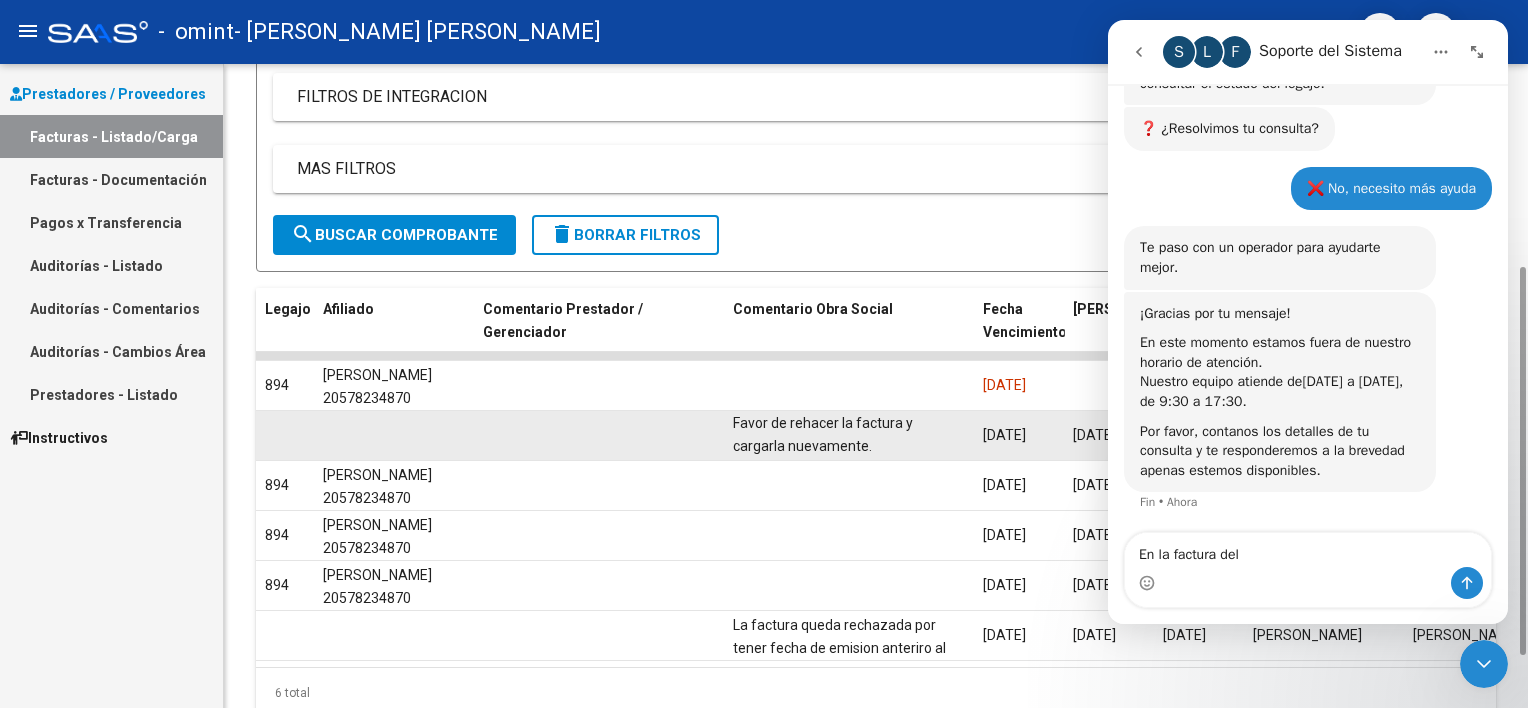 drag, startPoint x: 948, startPoint y: 442, endPoint x: 880, endPoint y: 448, distance: 68.26419 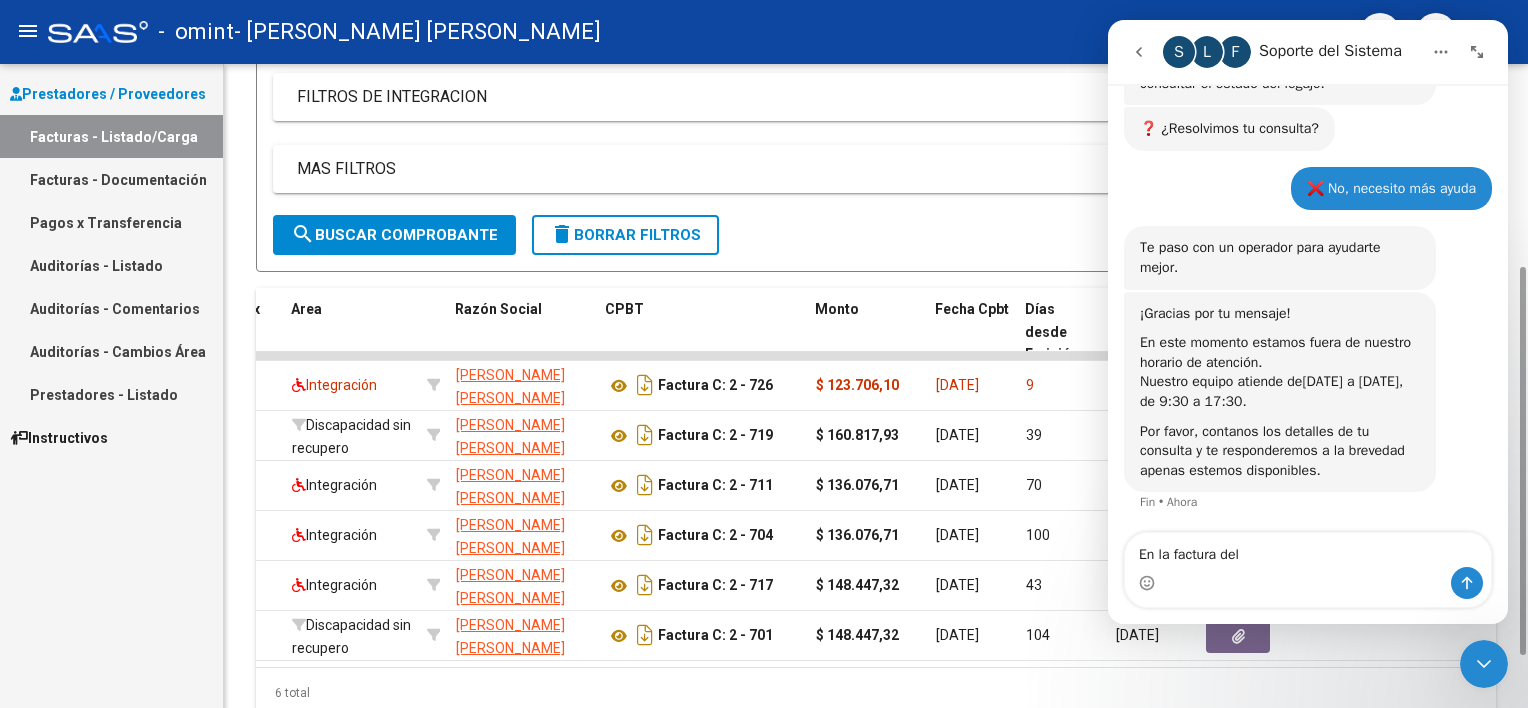 scroll, scrollTop: 0, scrollLeft: 356, axis: horizontal 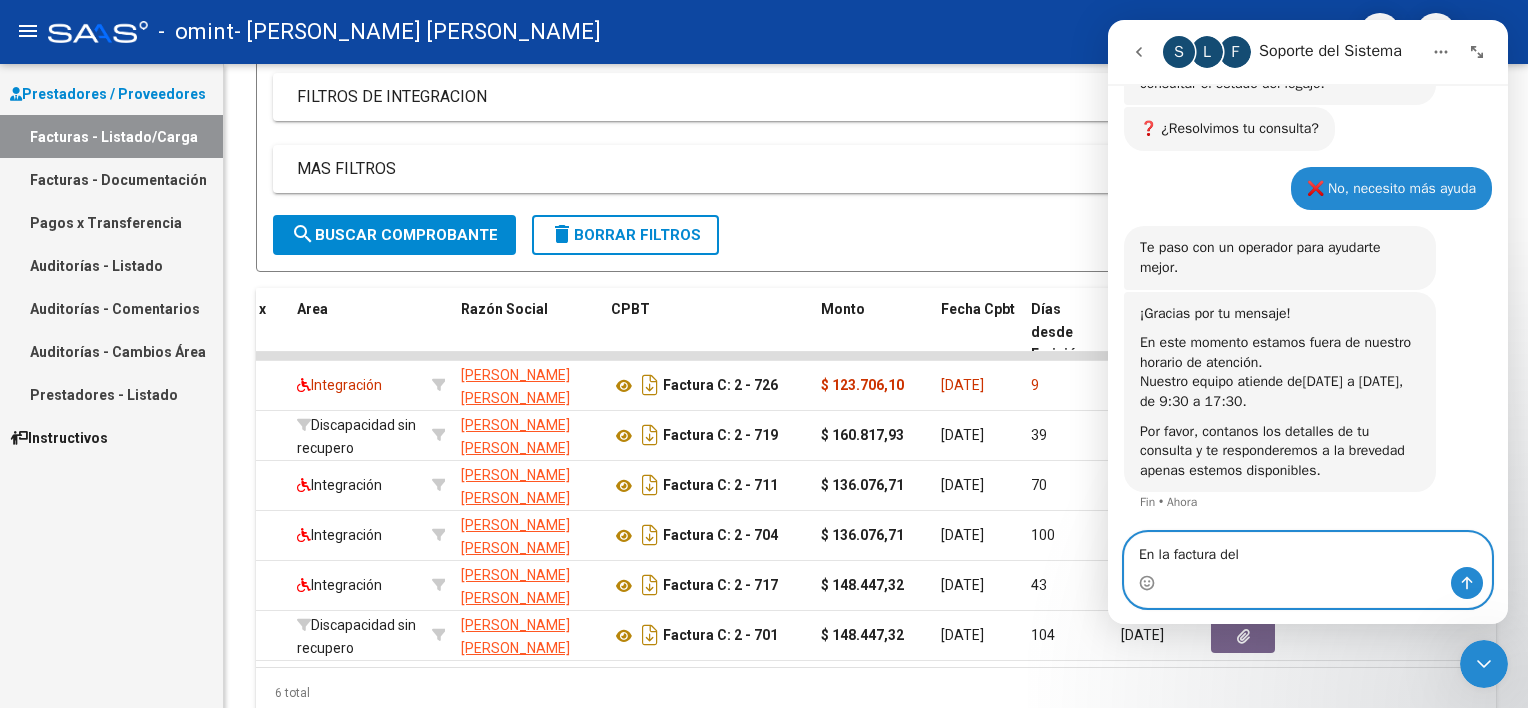 click on "En la factura del" at bounding box center (1308, 550) 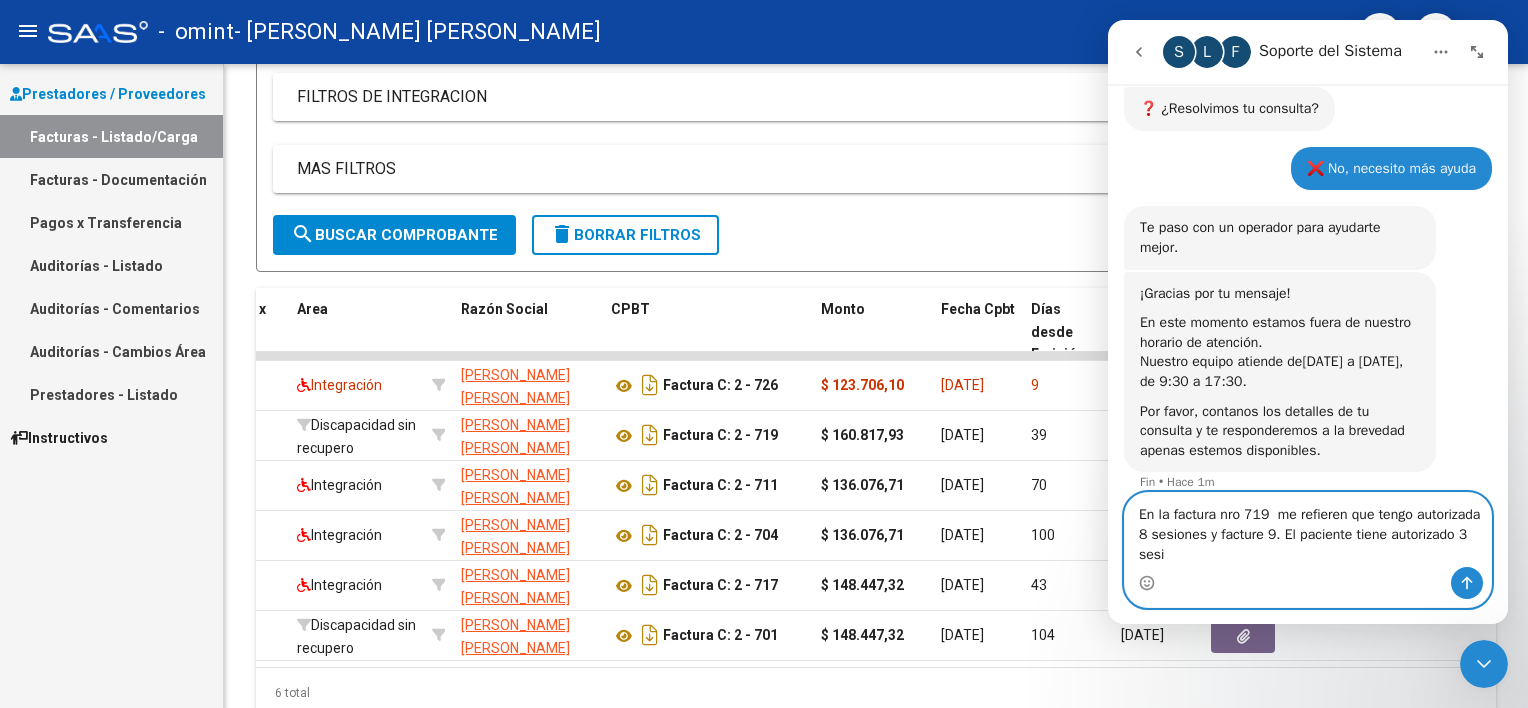 scroll, scrollTop: 1352, scrollLeft: 0, axis: vertical 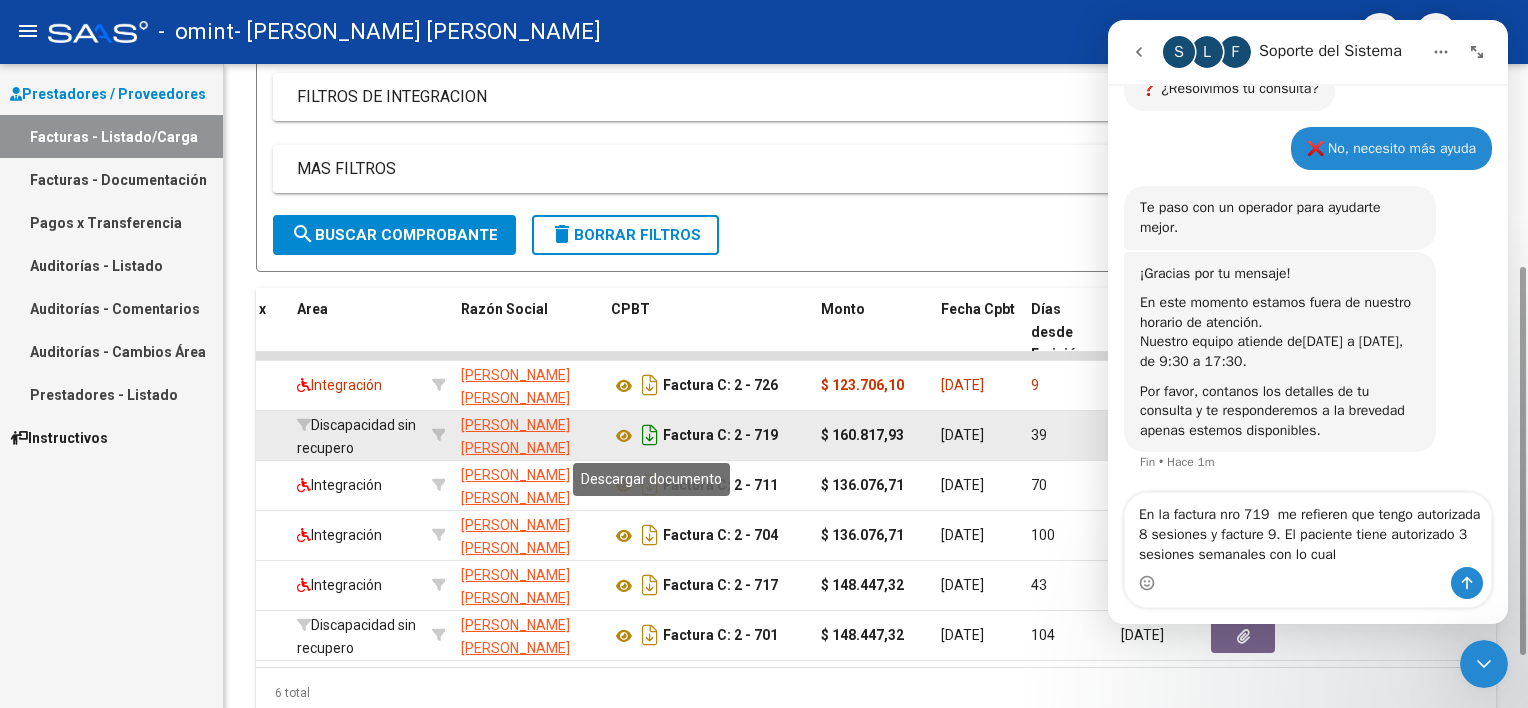 click 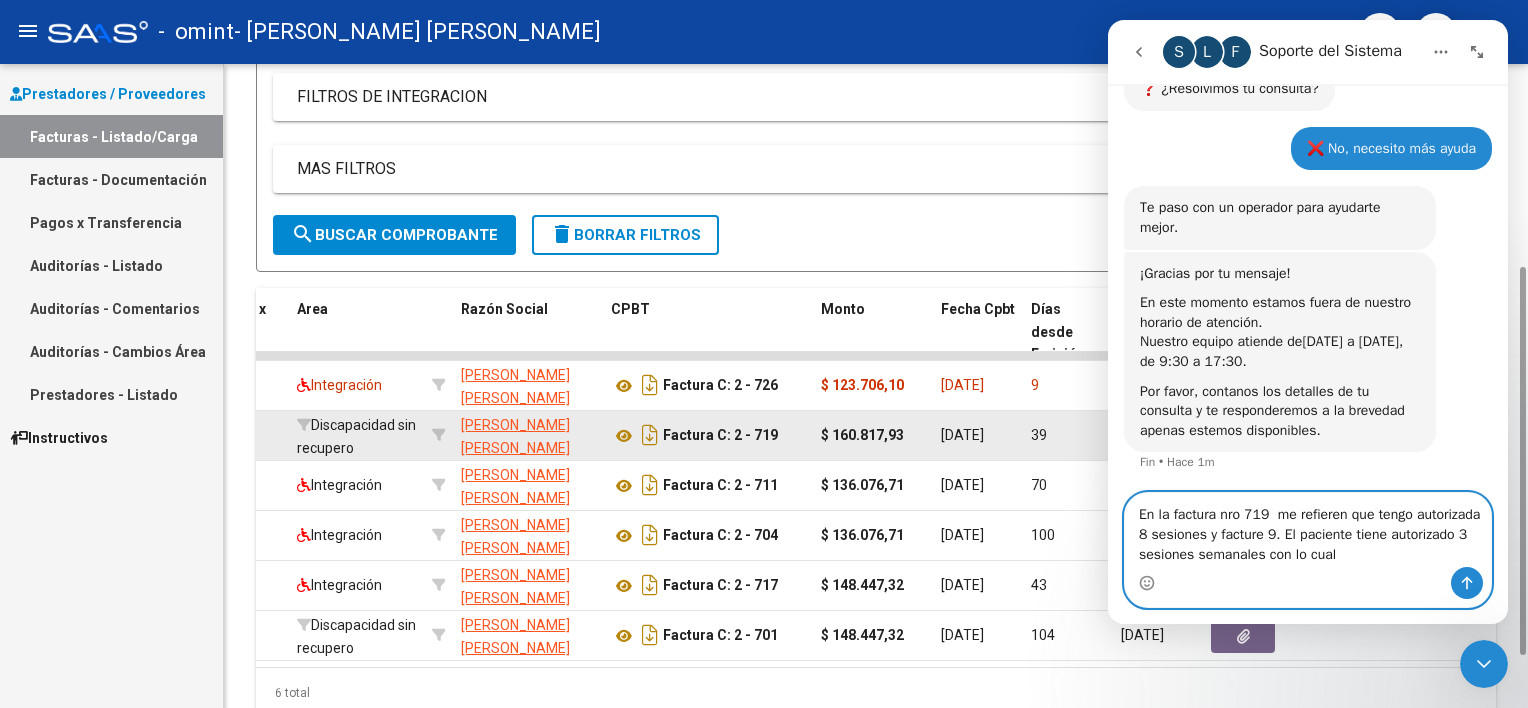 click on "En la factura nro 719  me refieren que tengo autorizada 8 sesiones y facture 9. El paciente tiene autorizado 3 sesiones semanales con lo cual" at bounding box center (1308, 530) 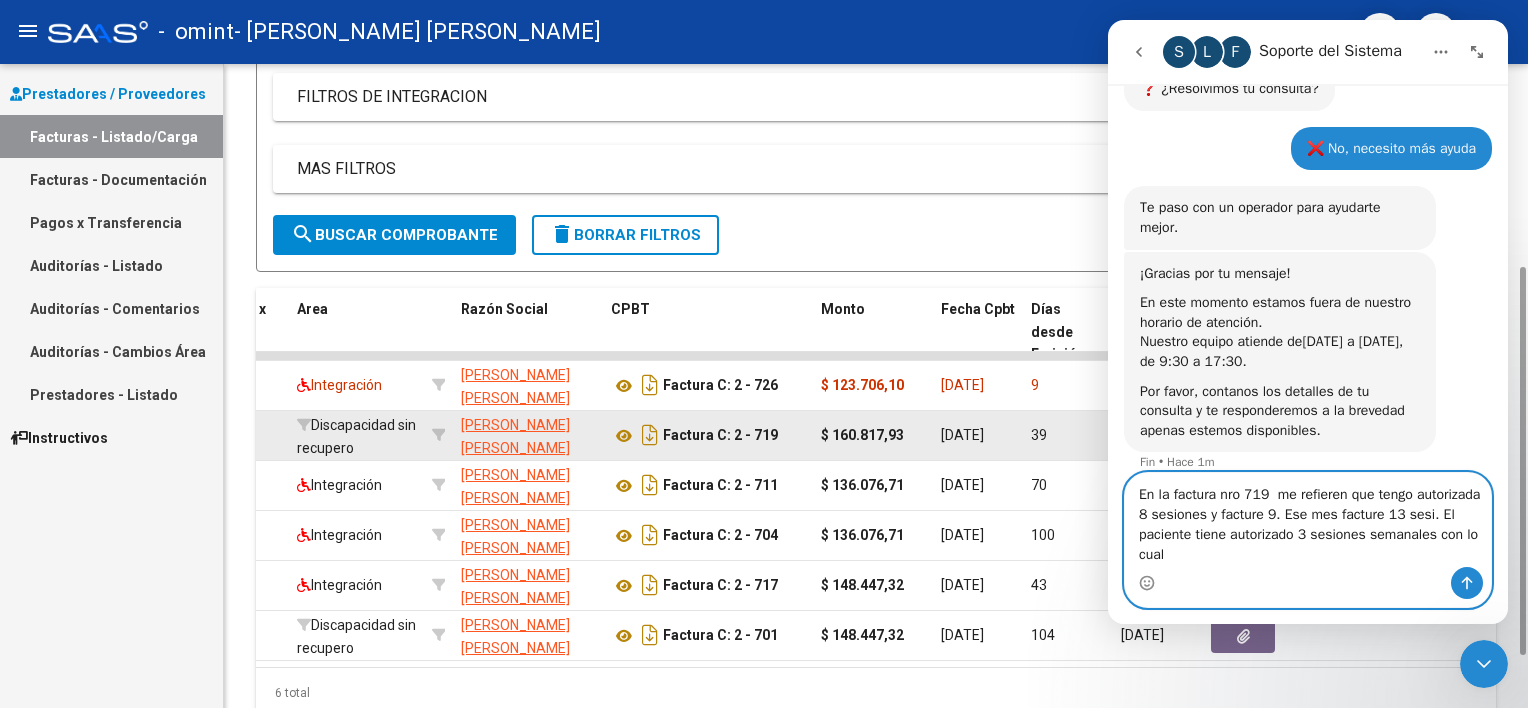 scroll, scrollTop: 1372, scrollLeft: 0, axis: vertical 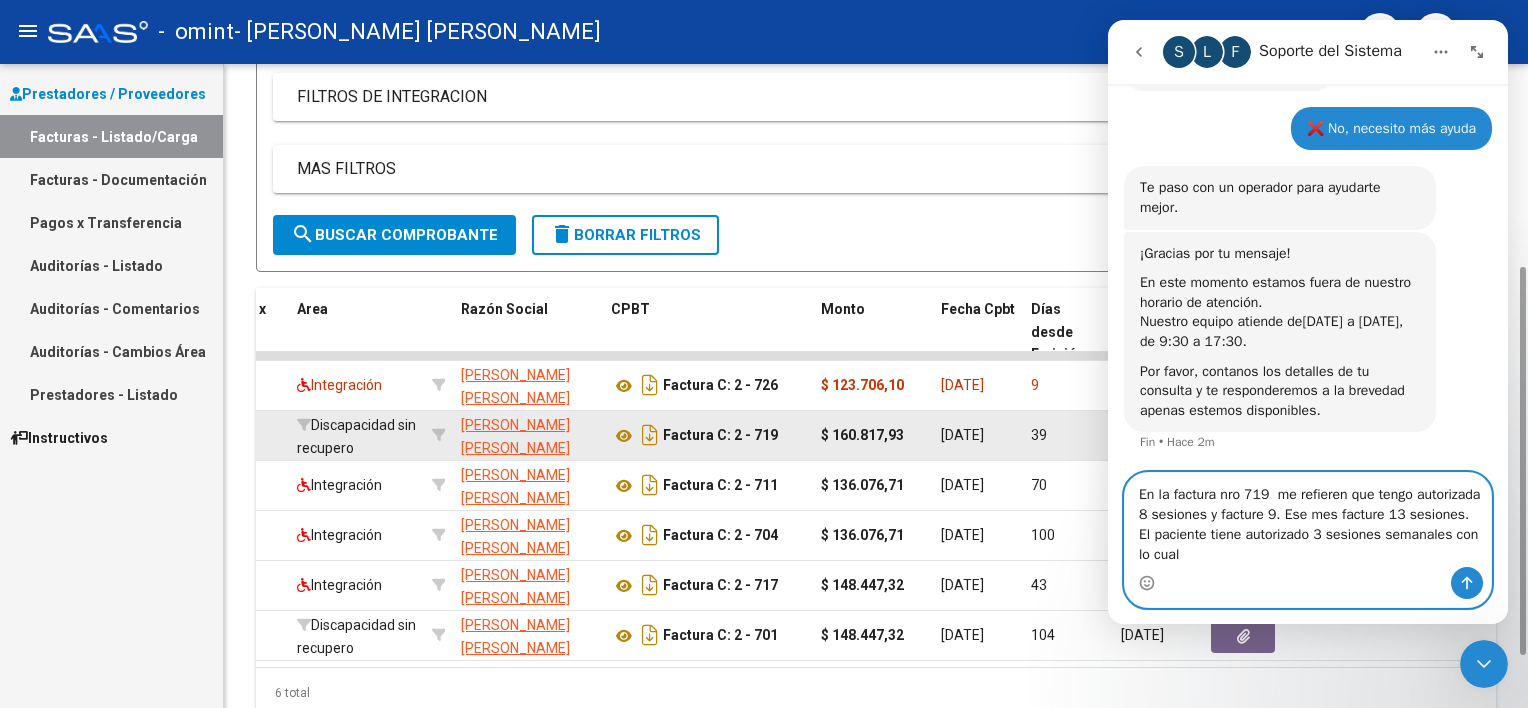 click on "En la factura nro 719  me refieren que tengo autorizada 8 sesiones y facture 9. Ese mes facture 13 sesiones. El paciente tiene autorizado 3 sesiones semanales con lo cual" at bounding box center (1308, 520) 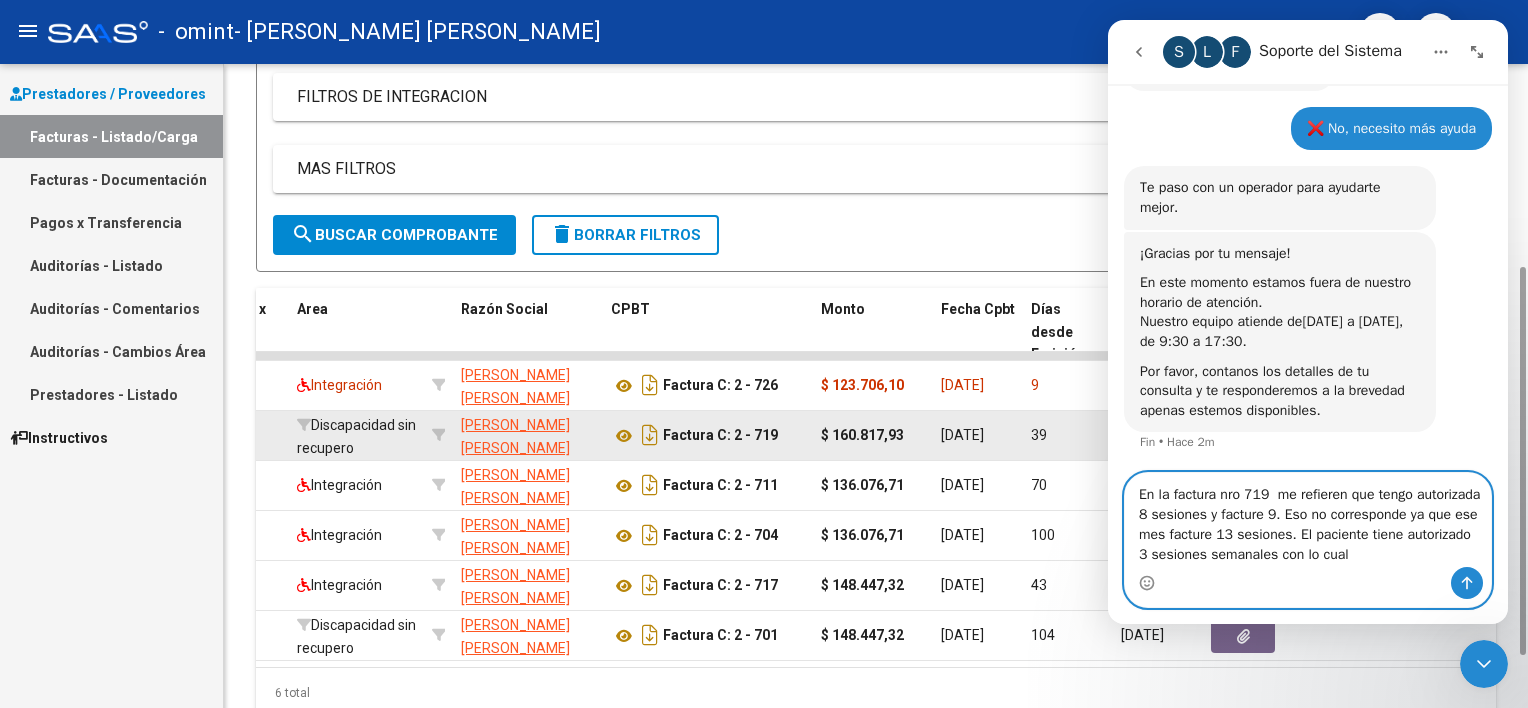 drag, startPoint x: 1284, startPoint y: 536, endPoint x: 1302, endPoint y: 536, distance: 18 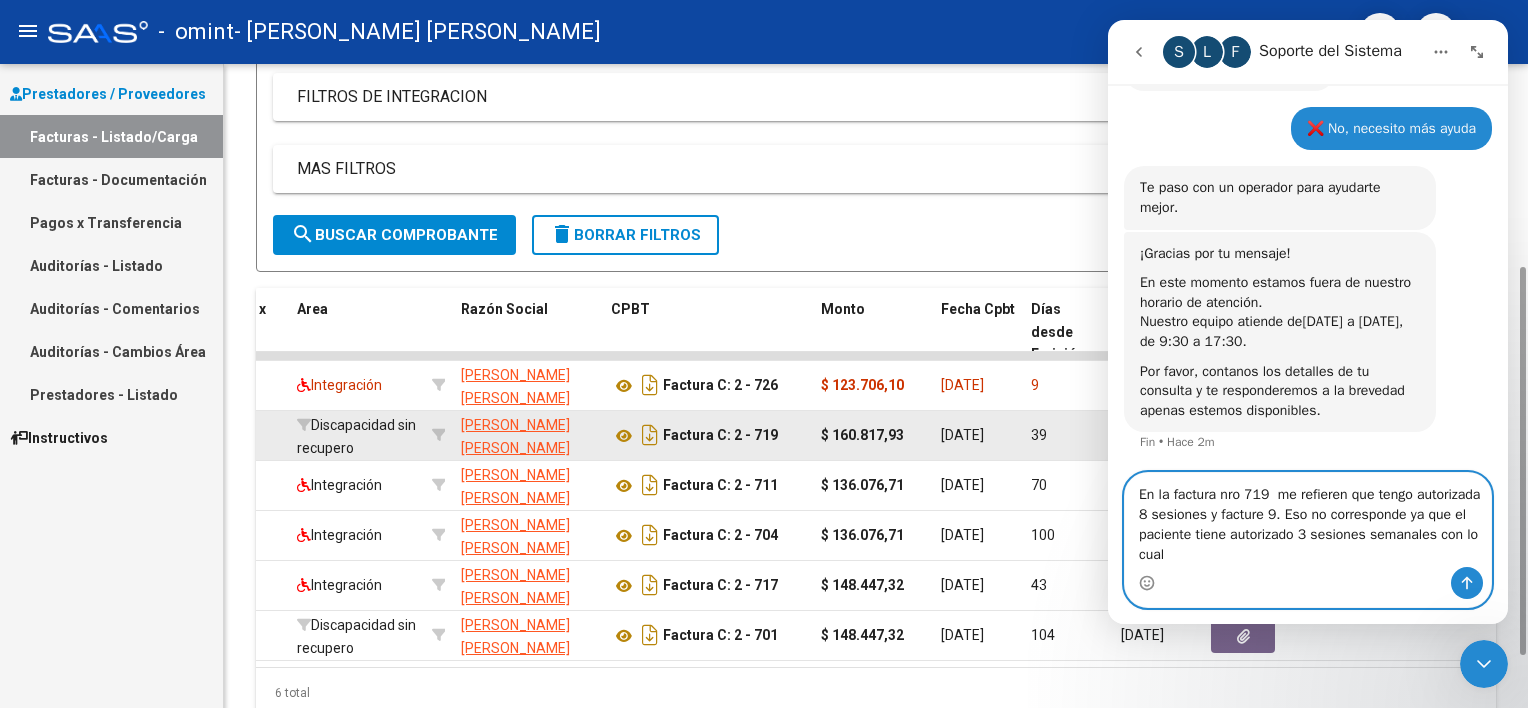 click on "En la factura nro 719  me refieren que tengo autorizada 8 sesiones y facture 9. Eso no corresponde ya que el paciente tiene autorizado 3 sesiones semanales con lo cual" at bounding box center (1308, 520) 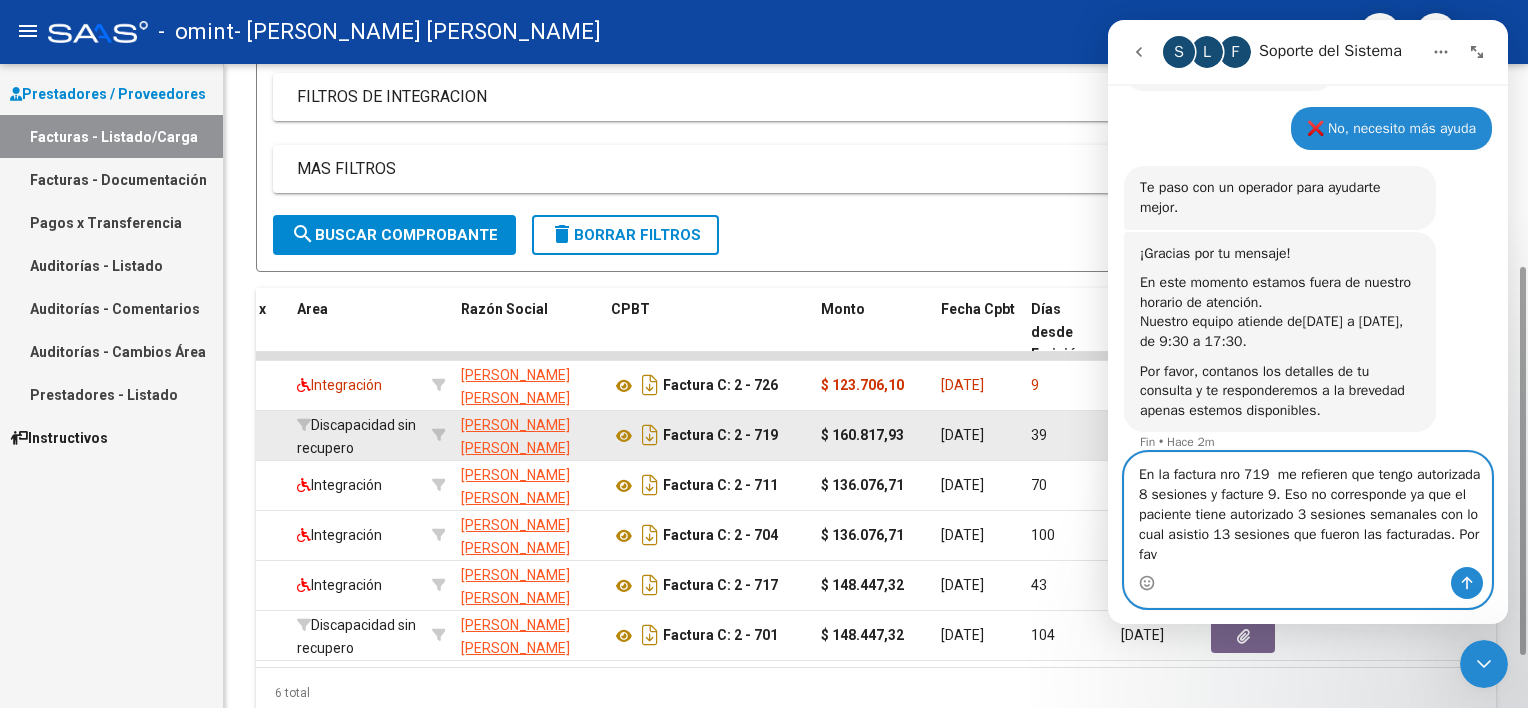 scroll, scrollTop: 1392, scrollLeft: 0, axis: vertical 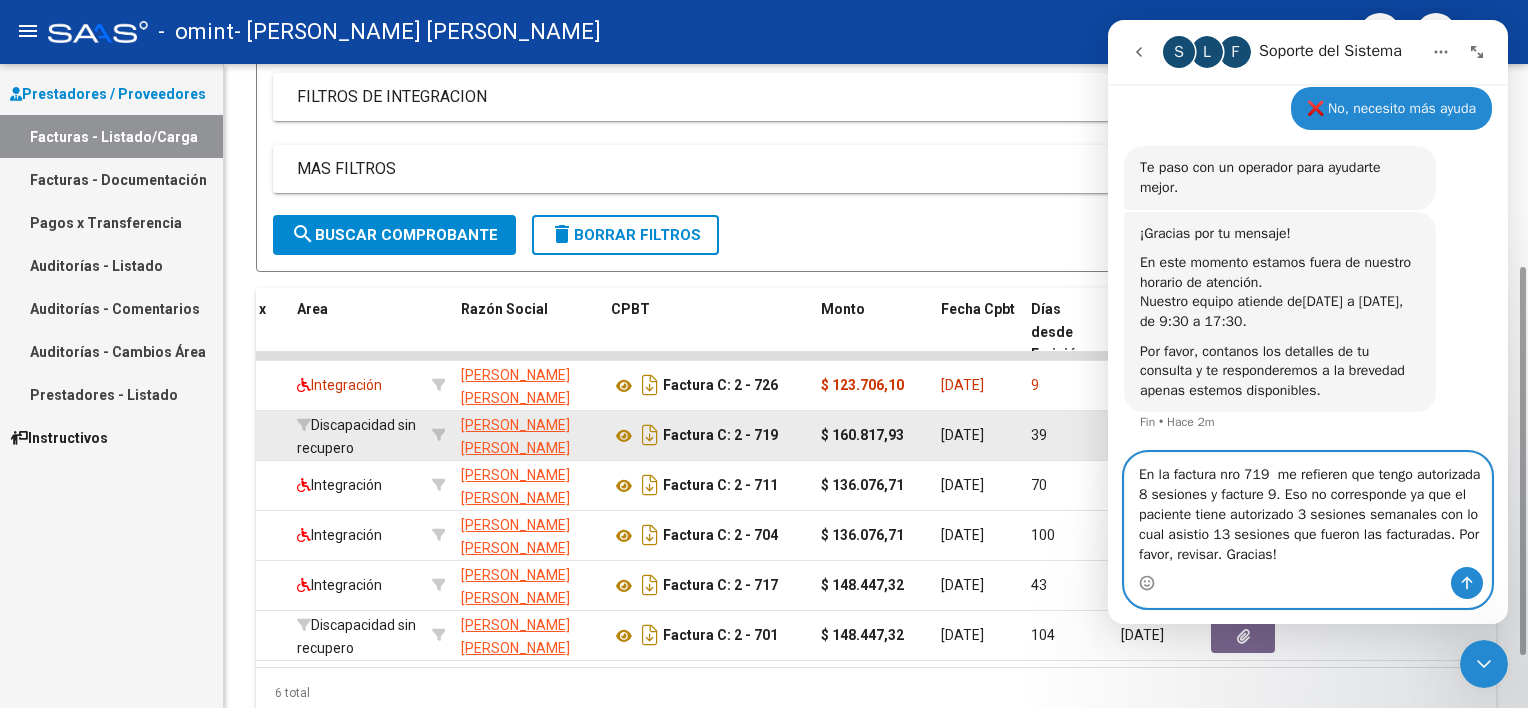 type on "En la factura nro 719  me refieren que tengo autorizada 8 sesiones y facture 9. Eso no corresponde ya que el paciente tiene autorizado 3 sesiones semanales con lo cual asistio 13 sesiones que fueron las facturadas. Por favor, revisar. Gracias!" 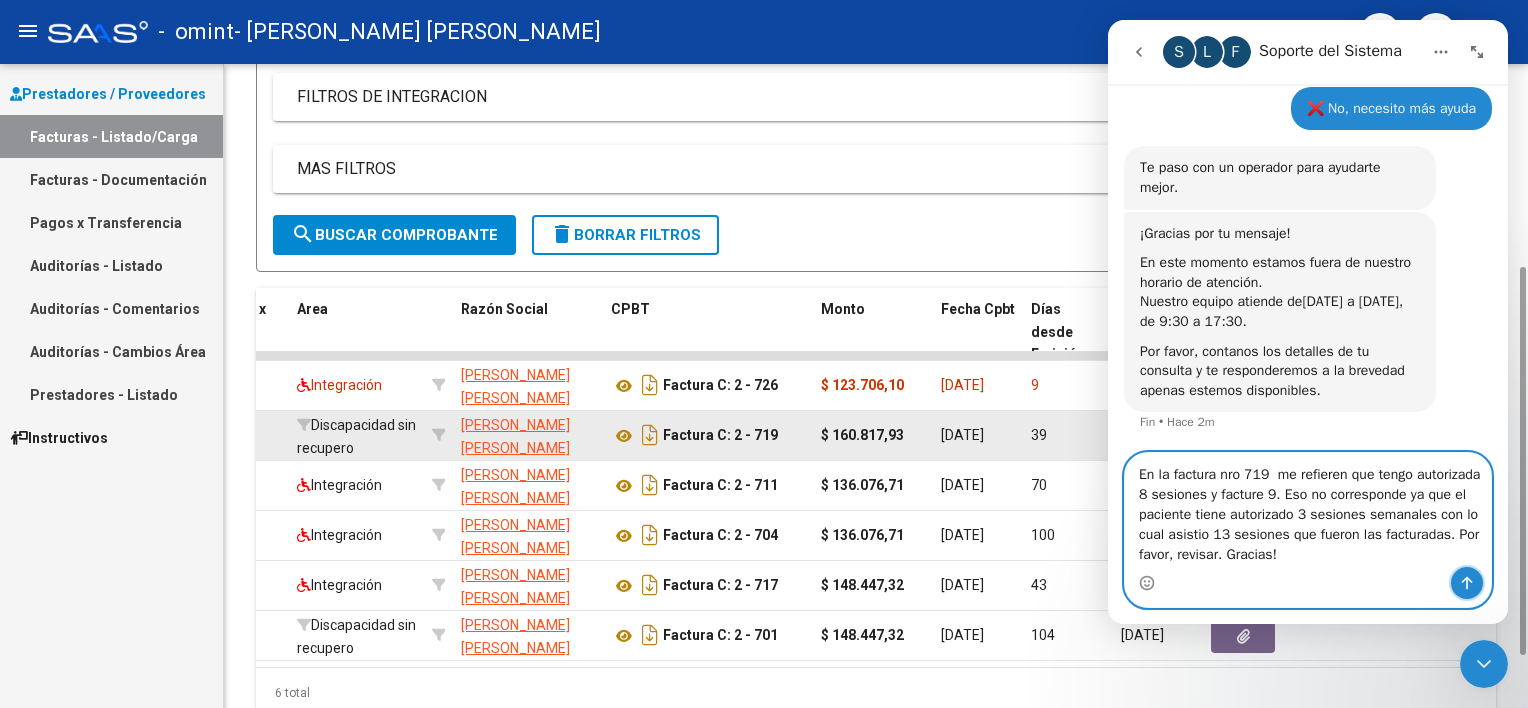 click at bounding box center (1467, 583) 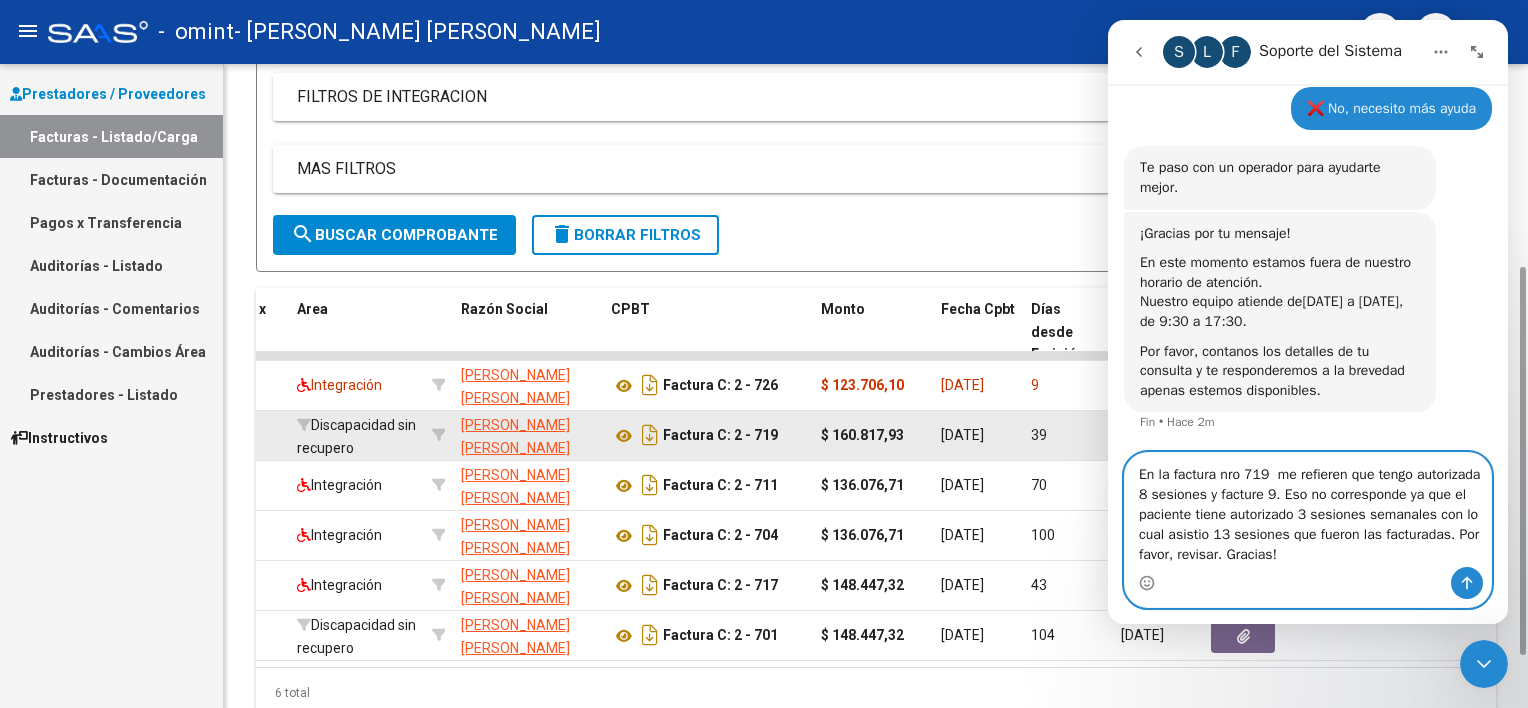 type 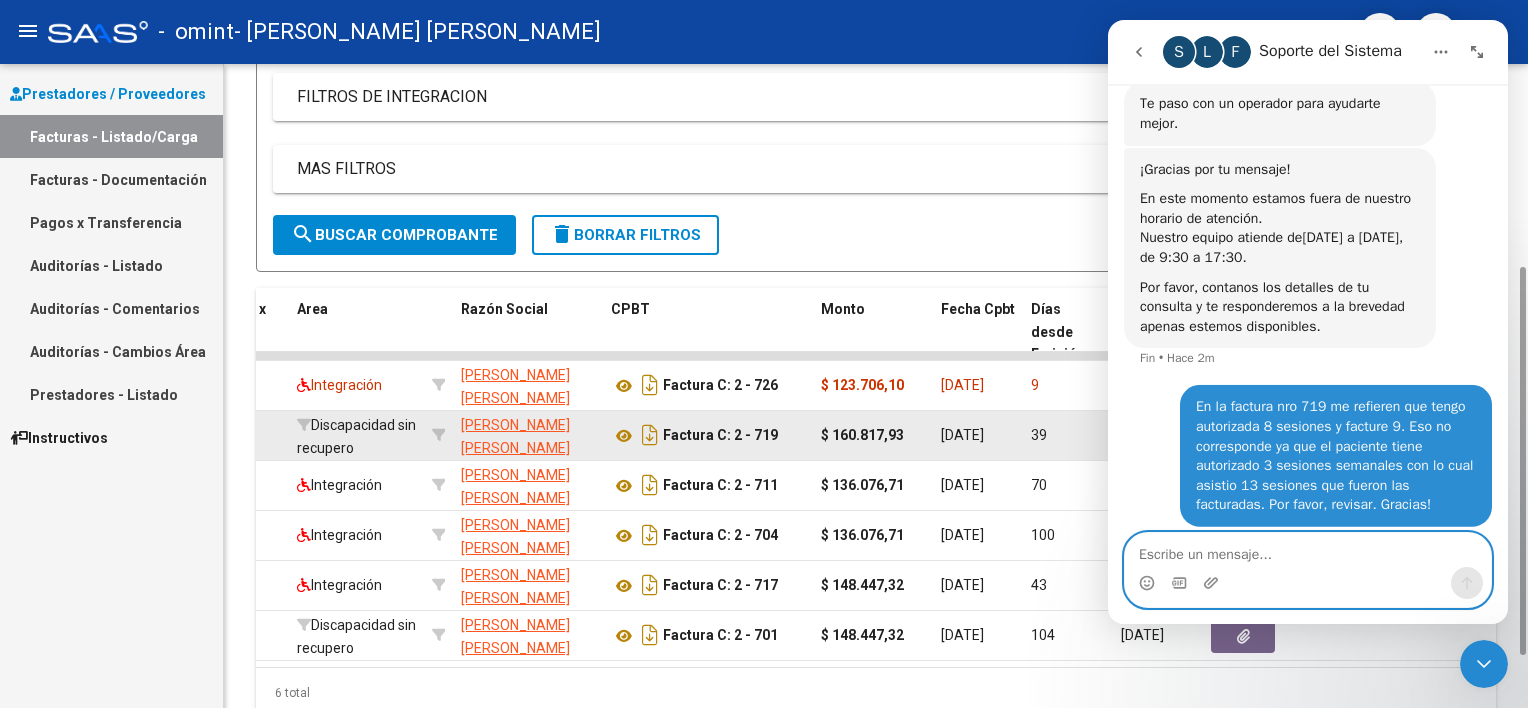 scroll, scrollTop: 1470, scrollLeft: 0, axis: vertical 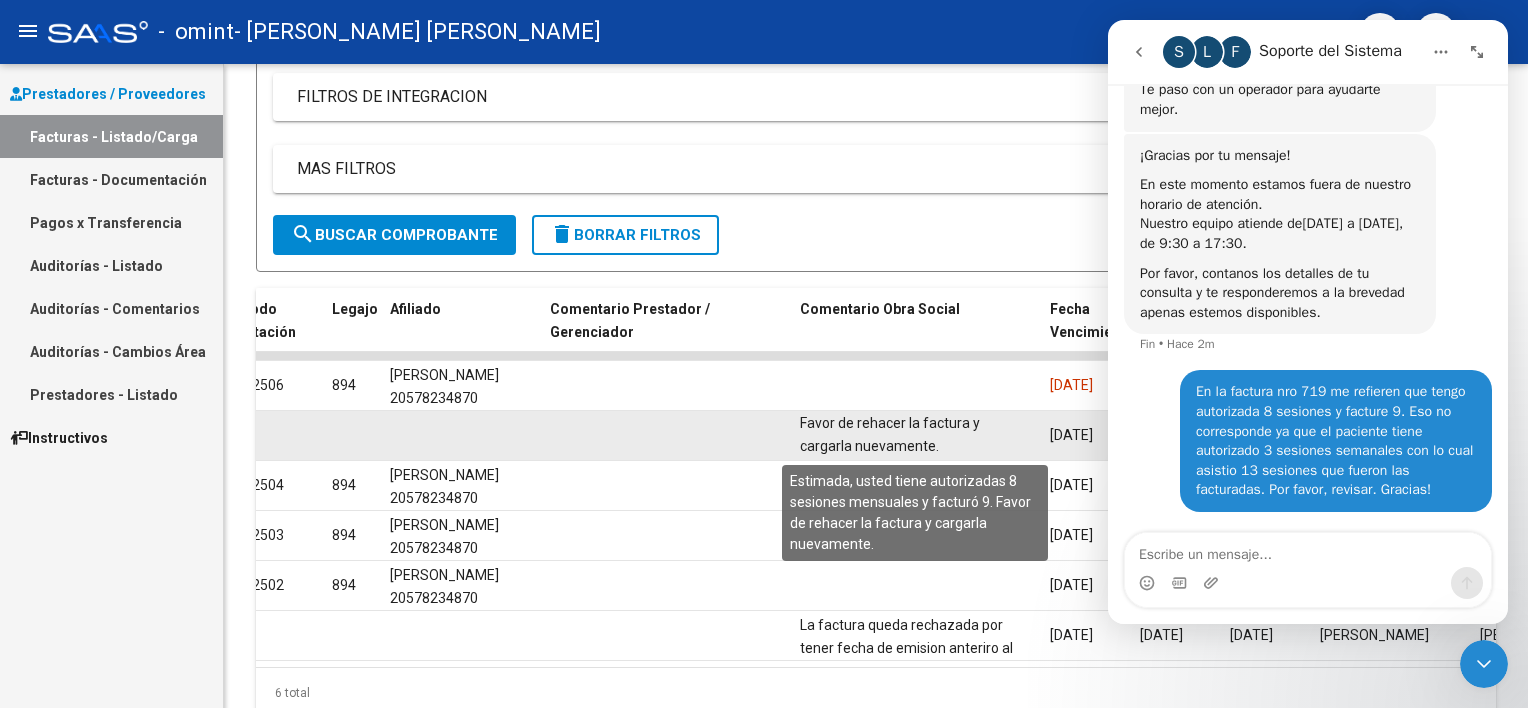 click on "Estimada, usted tiene autorizadas 8 sesiones mensuales y facturó 9. Favor de rehacer la factura y cargarla nuevamente." 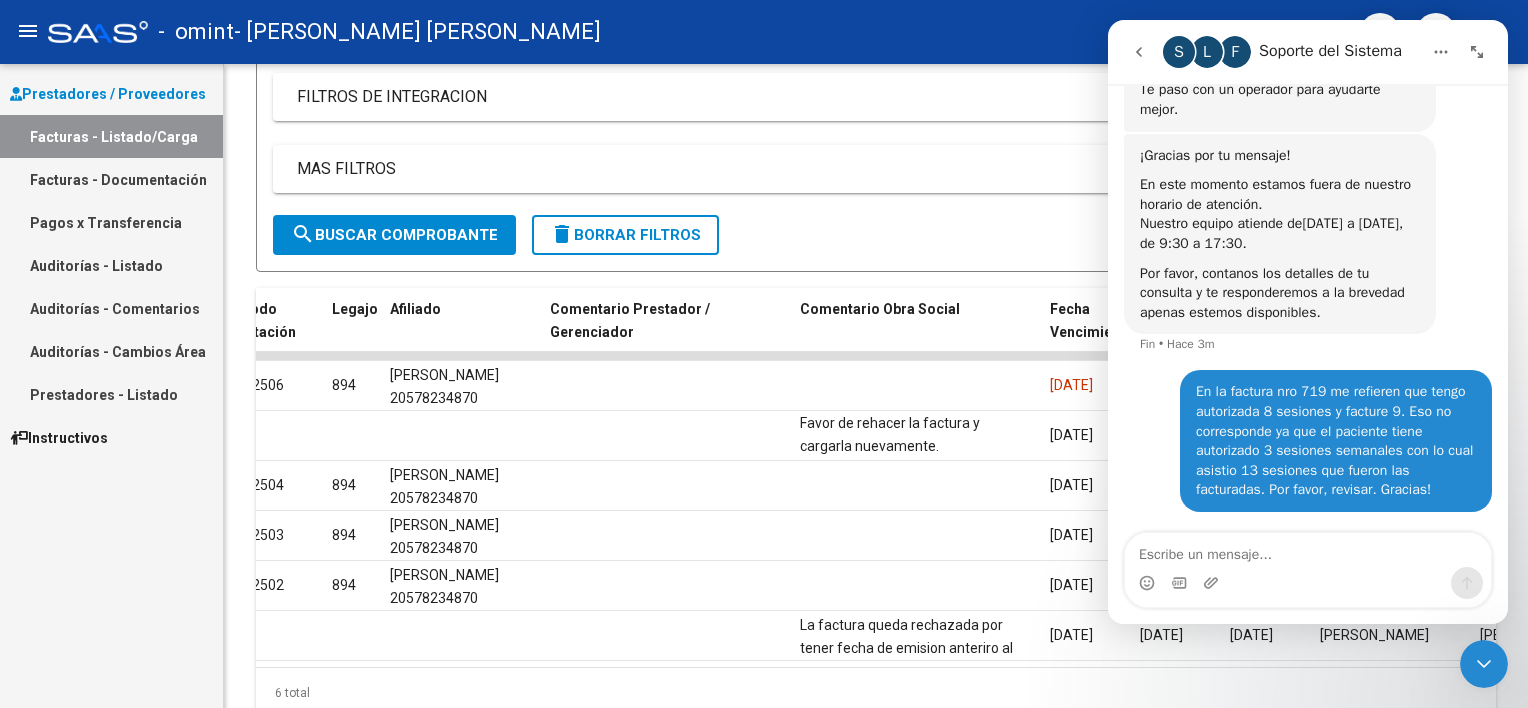 click 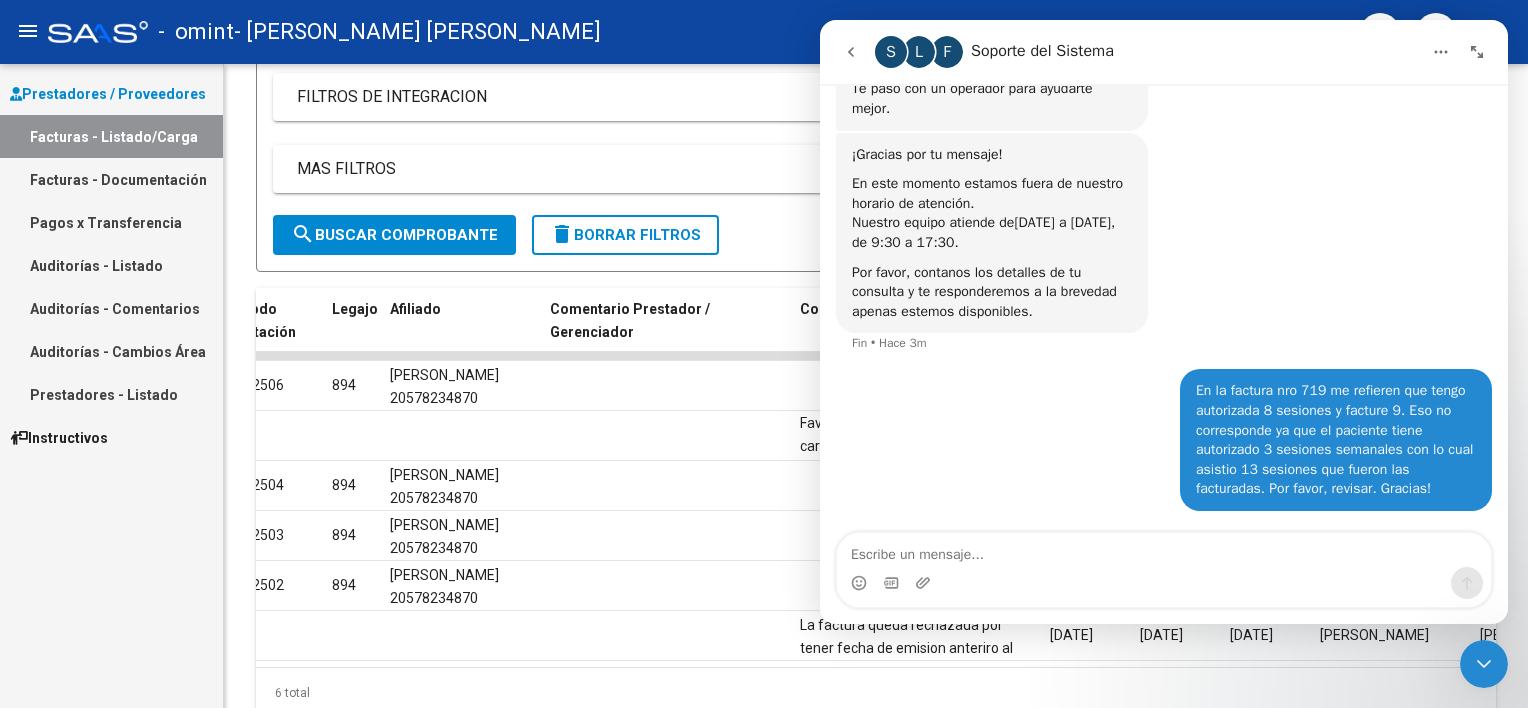 scroll, scrollTop: 1116, scrollLeft: 0, axis: vertical 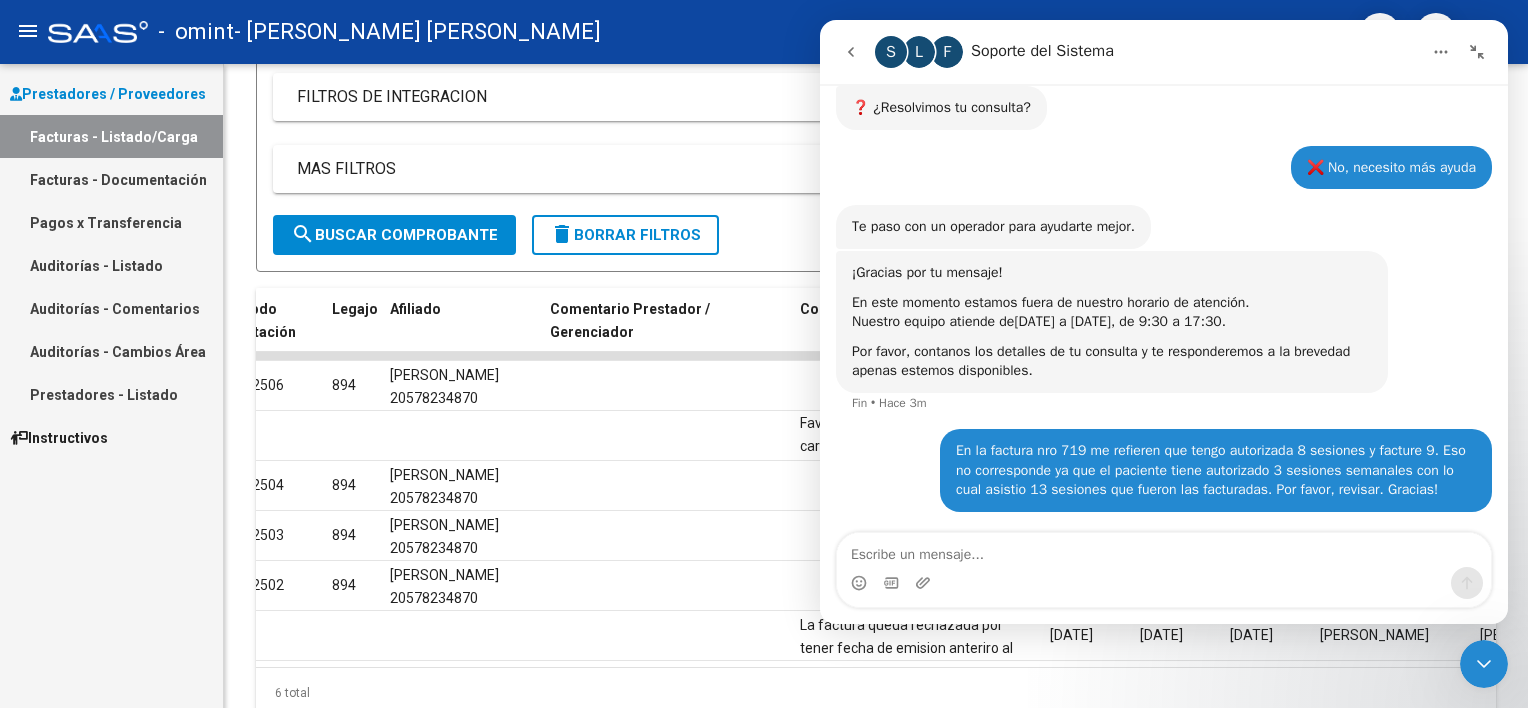 click 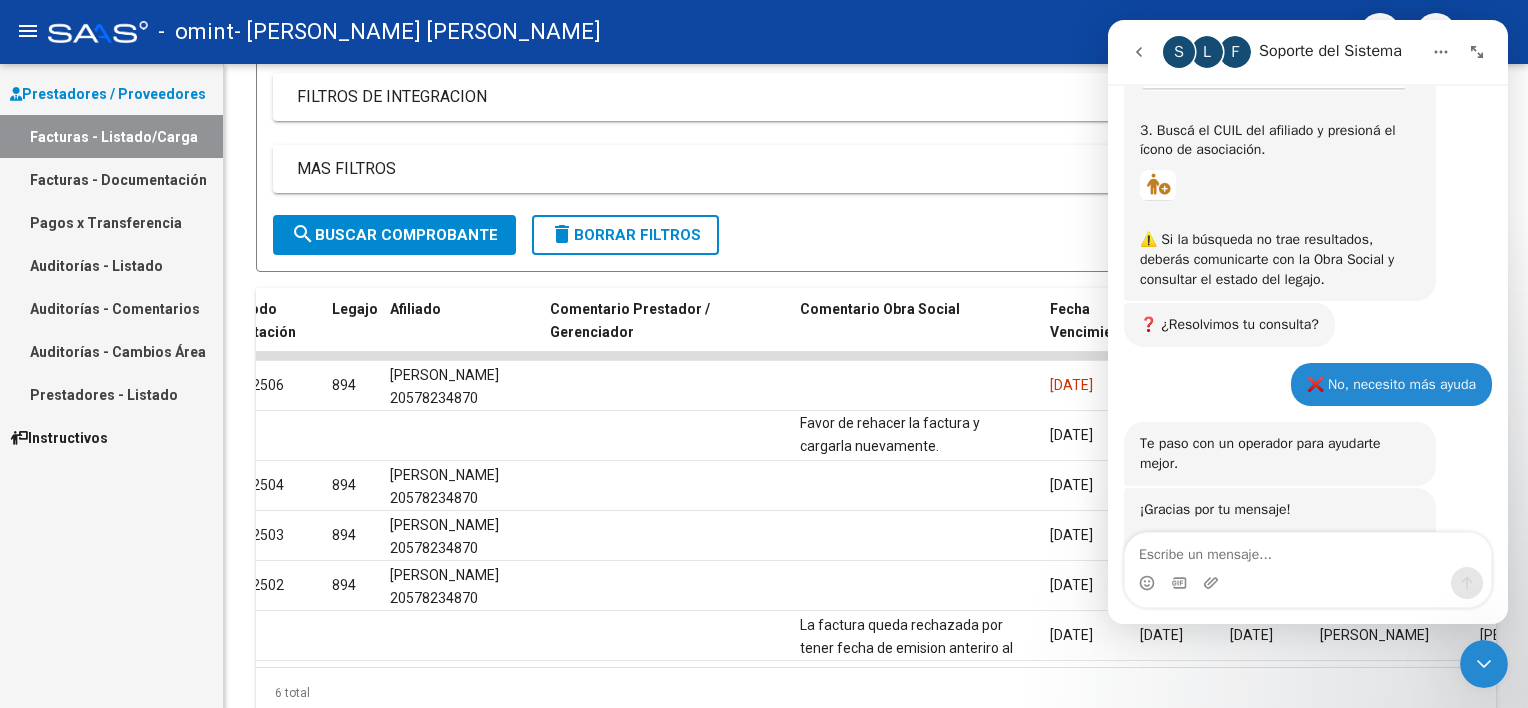 scroll, scrollTop: 1470, scrollLeft: 0, axis: vertical 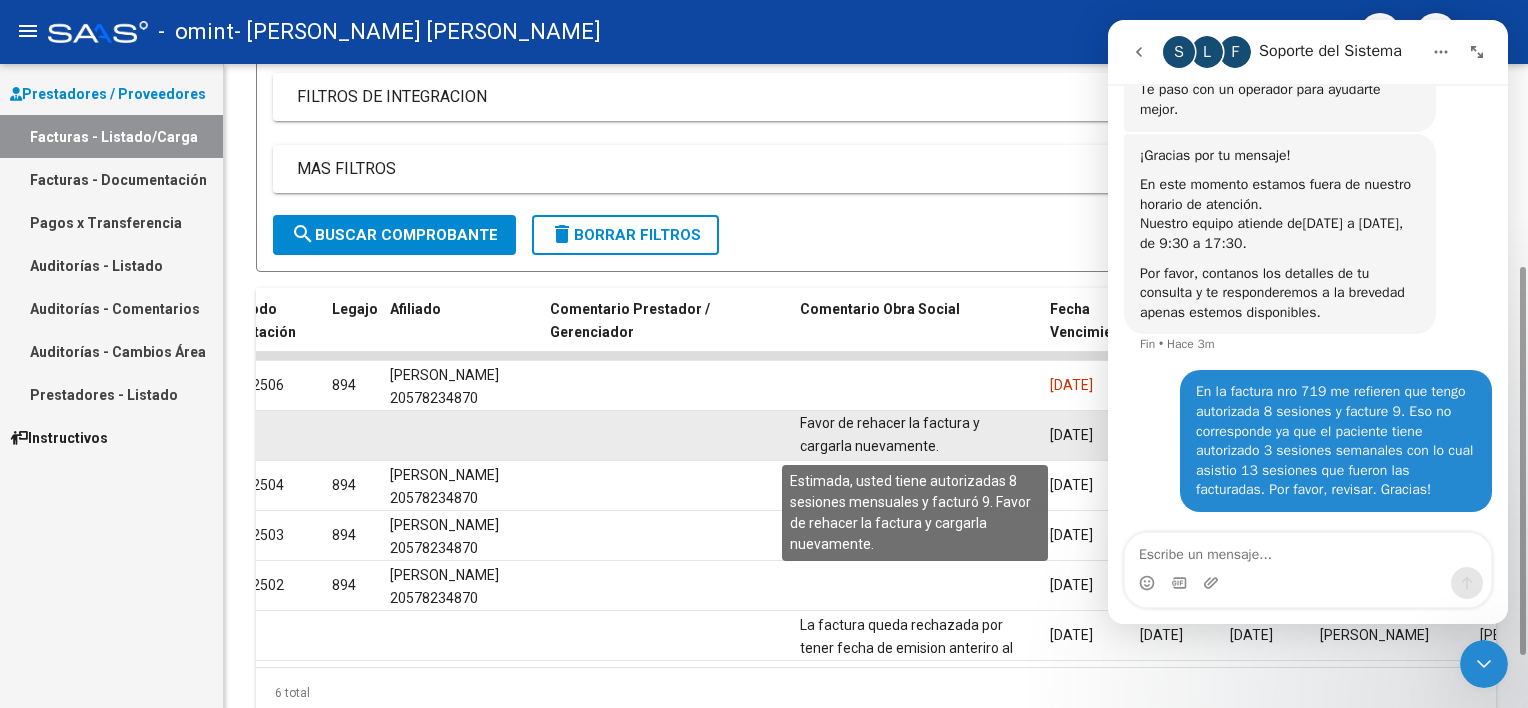click on "Estimada, usted tiene autorizadas 8 sesiones mensuales y facturó 9. Favor de rehacer la factura y cargarla nuevamente." 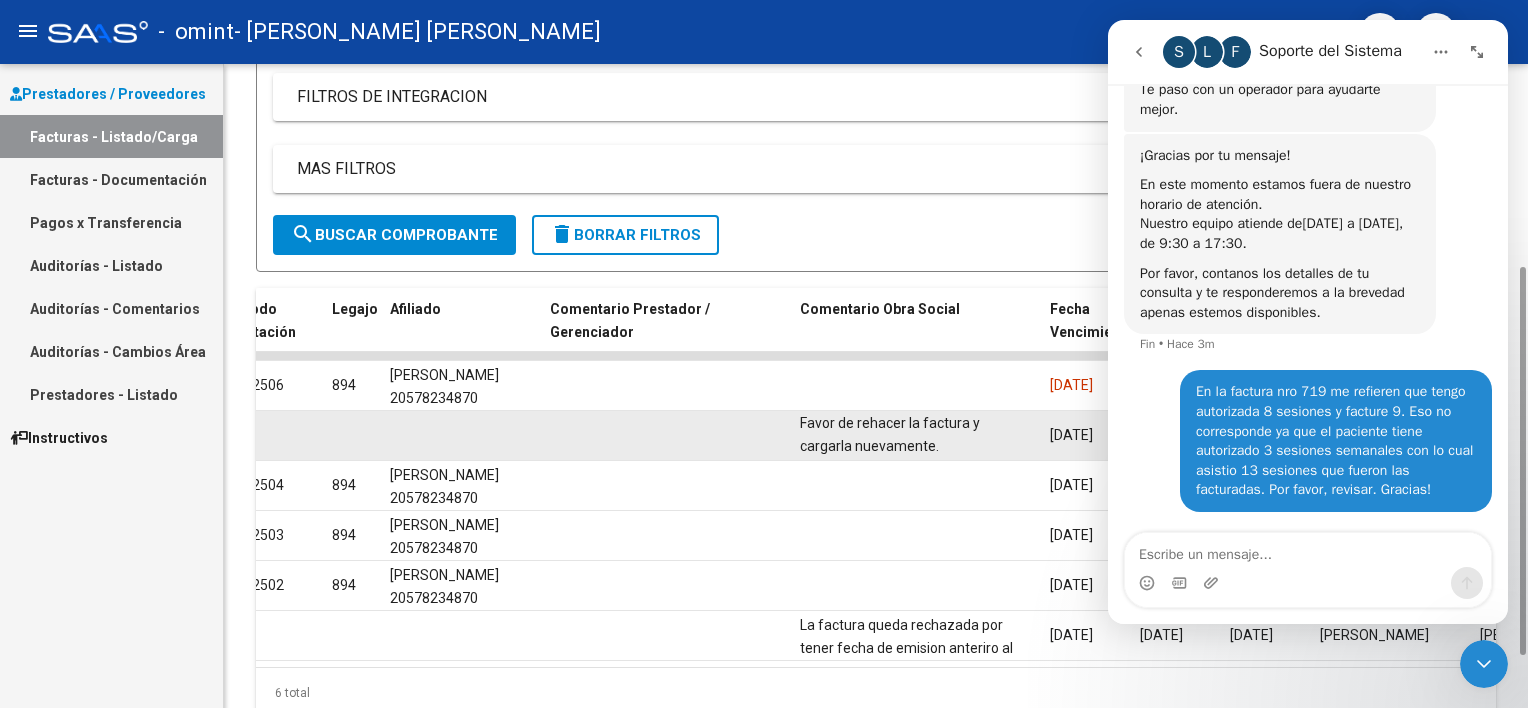 click on "Estimada, usted tiene autorizadas 8 sesiones mensuales y facturó 9. Favor de rehacer la factura y cargarla nuevamente." 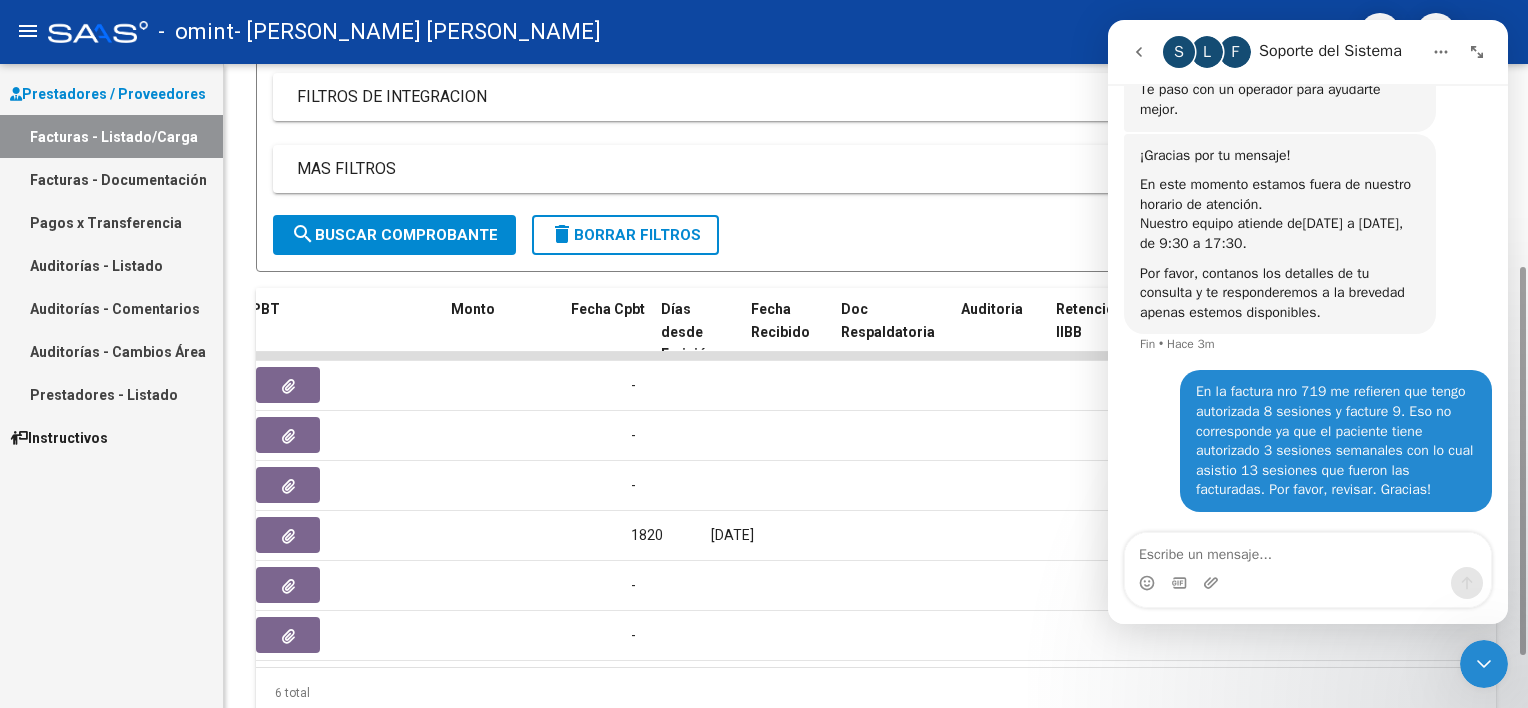 scroll, scrollTop: 0, scrollLeft: 700, axis: horizontal 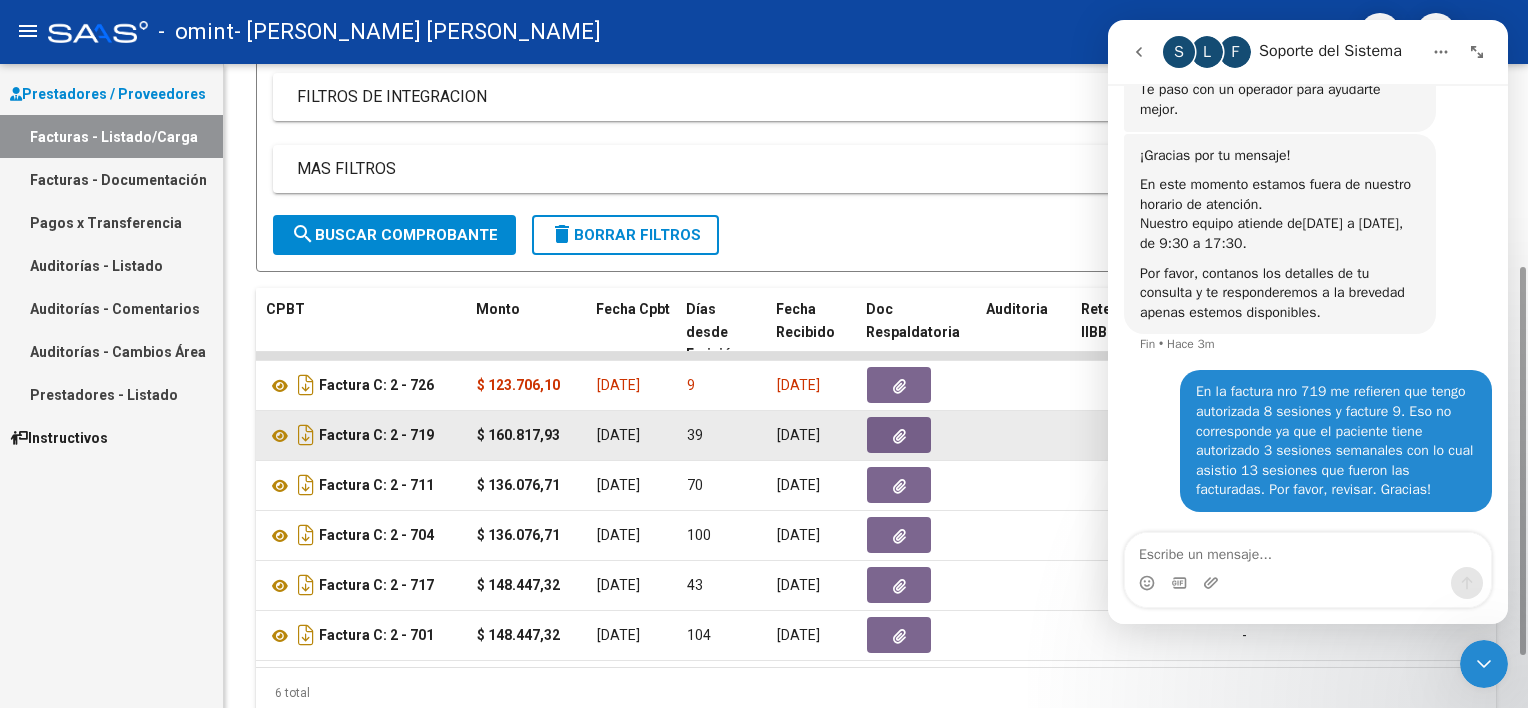 click on "39" 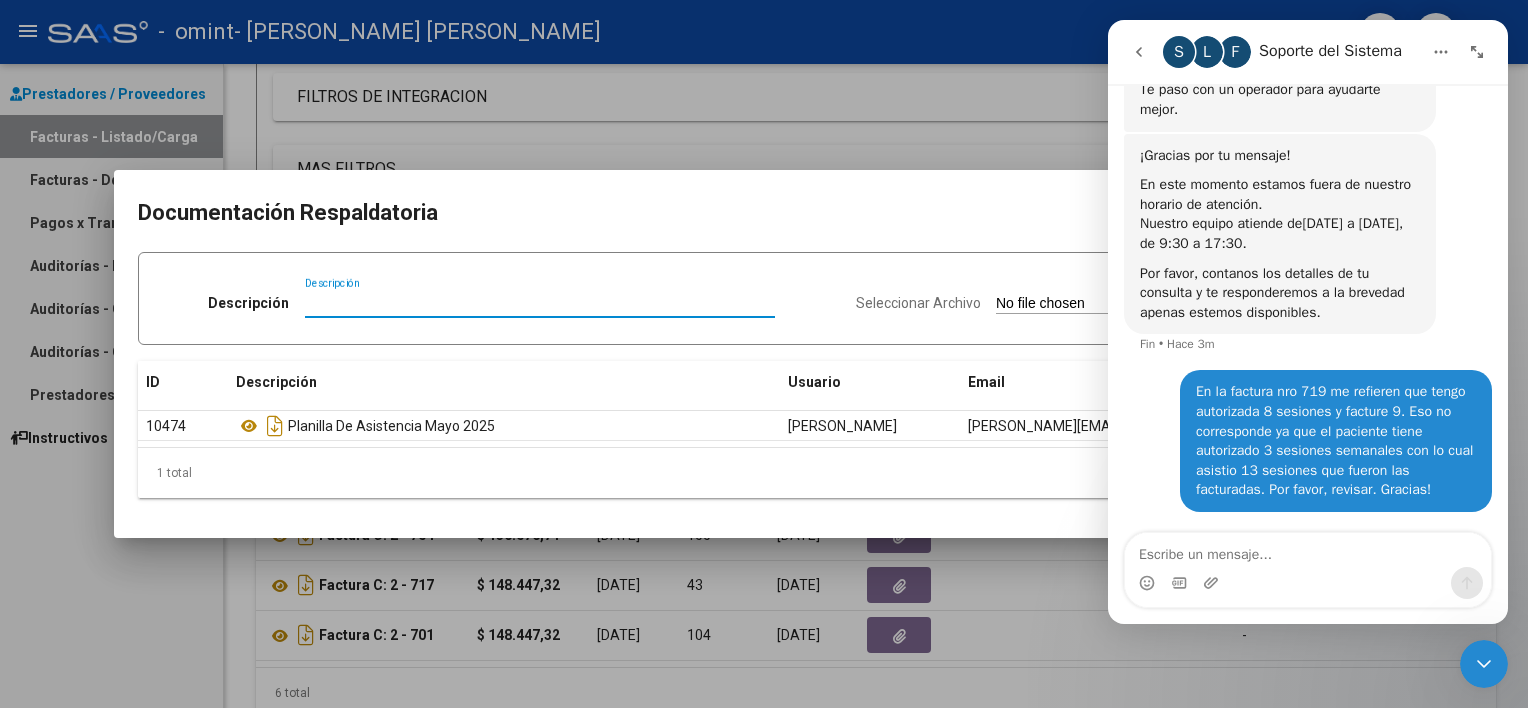 click on "Documentación Respaldatoria" at bounding box center [764, 213] 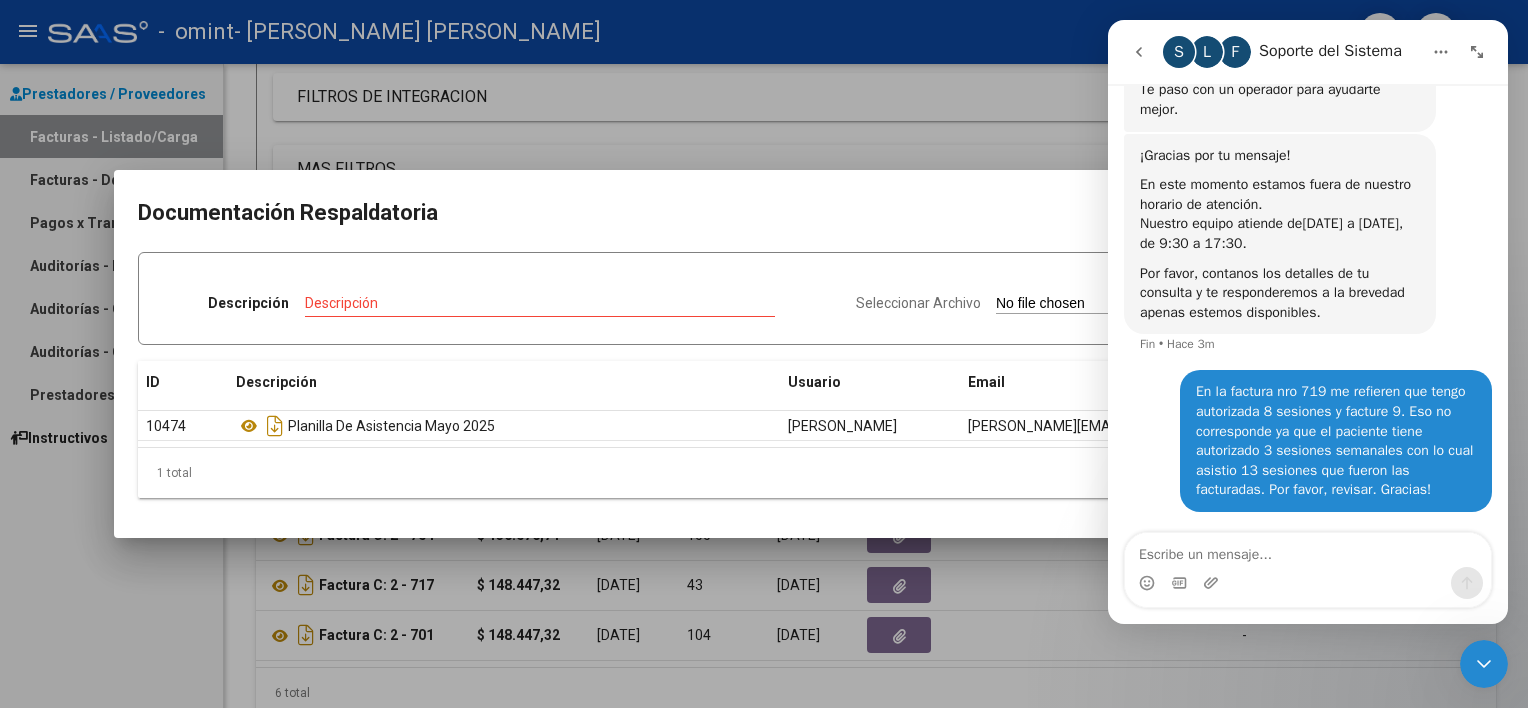click at bounding box center (764, 354) 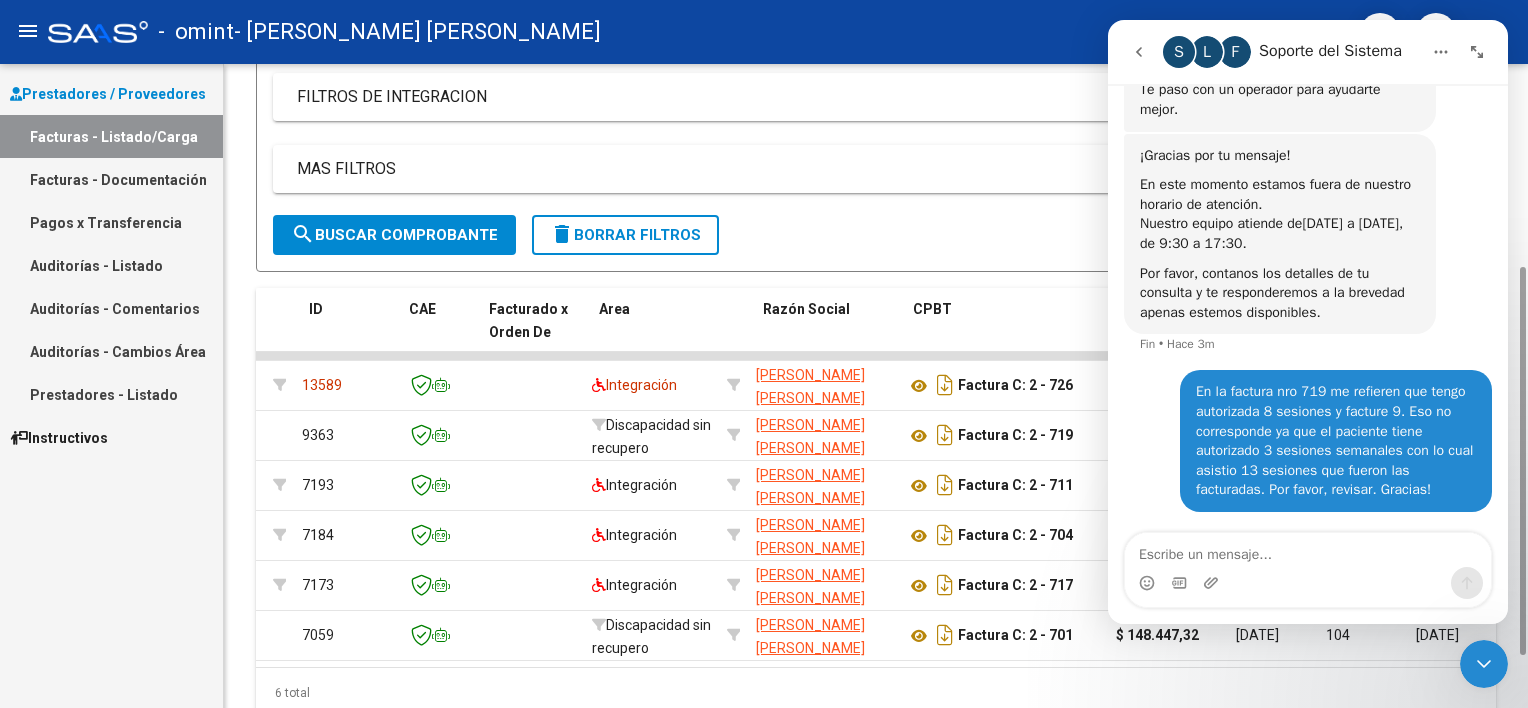 scroll, scrollTop: 0, scrollLeft: 0, axis: both 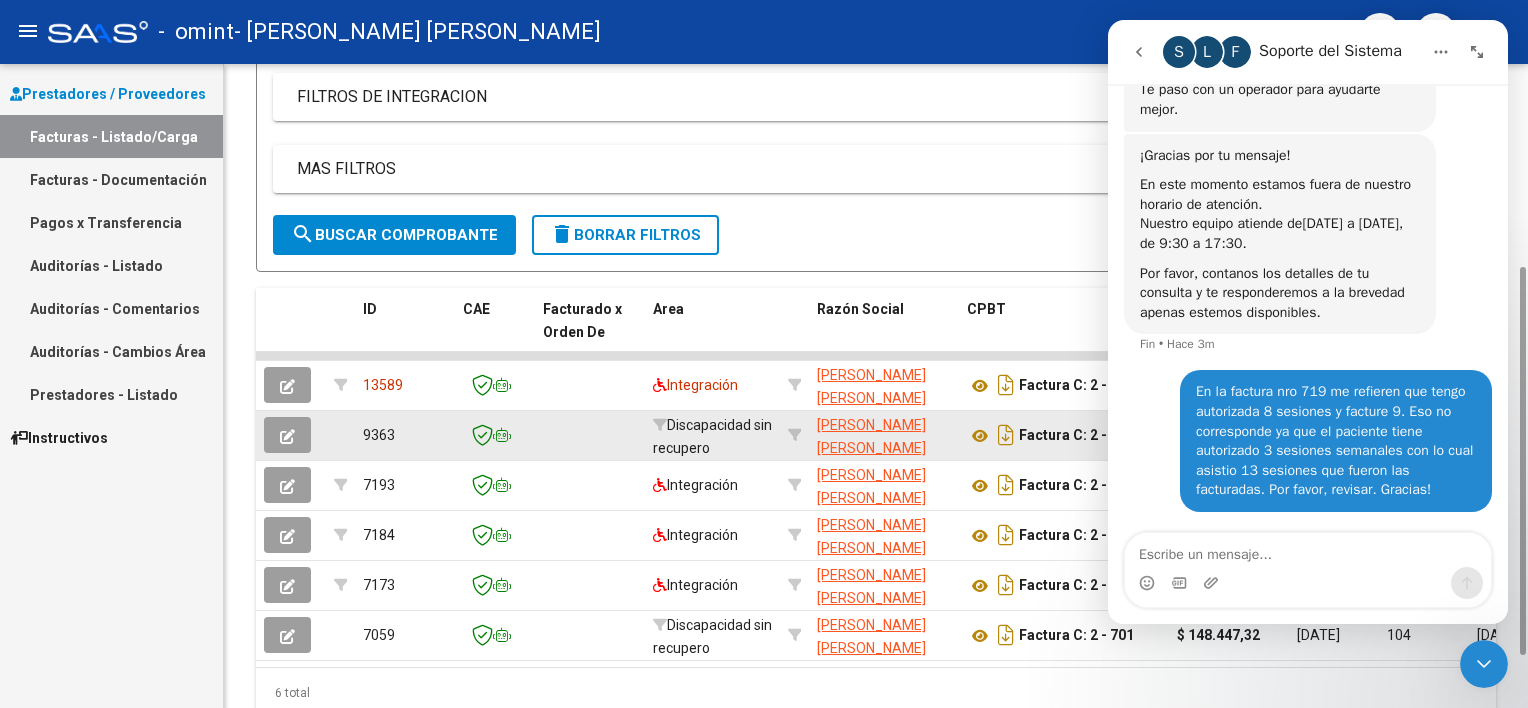 click on "Discapacidad sin recupero" 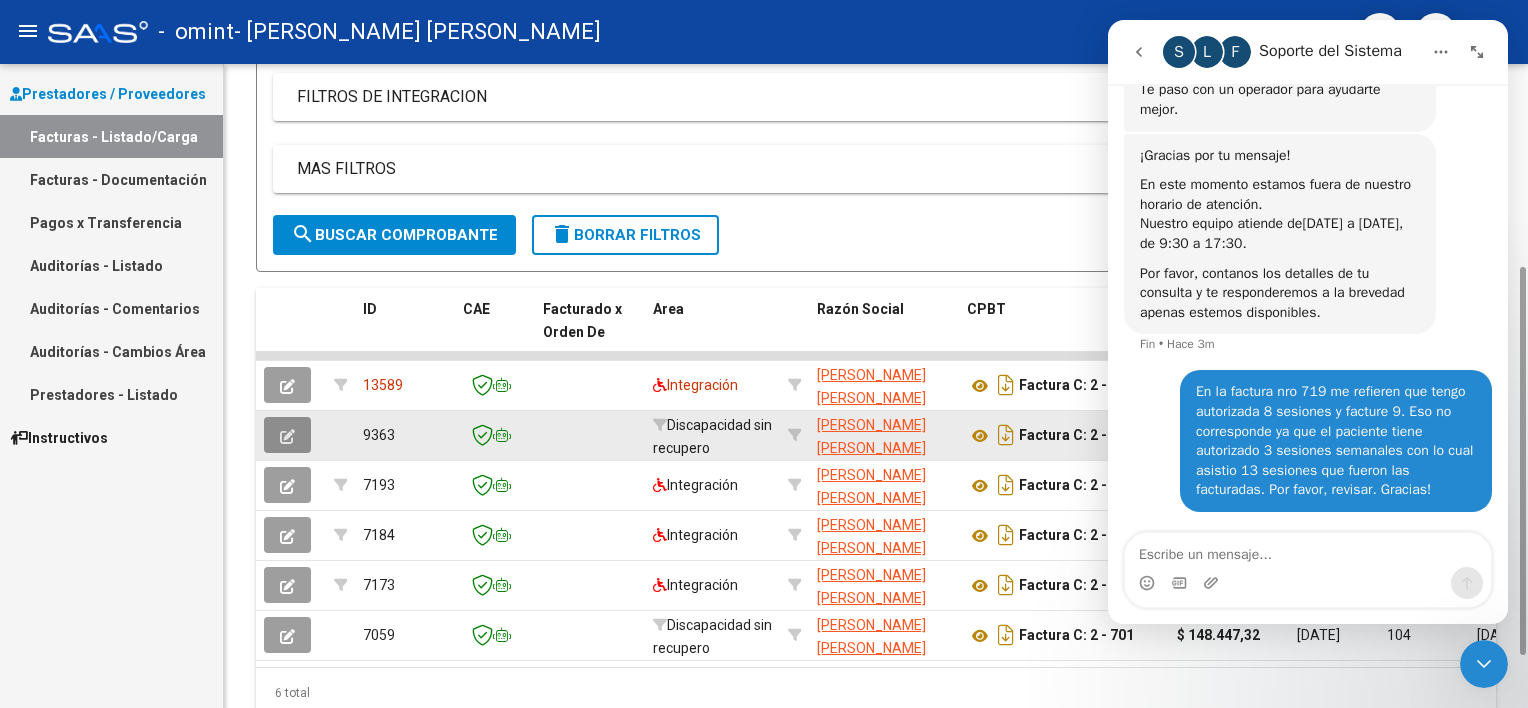 click 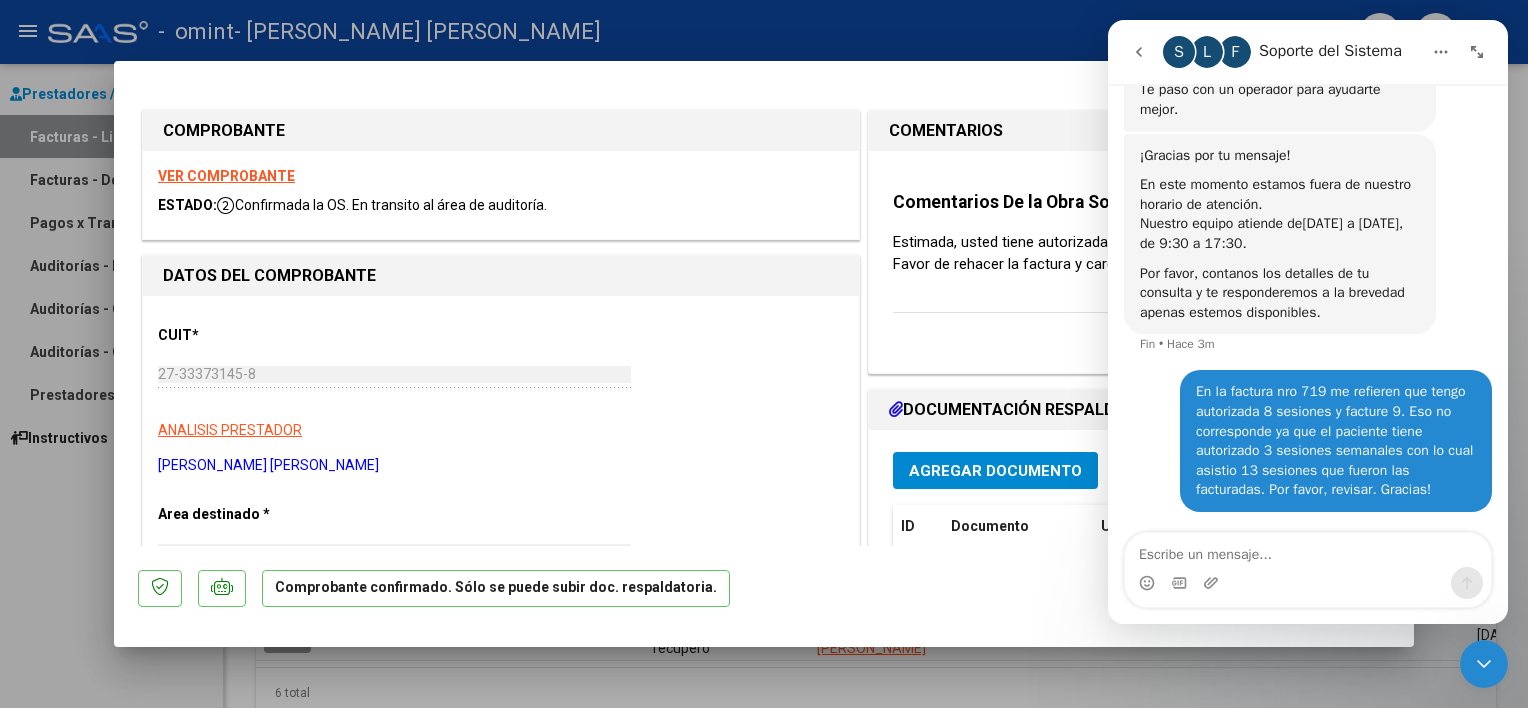 drag, startPoint x: 1015, startPoint y: 96, endPoint x: 925, endPoint y: 100, distance: 90.088844 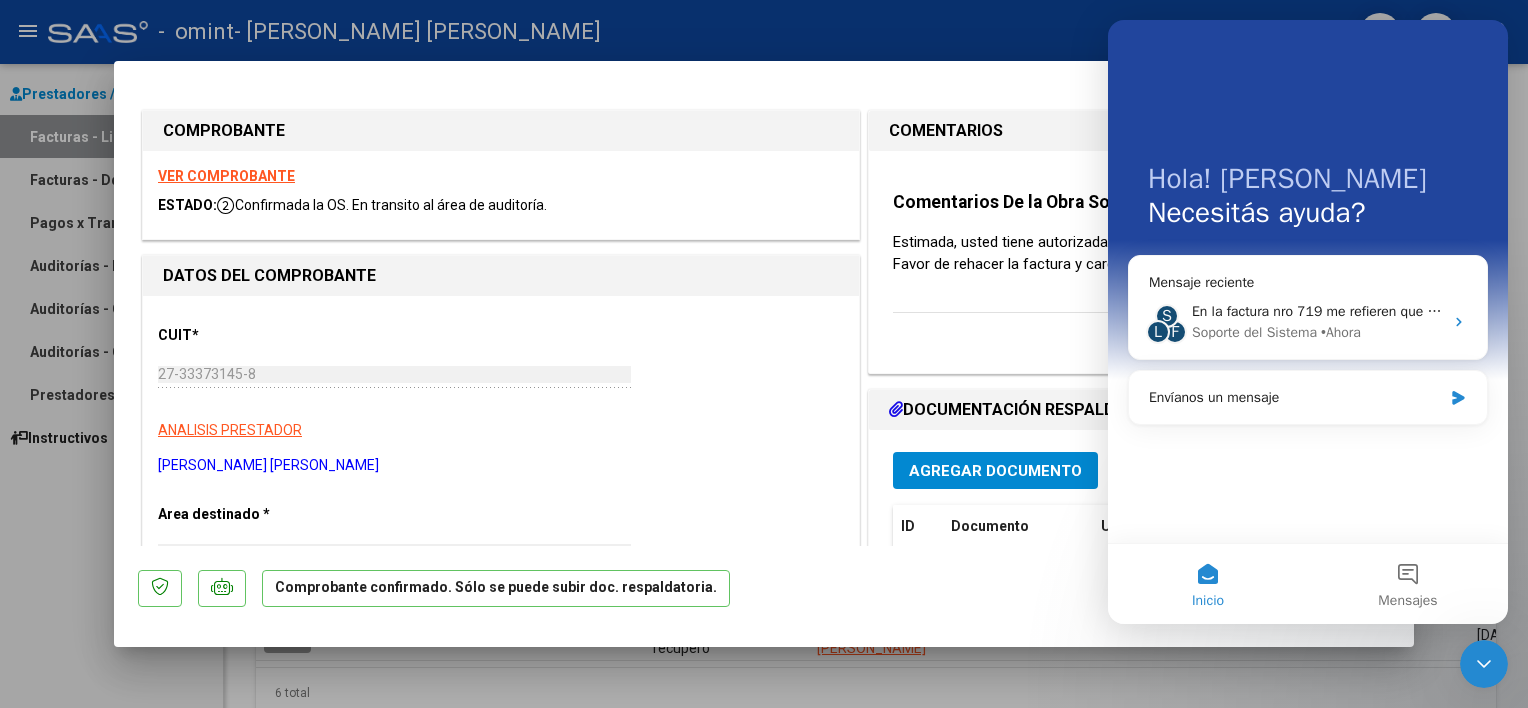 scroll, scrollTop: 0, scrollLeft: 0, axis: both 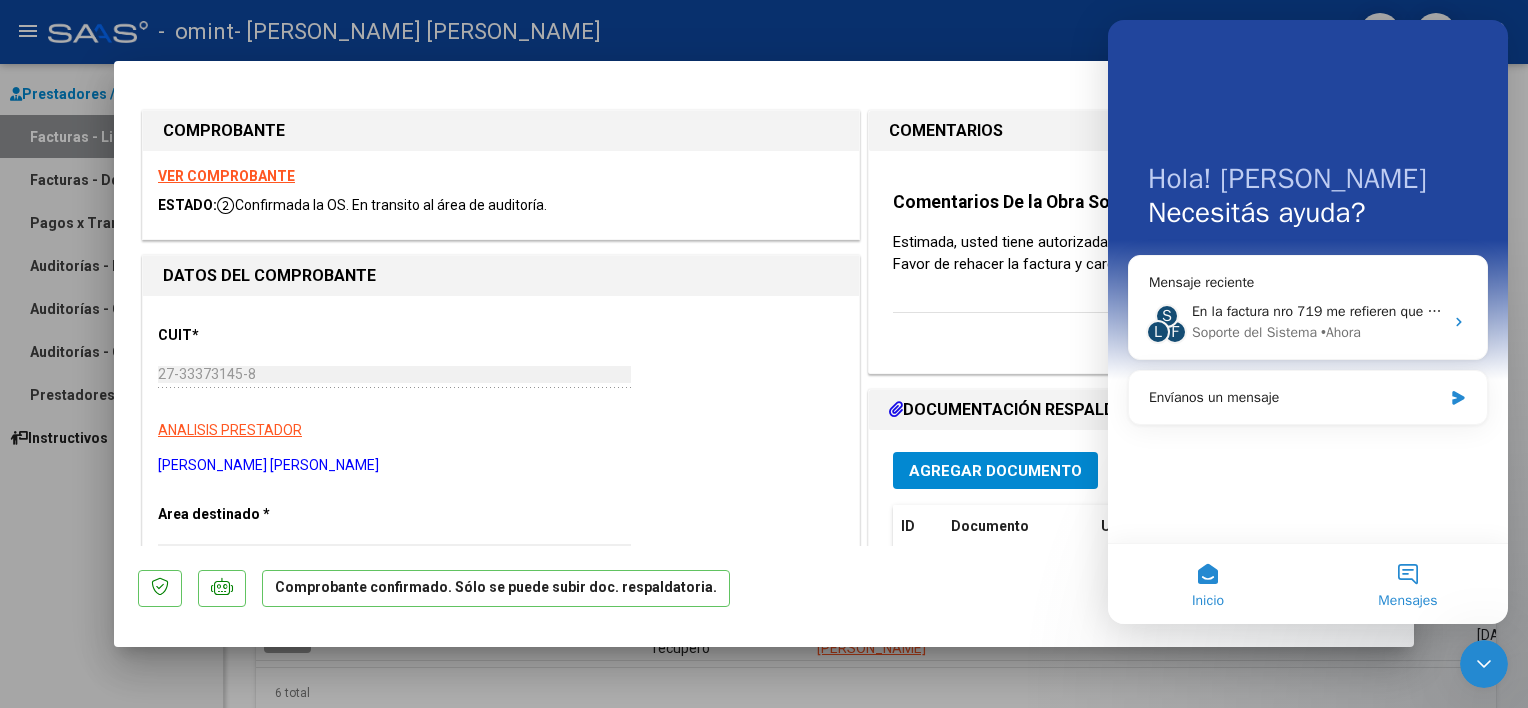 click on "Mensajes" at bounding box center [1408, 584] 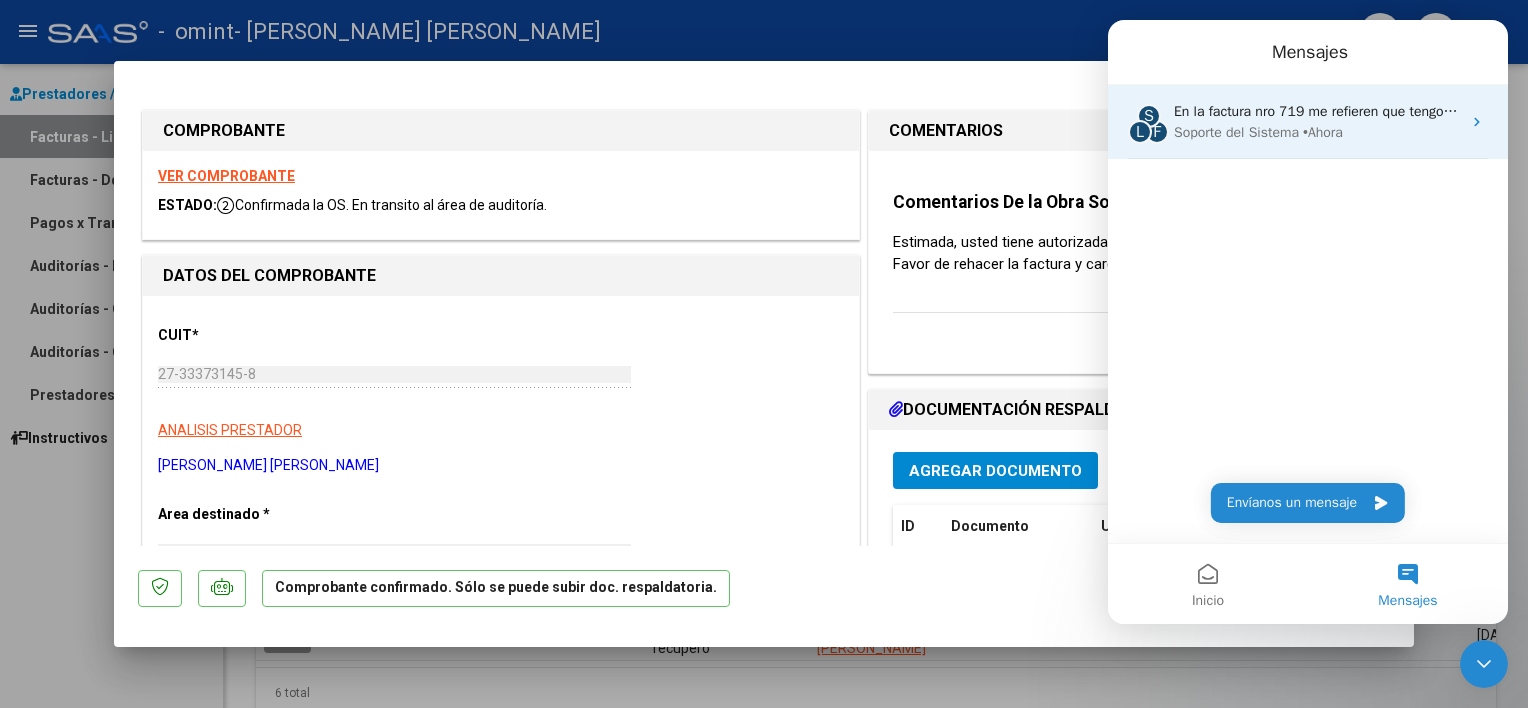 click on "S L F En la factura nro 719  me refieren que tengo autorizada 8 sesiones y facture 9. Eso no corresponde ya que el paciente tiene autorizado 3 sesiones semanales con lo cual asistio 13 sesiones que fueron las facturadas. Por favor, revisar. Gracias! Soporte del Sistema •  [GEOGRAPHIC_DATA]" at bounding box center [1308, 122] 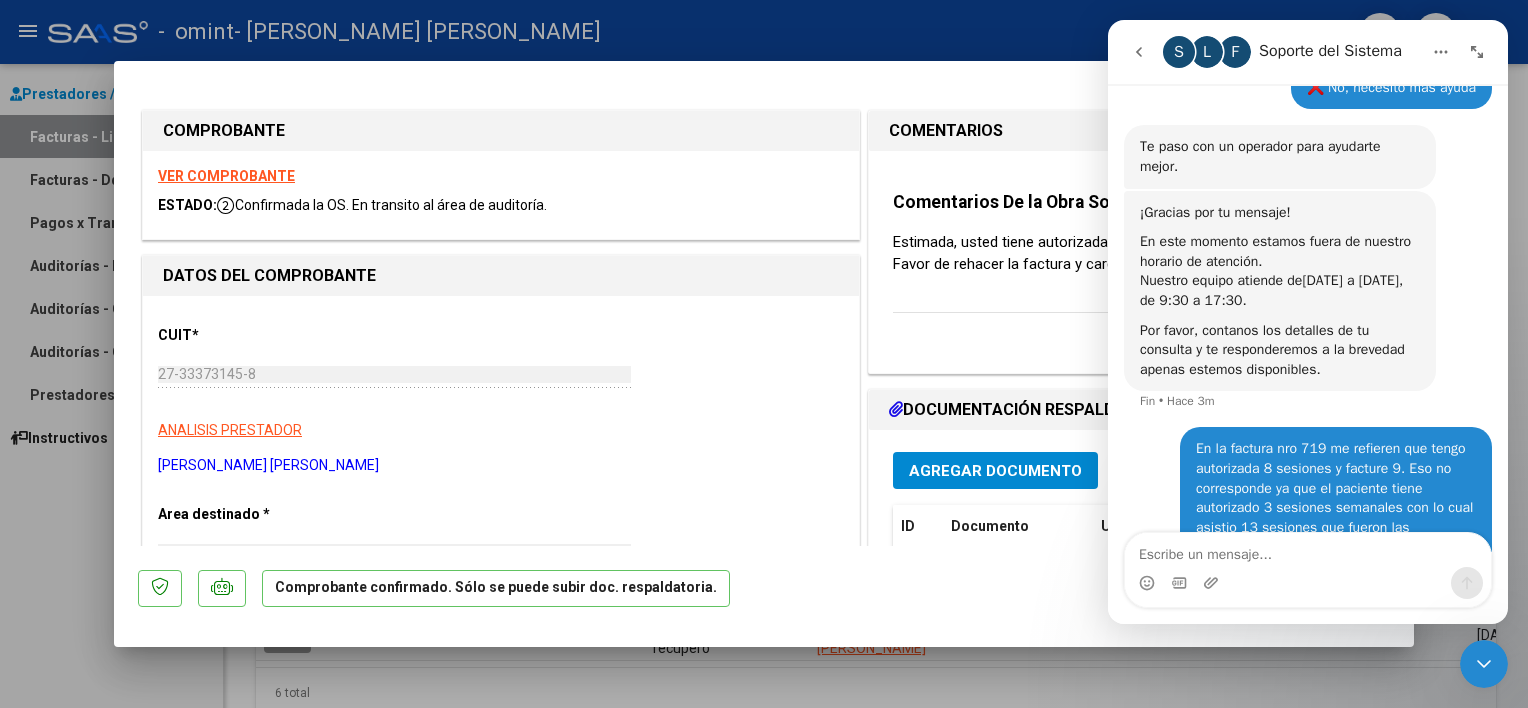 scroll, scrollTop: 1470, scrollLeft: 0, axis: vertical 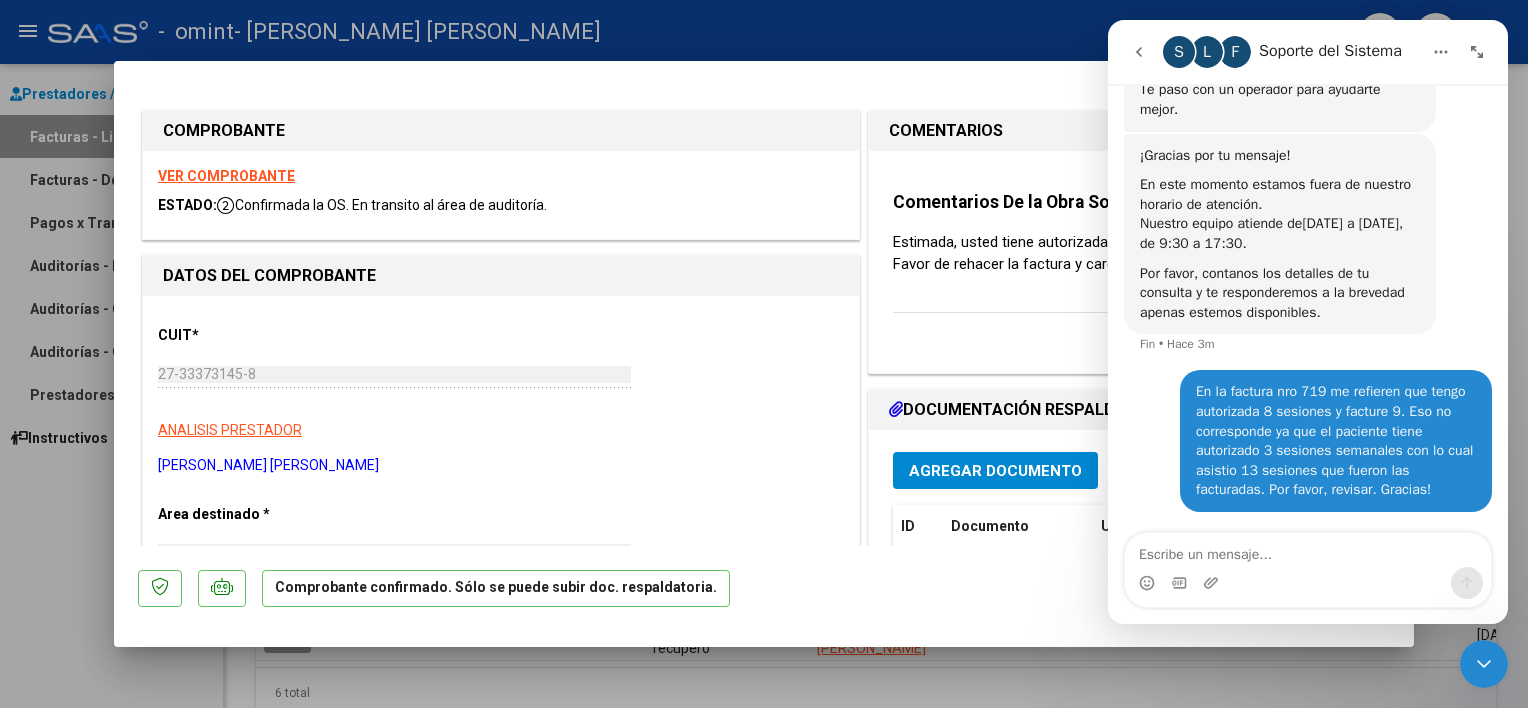 click at bounding box center [764, 354] 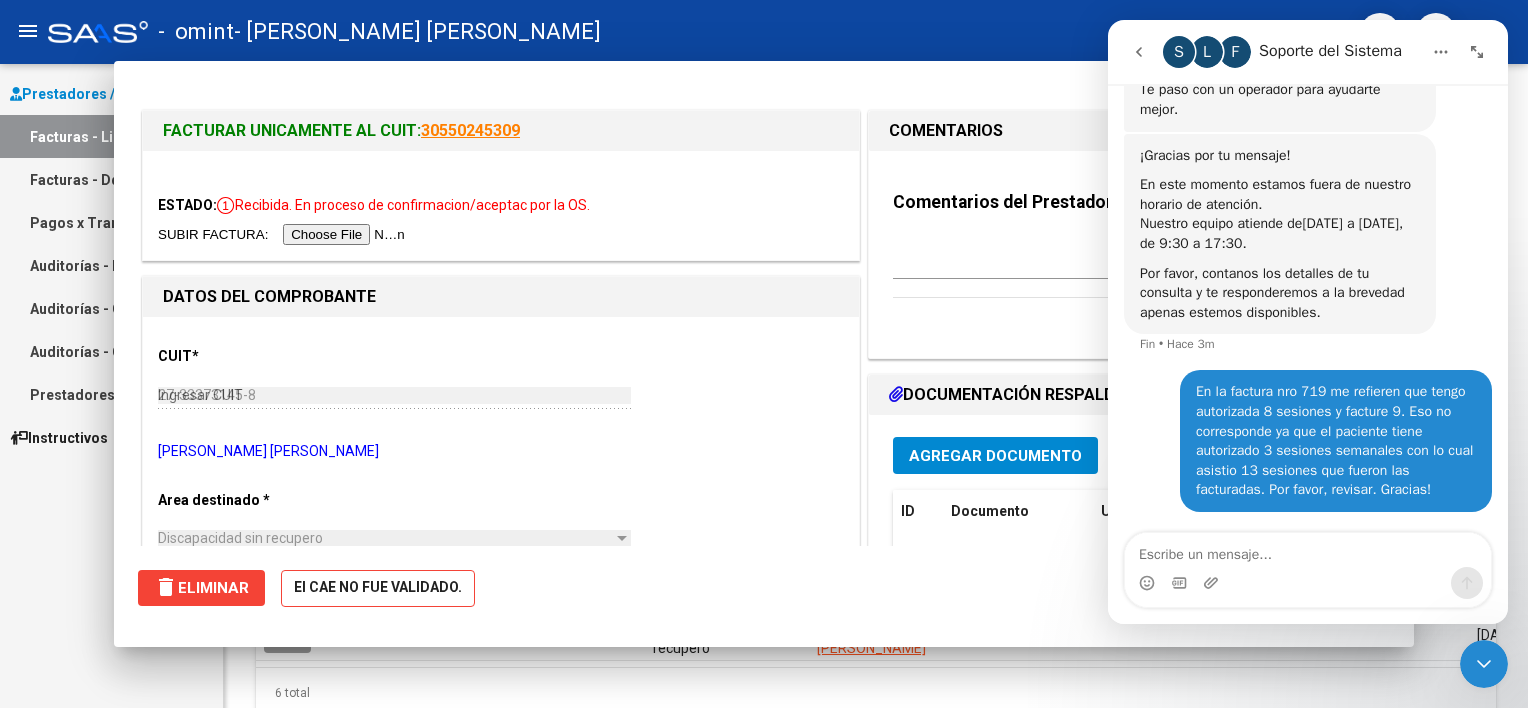 type 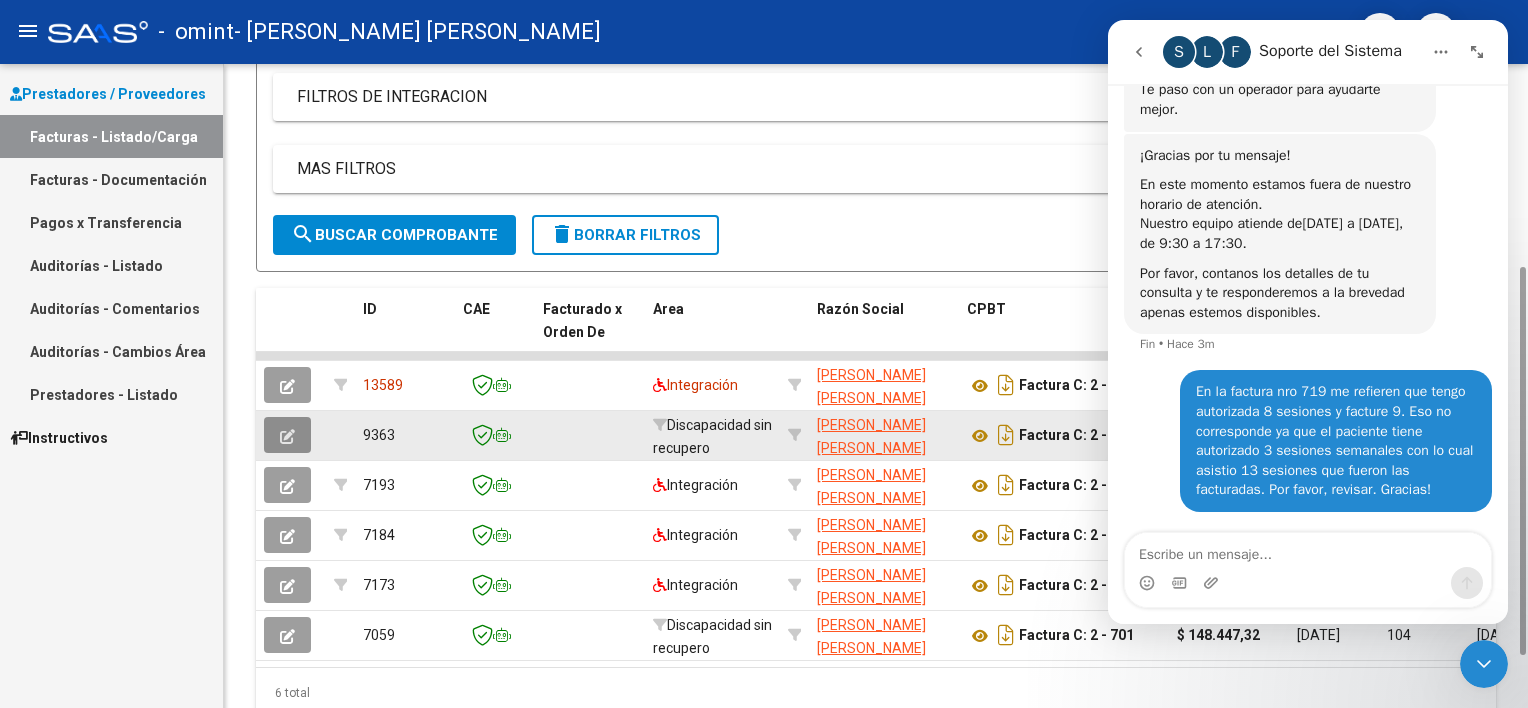 click 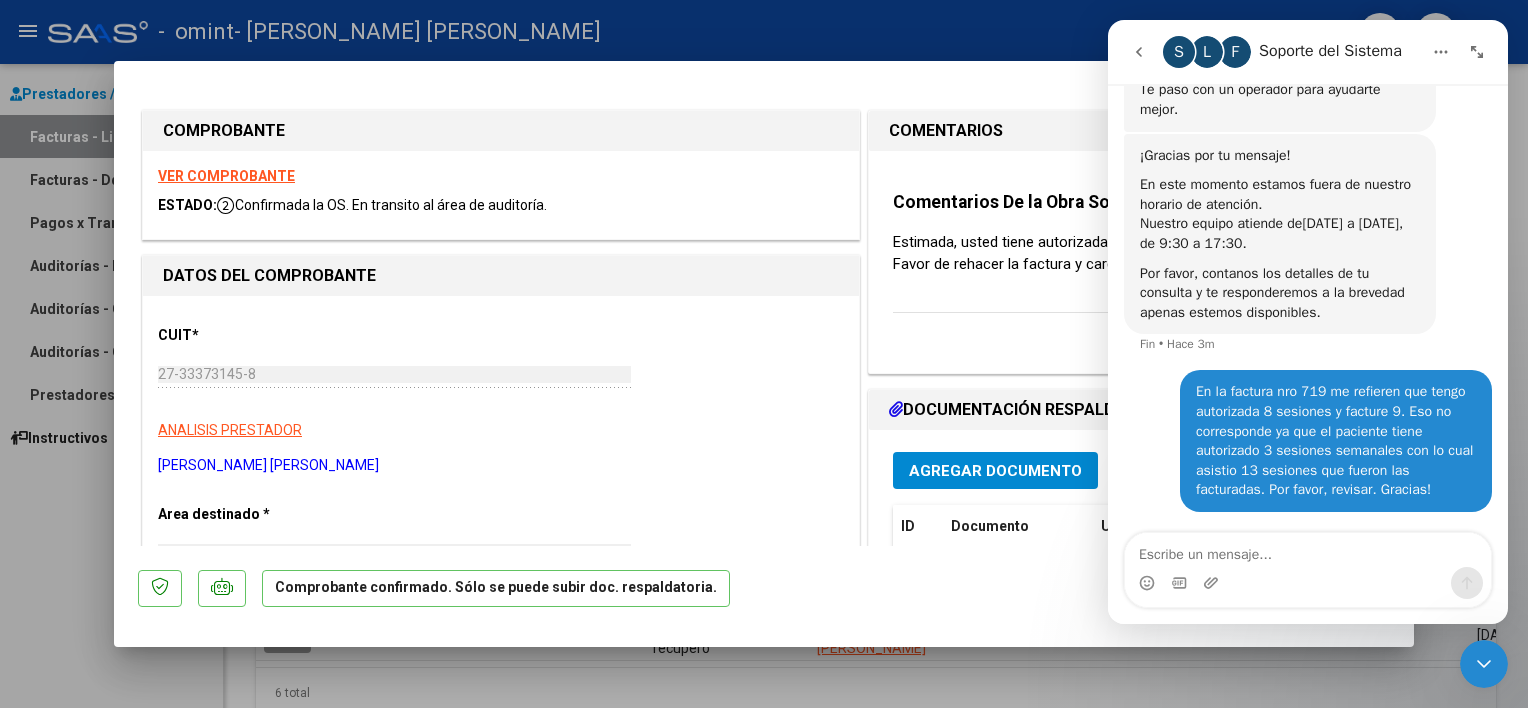 click 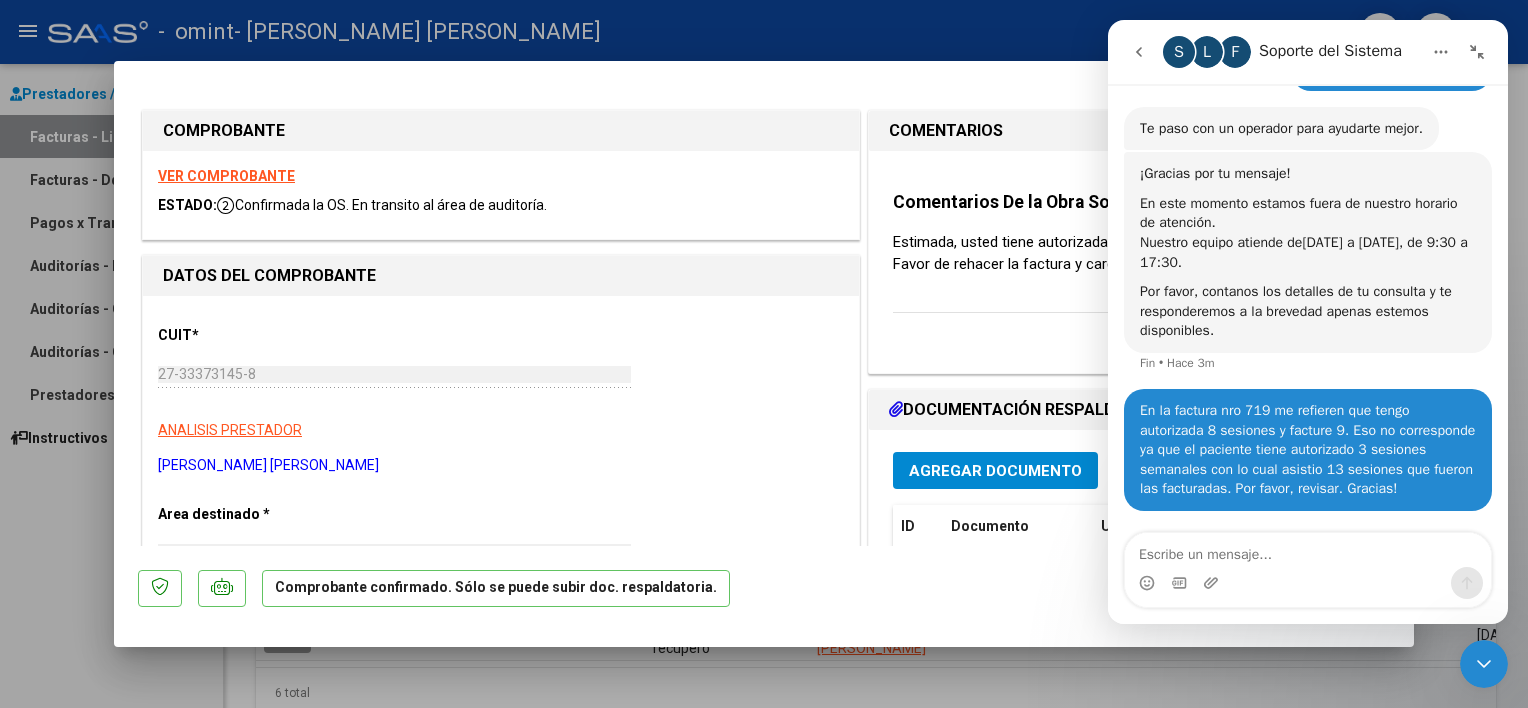 scroll, scrollTop: 1116, scrollLeft: 0, axis: vertical 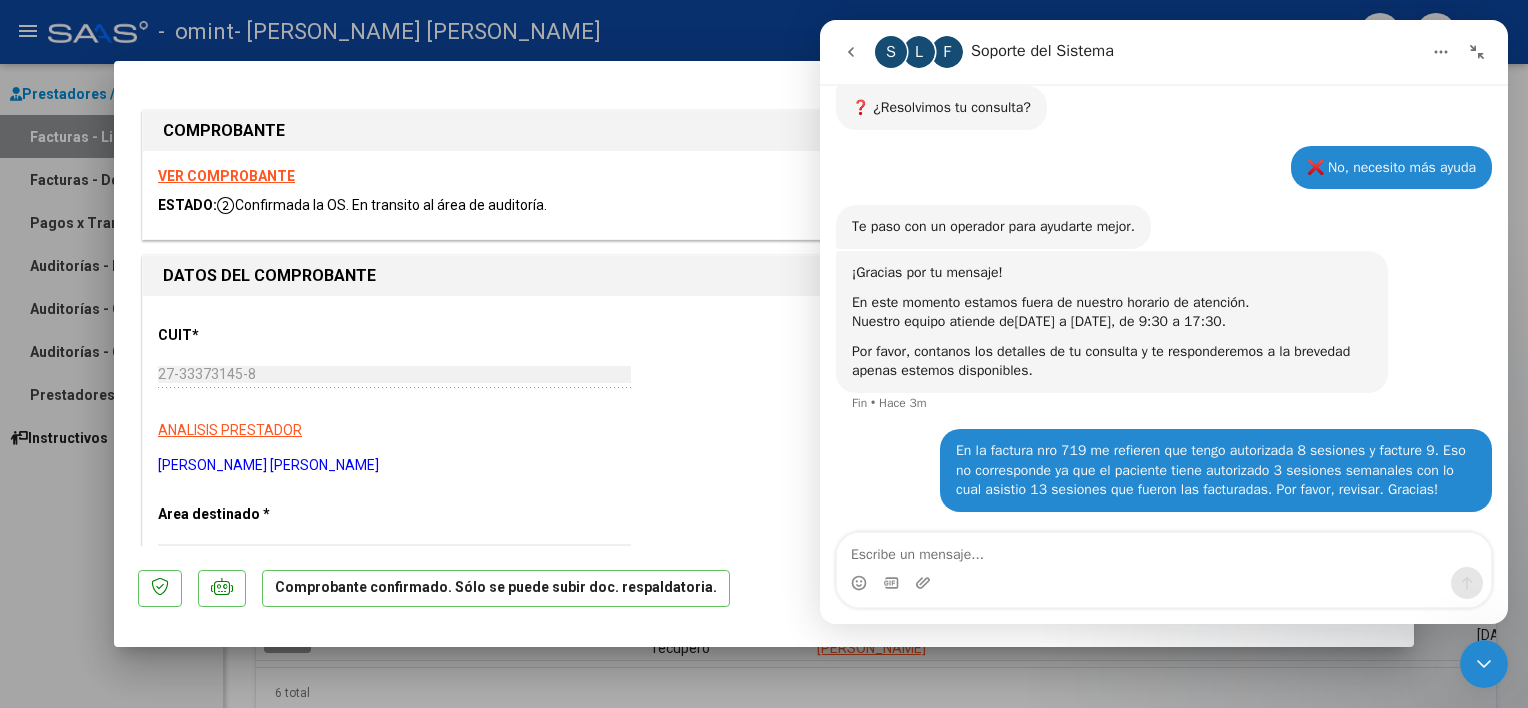 click 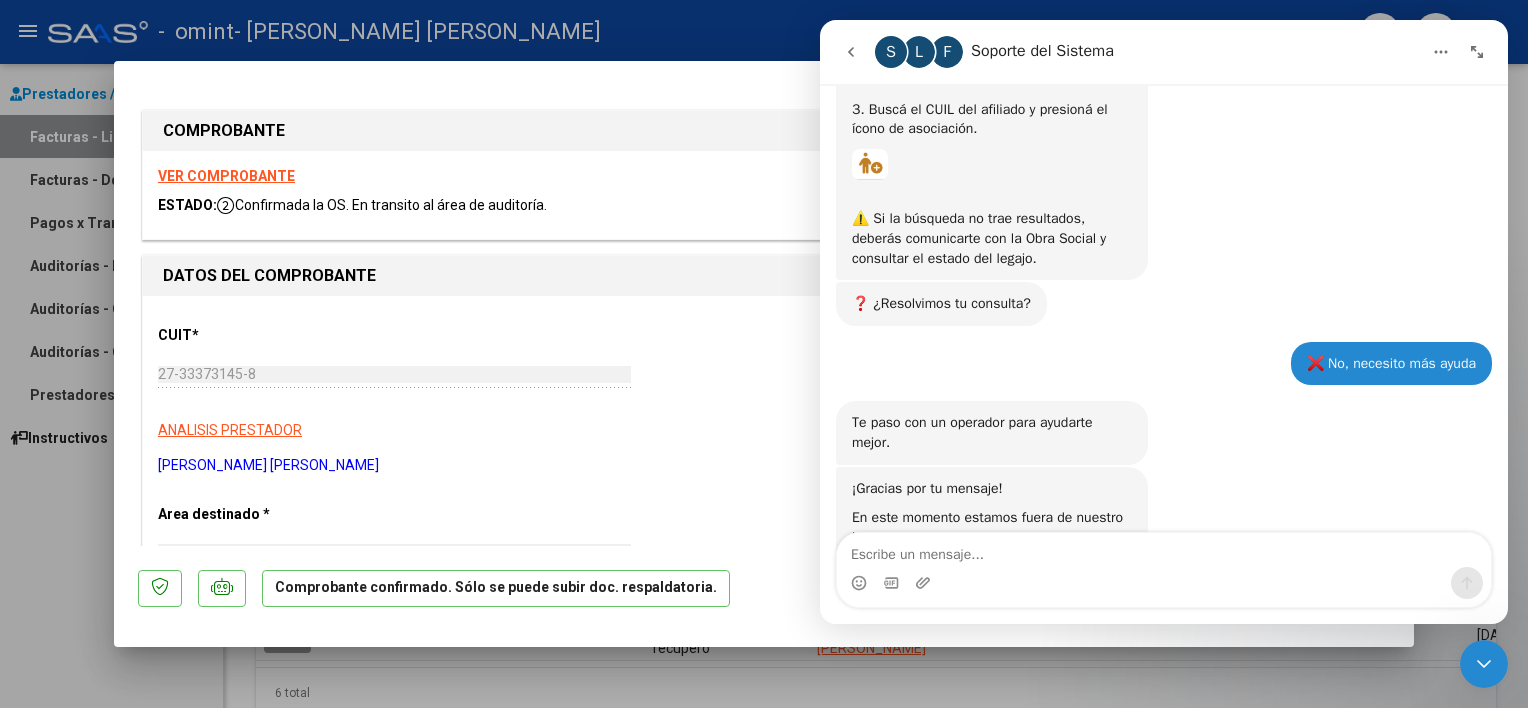 scroll, scrollTop: 1470, scrollLeft: 0, axis: vertical 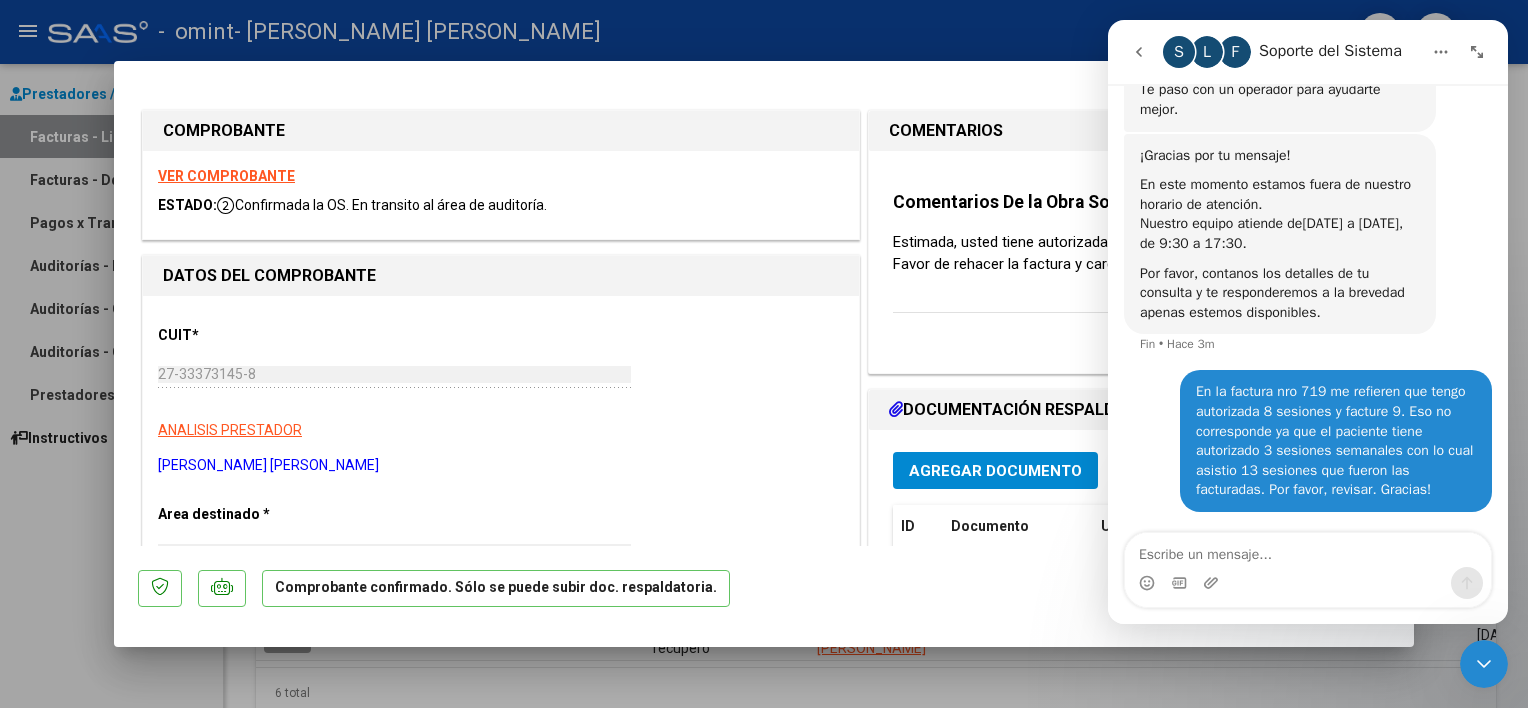 click 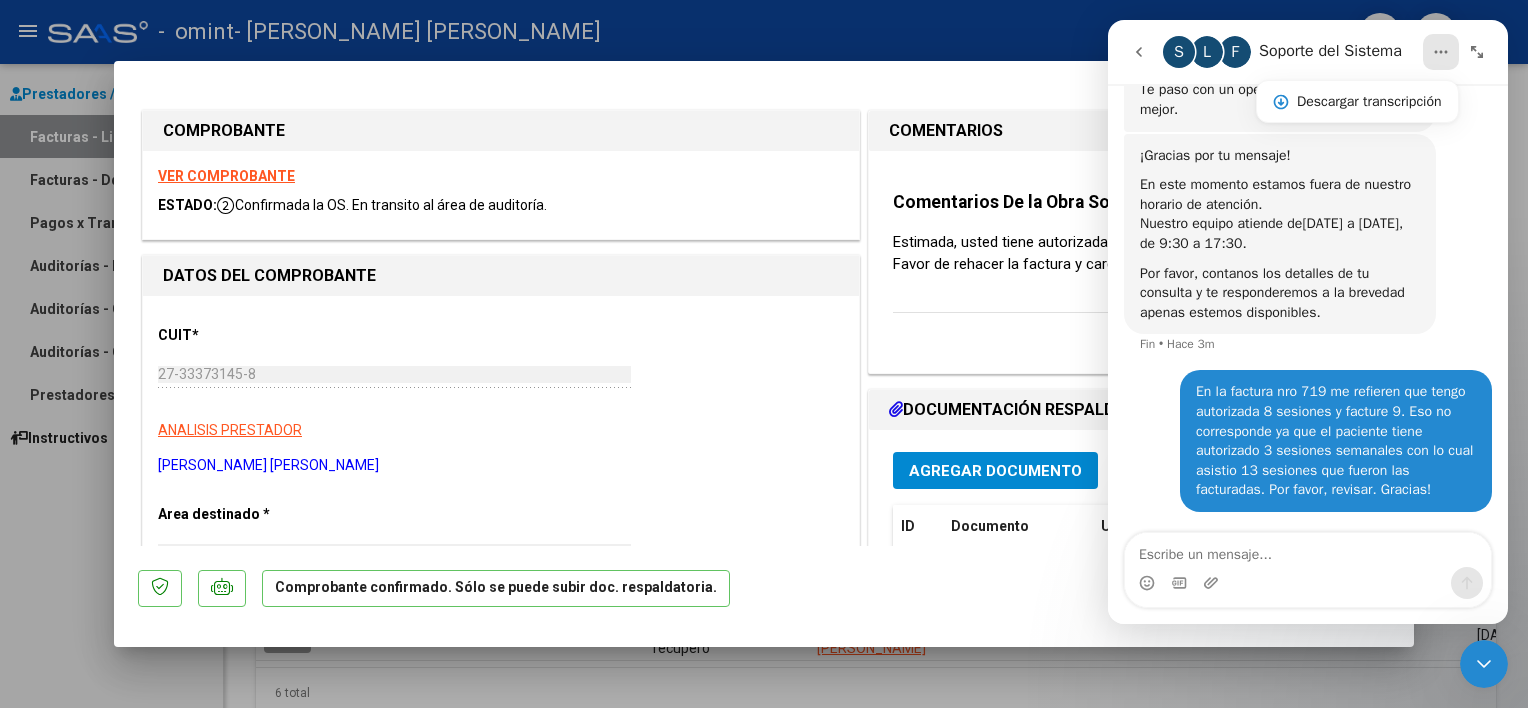 click 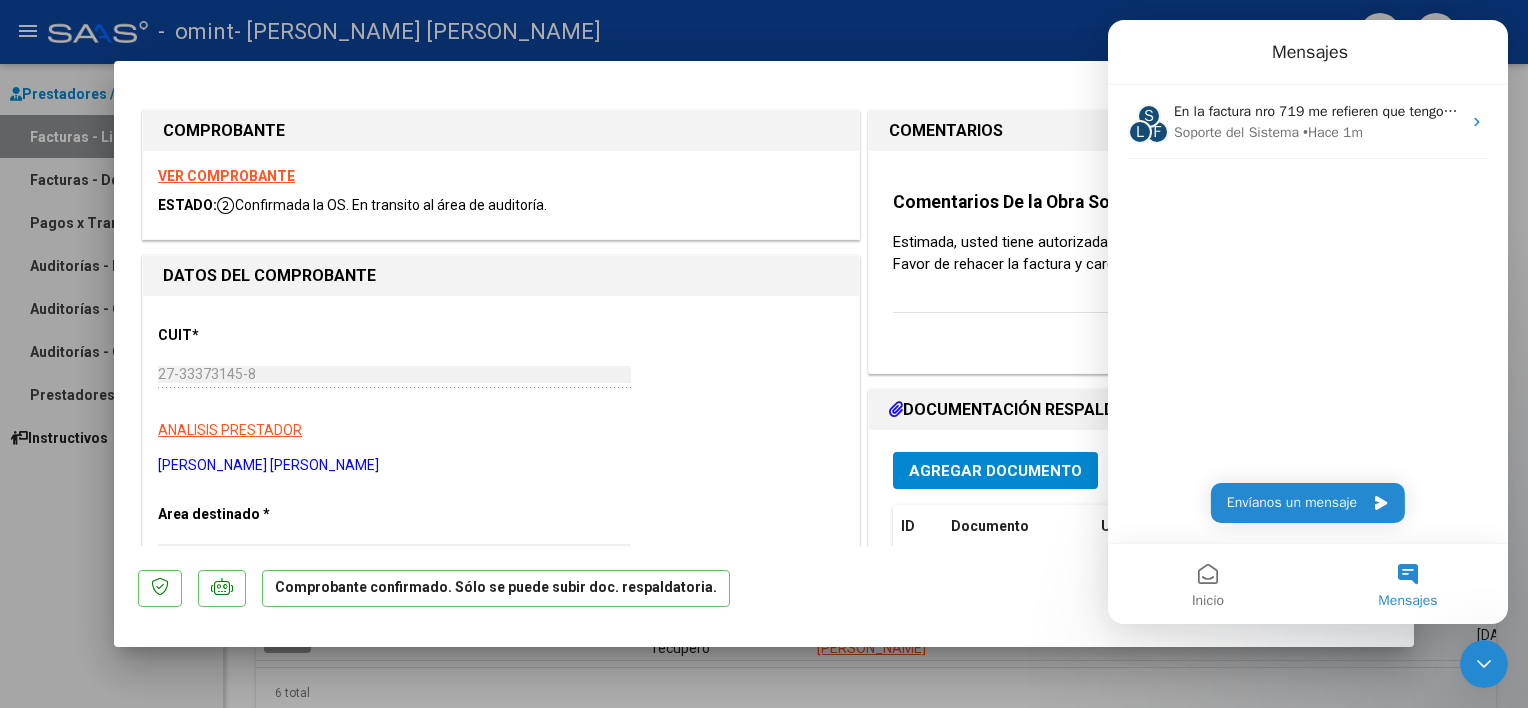 scroll, scrollTop: 0, scrollLeft: 0, axis: both 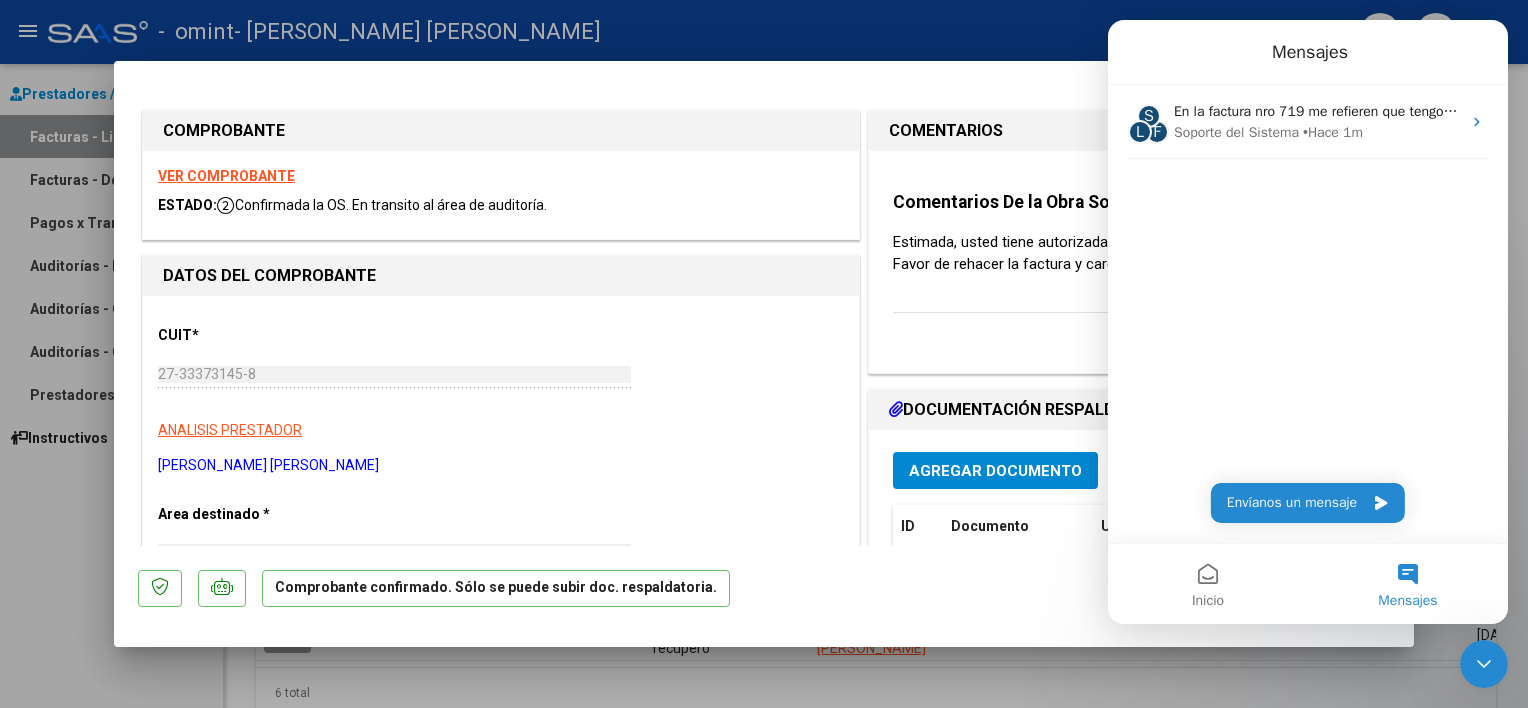 click 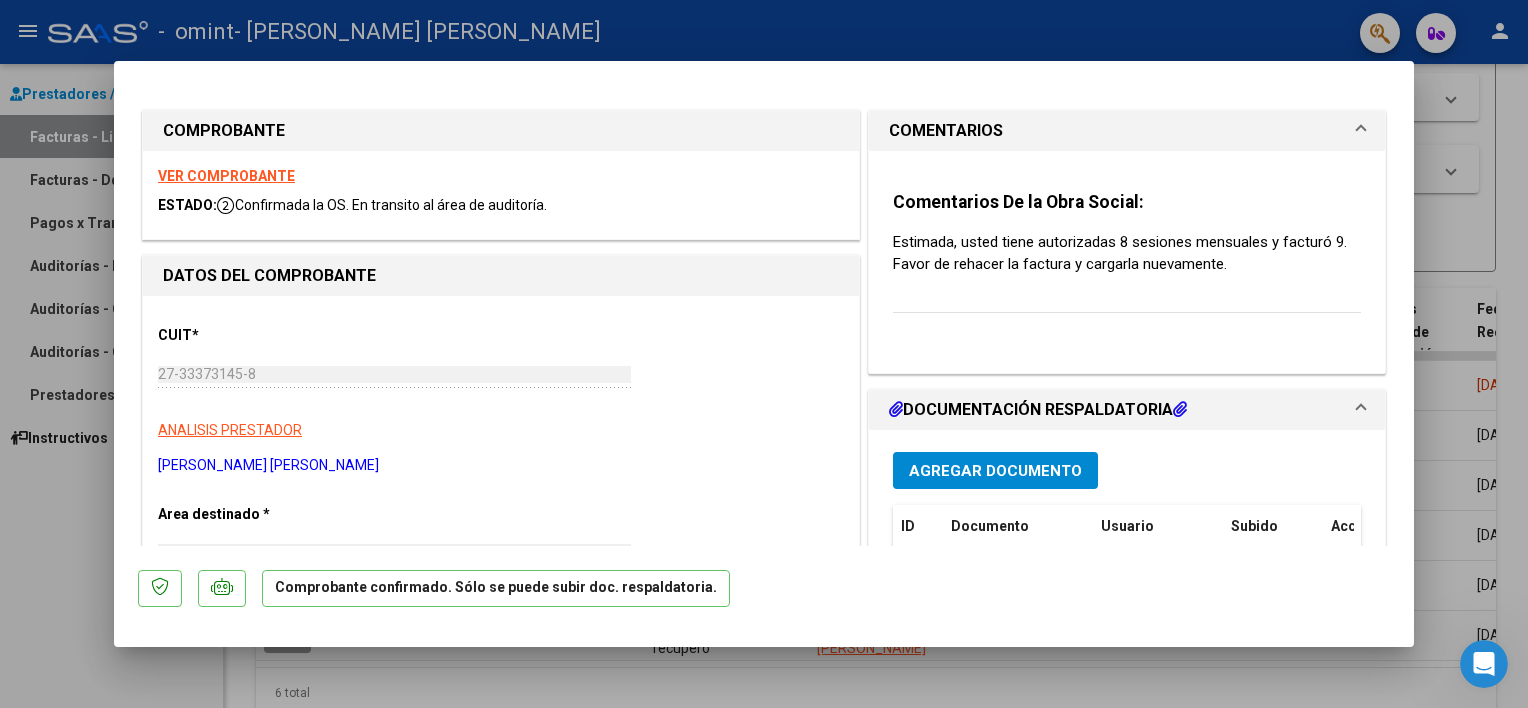 scroll, scrollTop: 0, scrollLeft: 0, axis: both 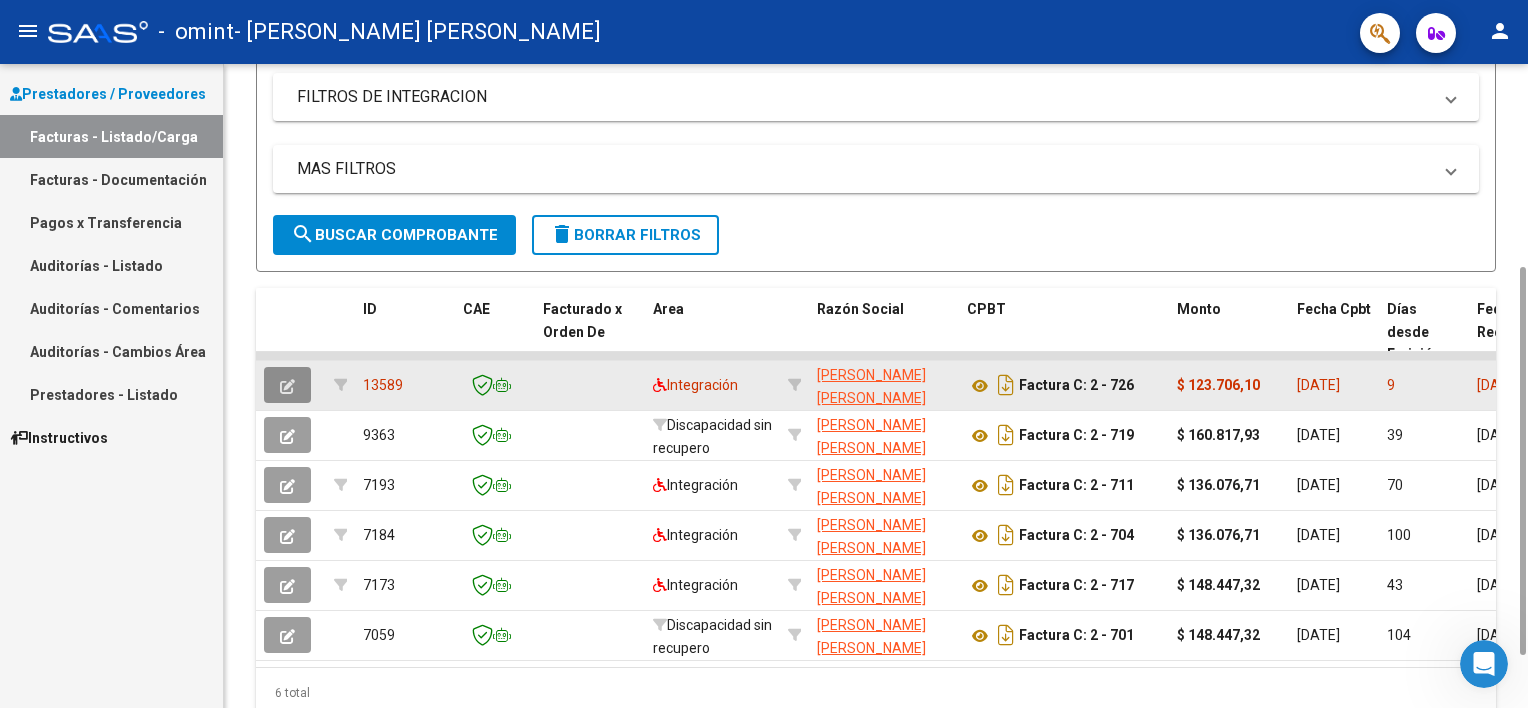 click 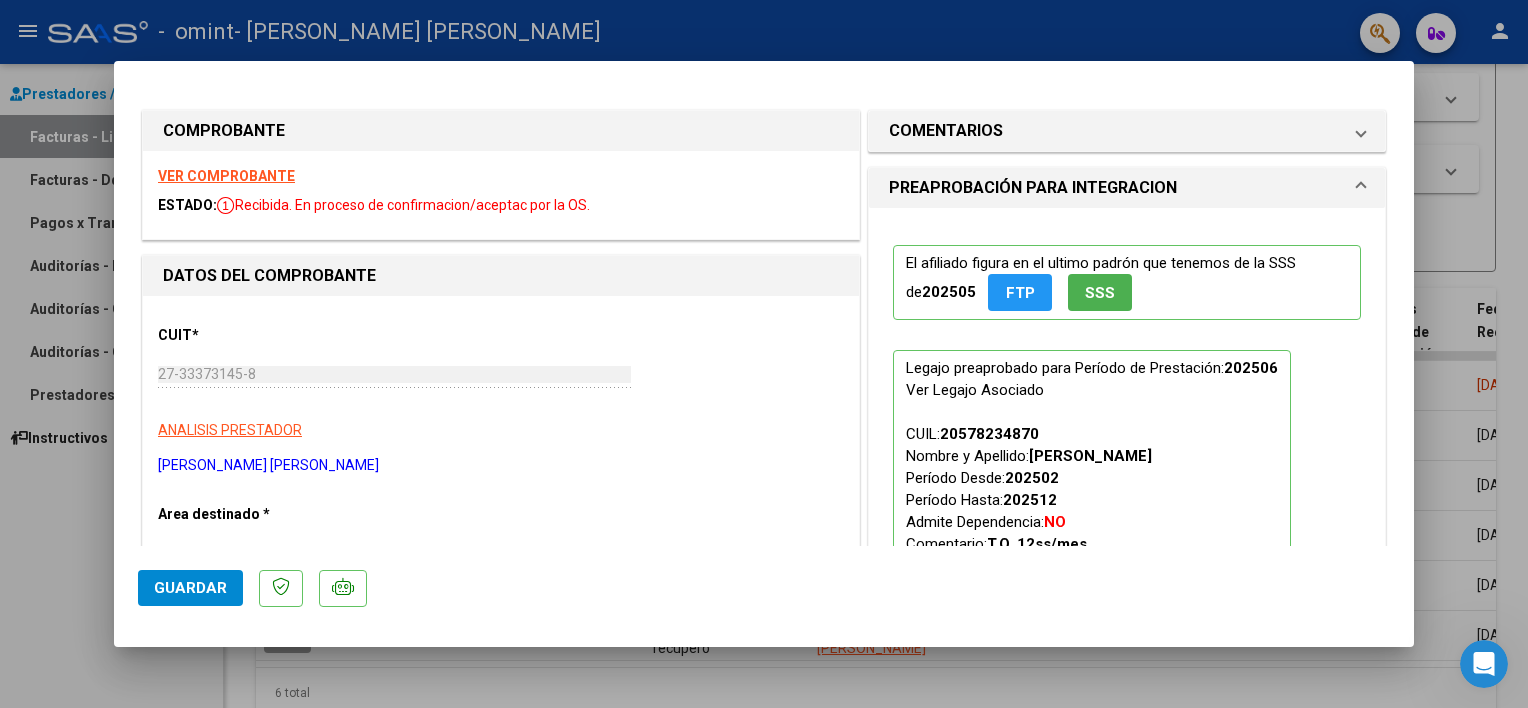 scroll, scrollTop: 56, scrollLeft: 0, axis: vertical 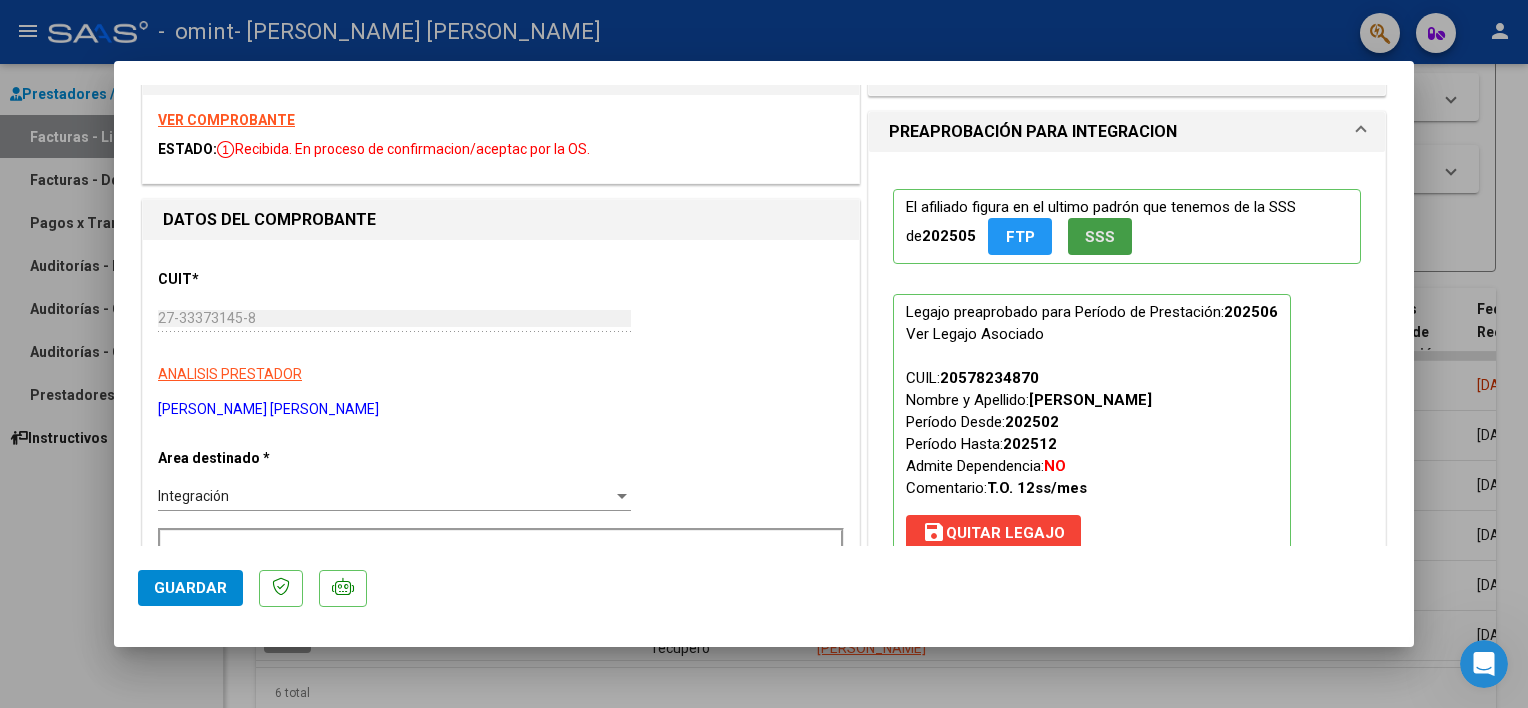 click on "SSS" 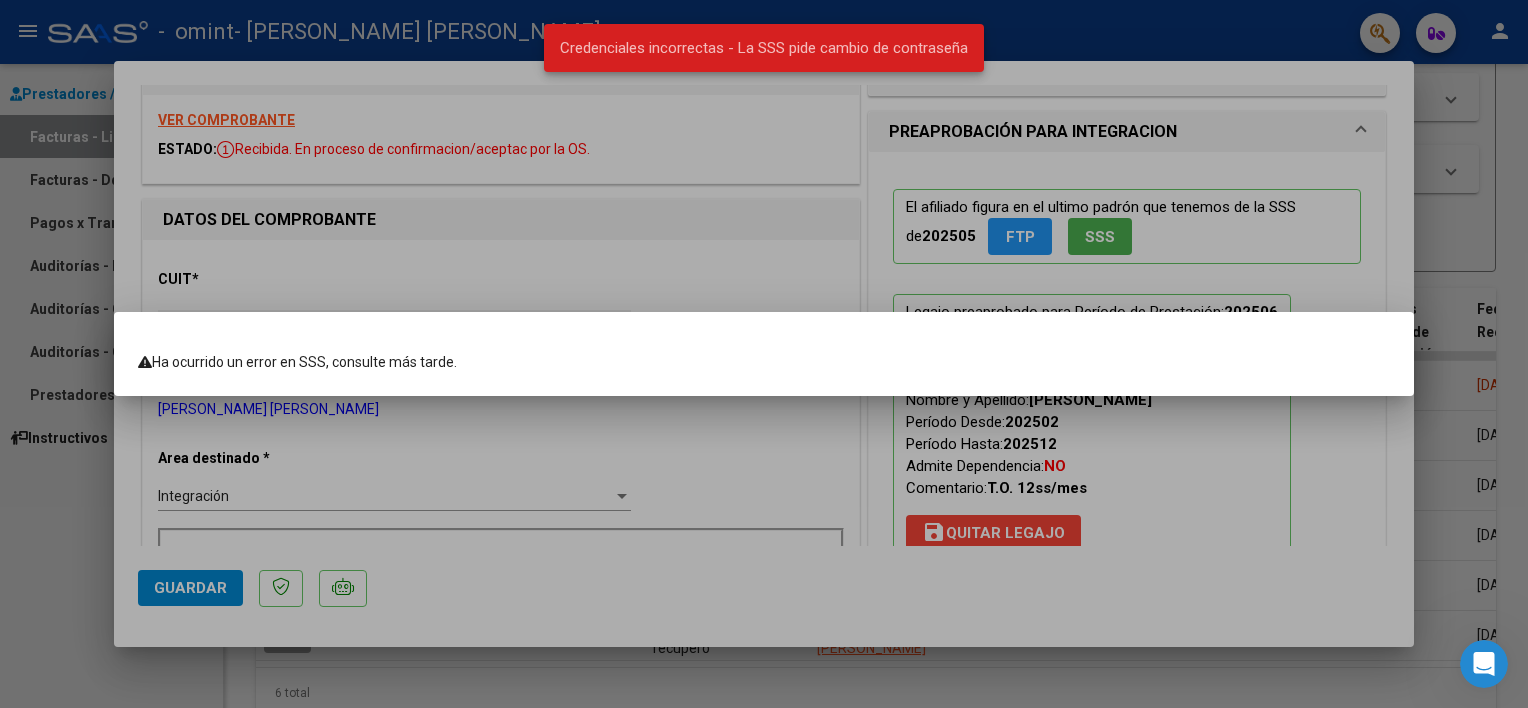 click at bounding box center (764, 354) 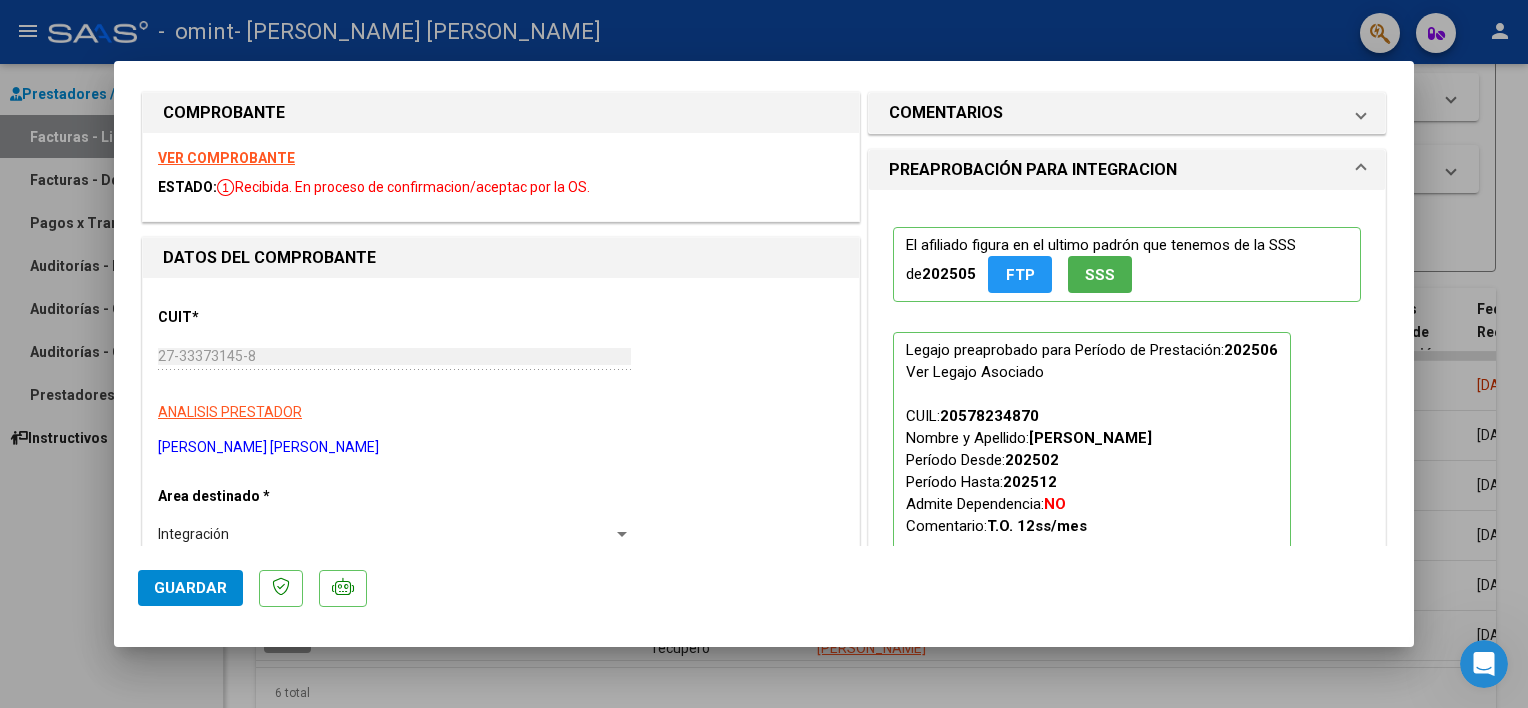scroll, scrollTop: 21, scrollLeft: 0, axis: vertical 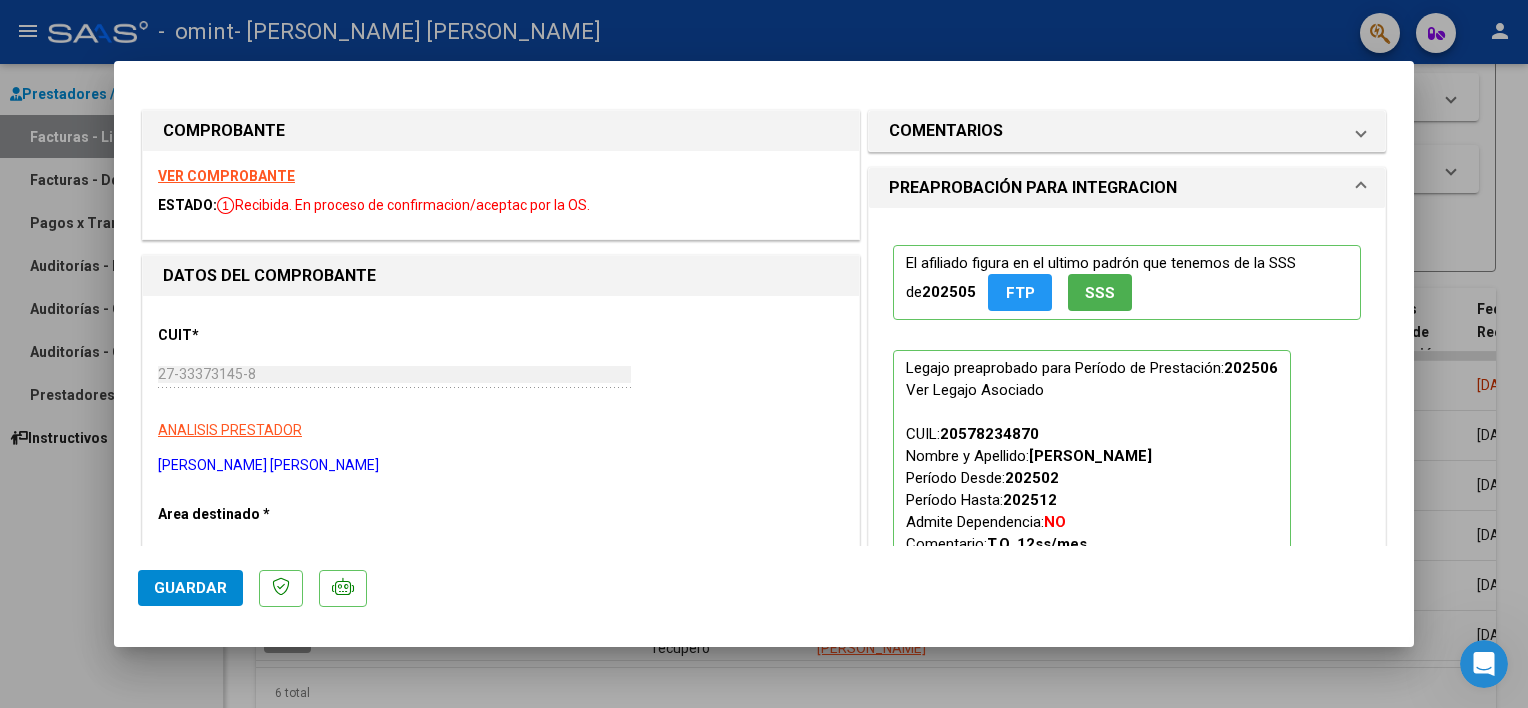 click at bounding box center (764, 354) 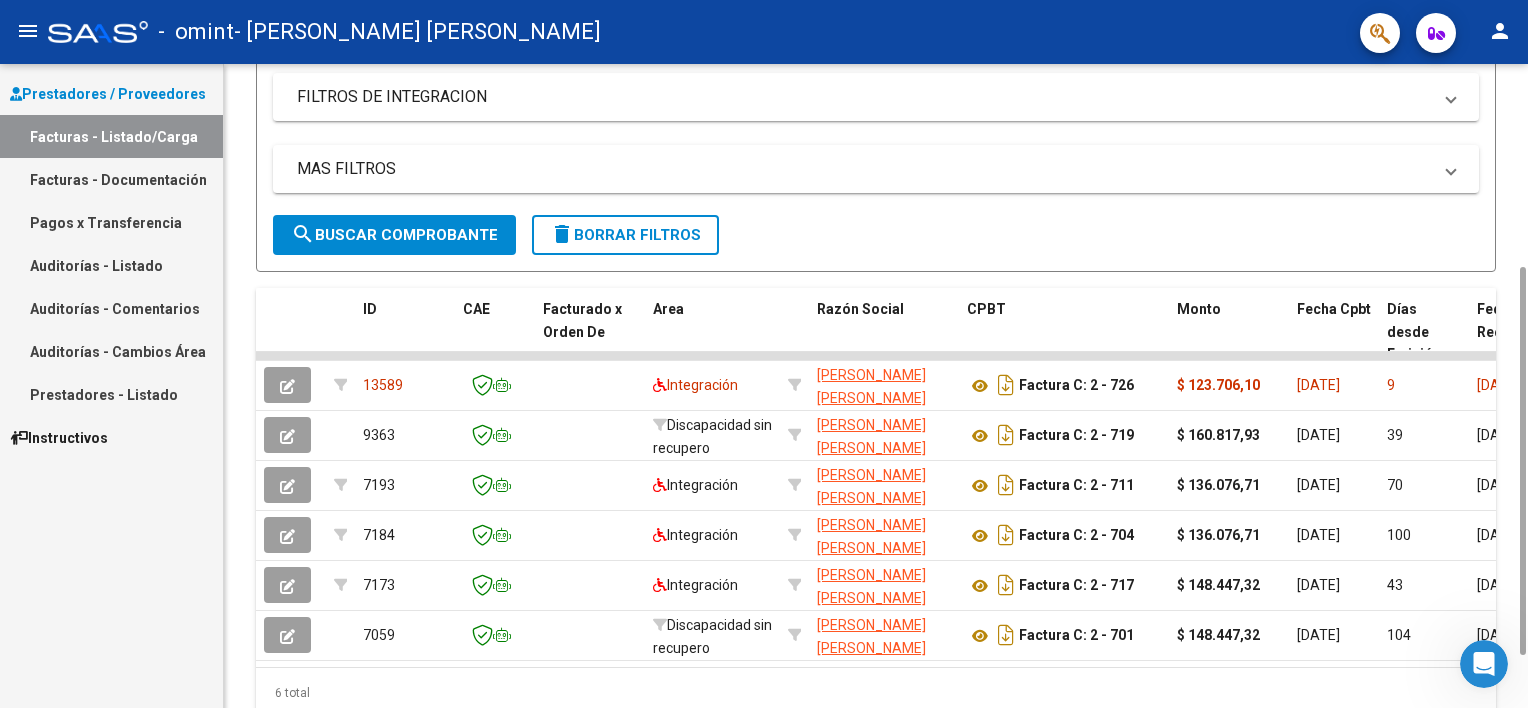 scroll, scrollTop: 0, scrollLeft: 1882, axis: horizontal 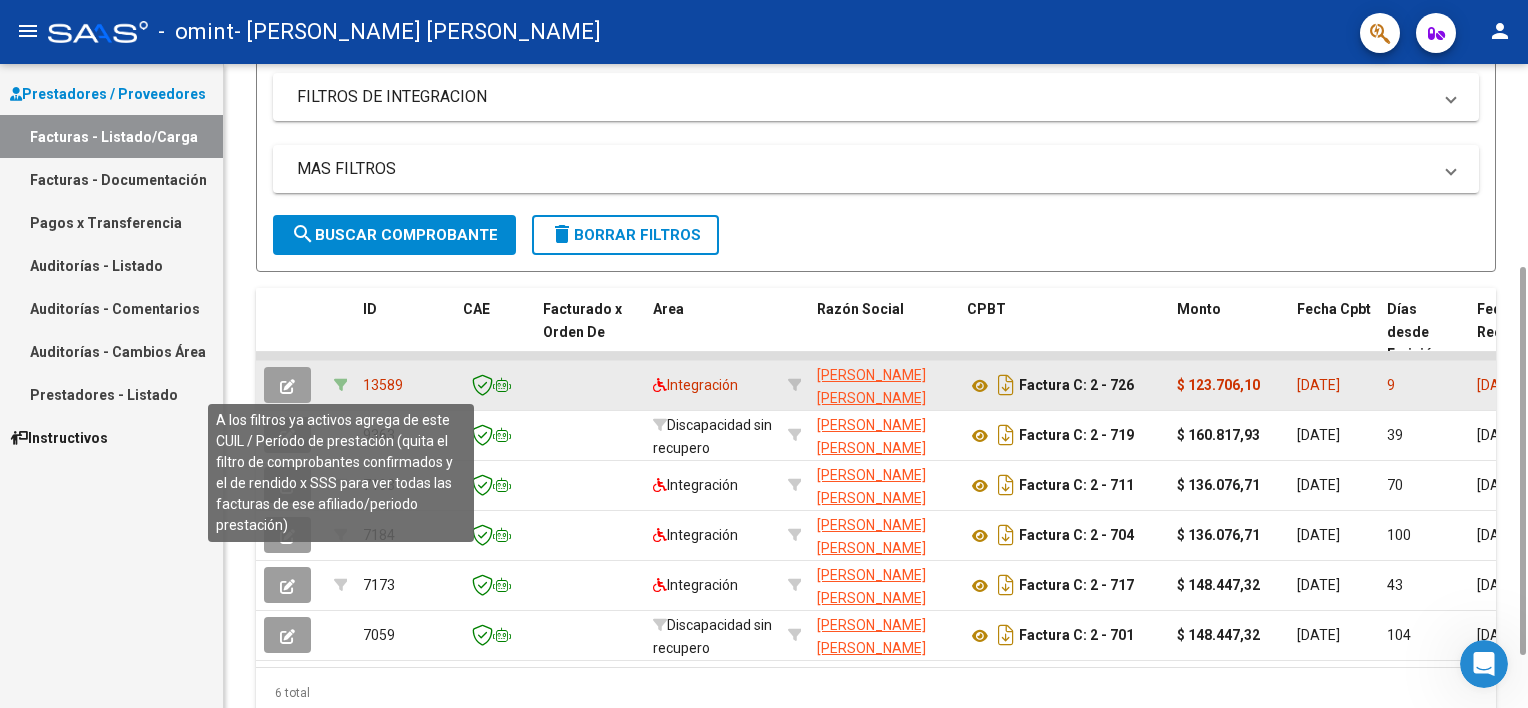 click 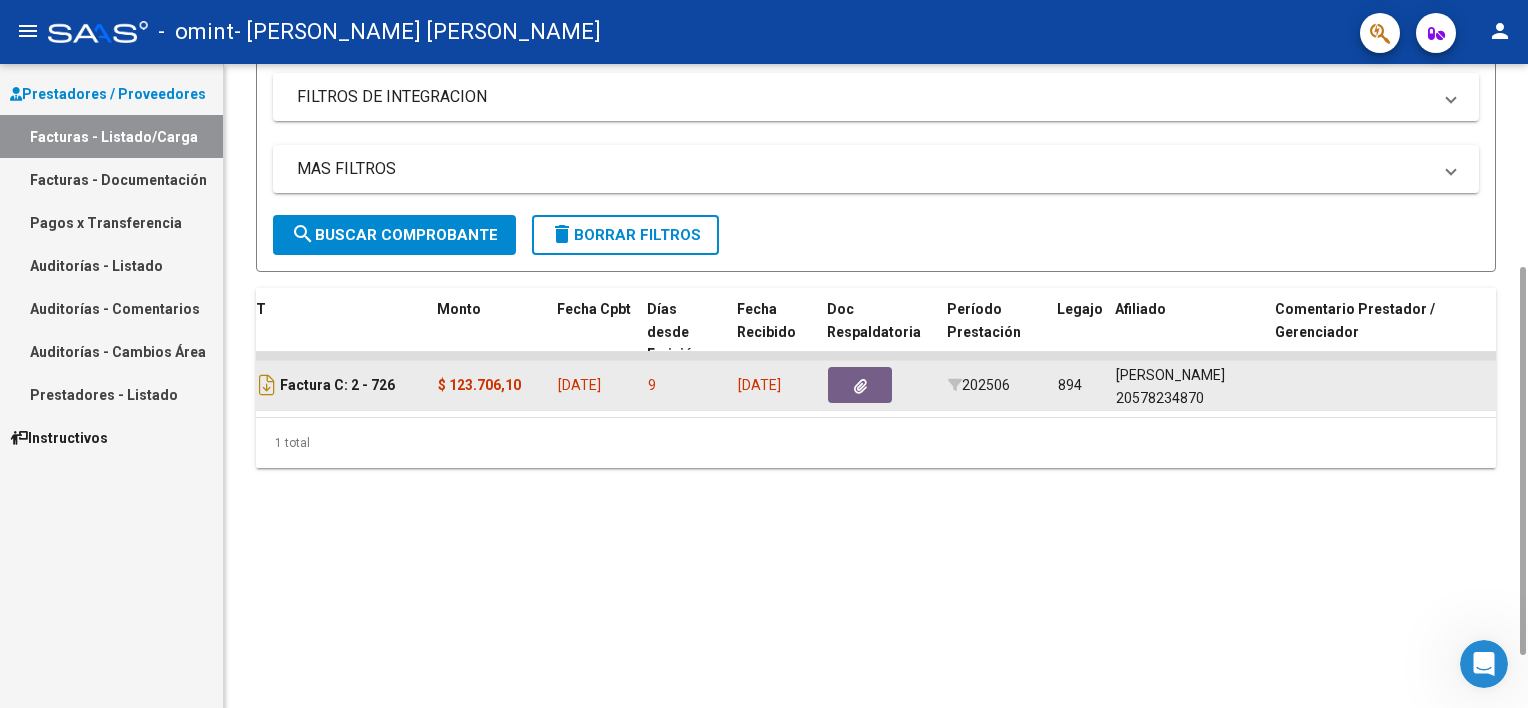 scroll, scrollTop: 0, scrollLeft: 564, axis: horizontal 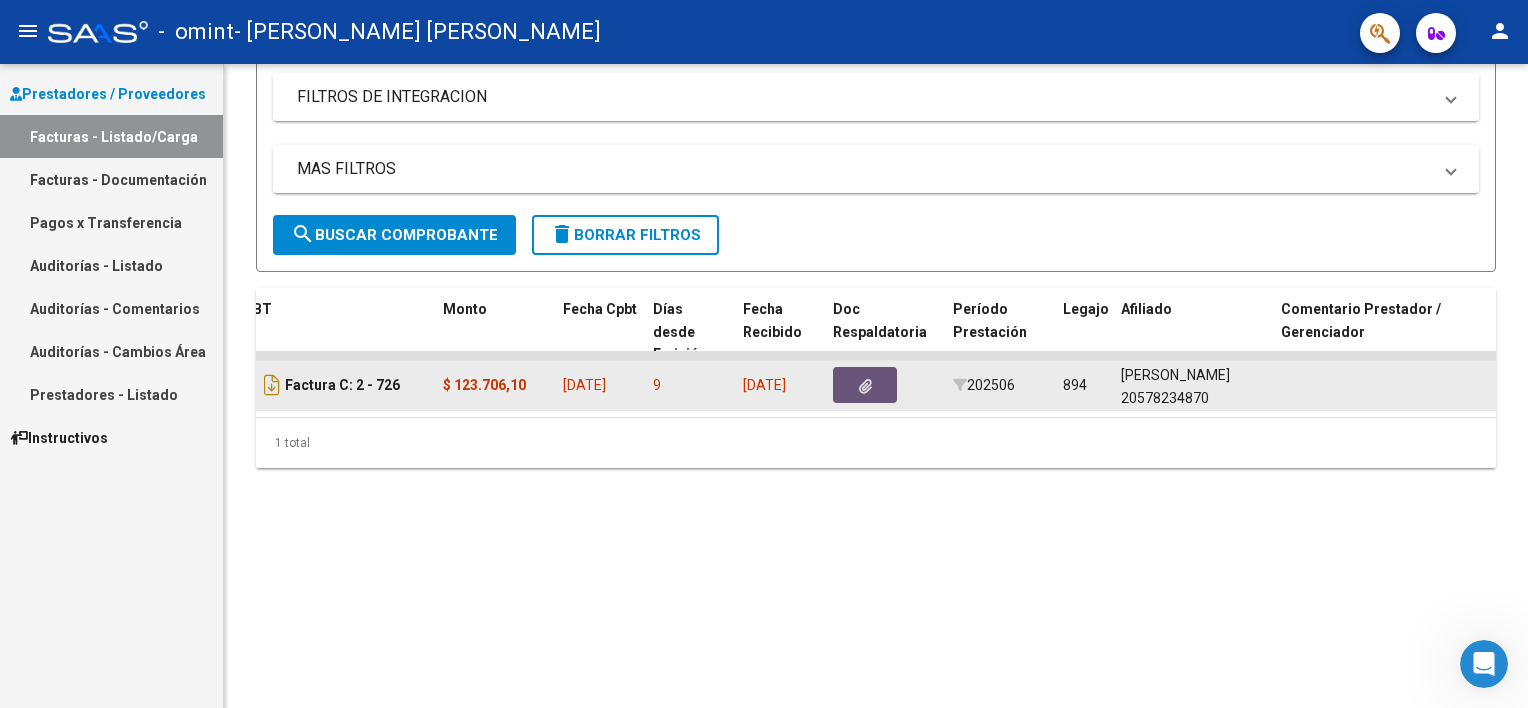 click 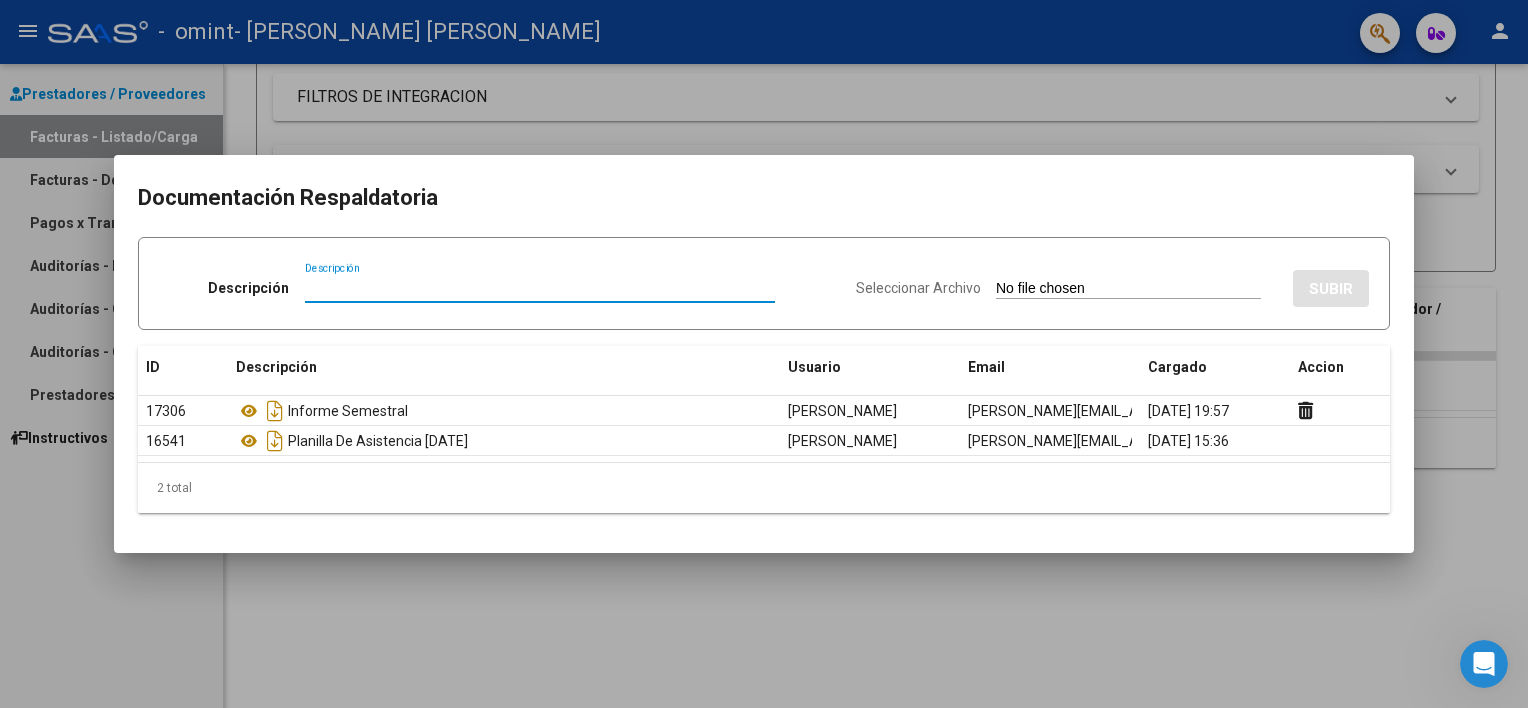click at bounding box center [764, 354] 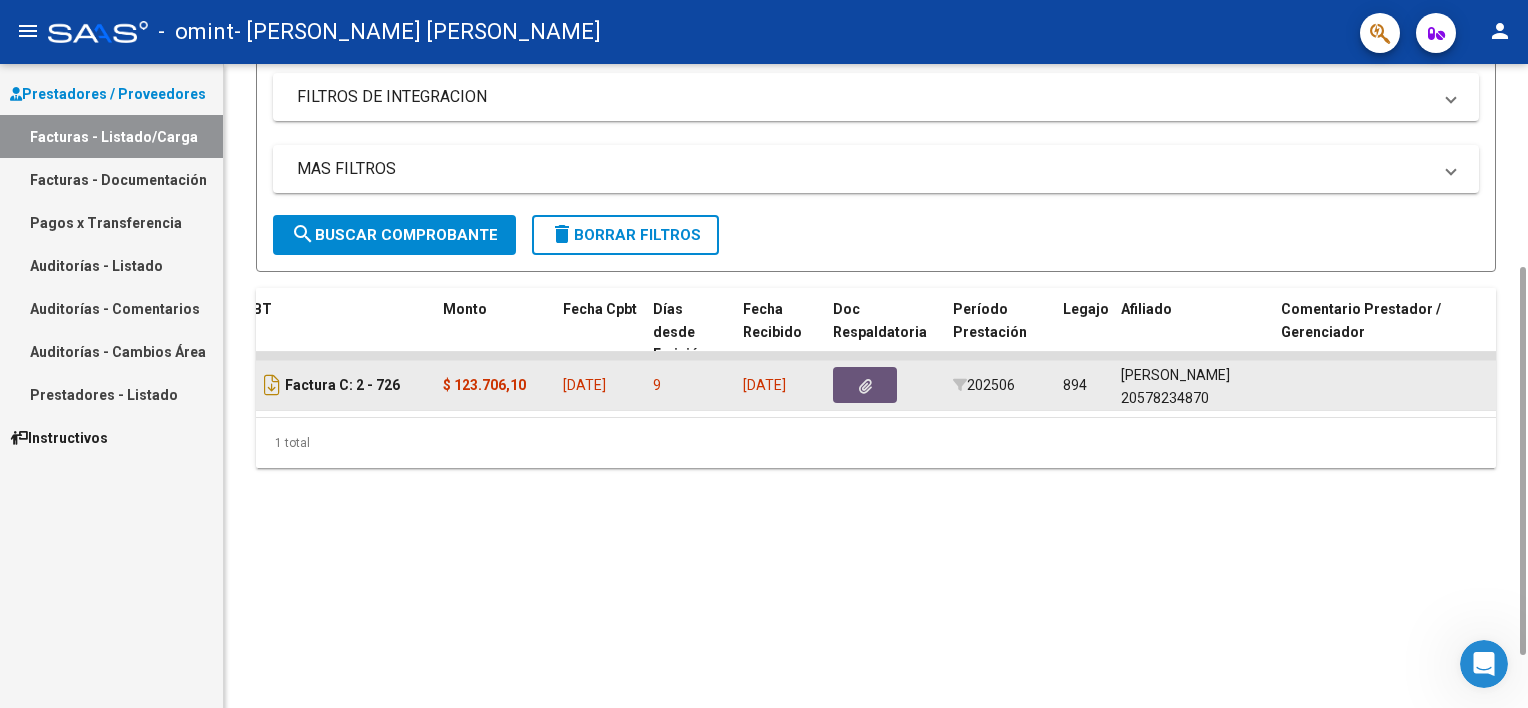 click 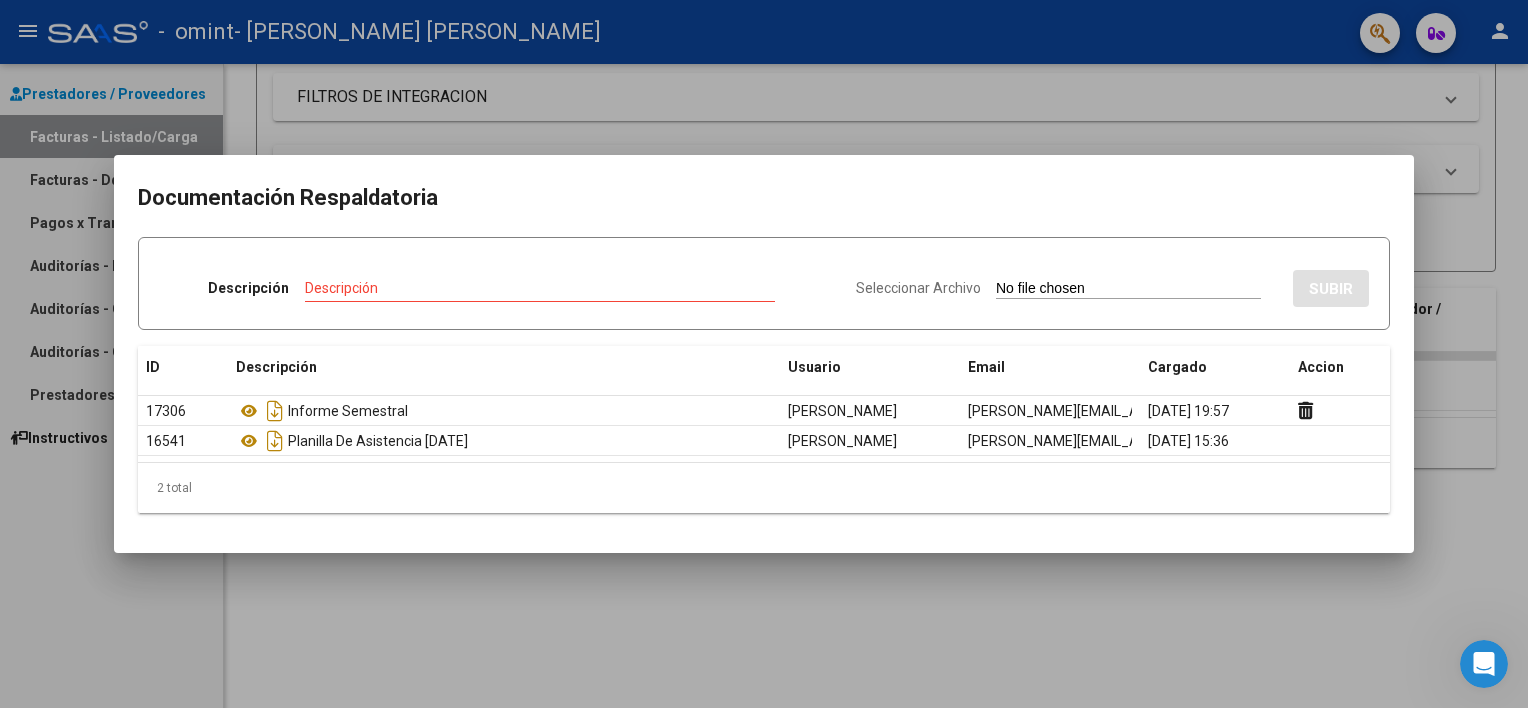 click at bounding box center [764, 354] 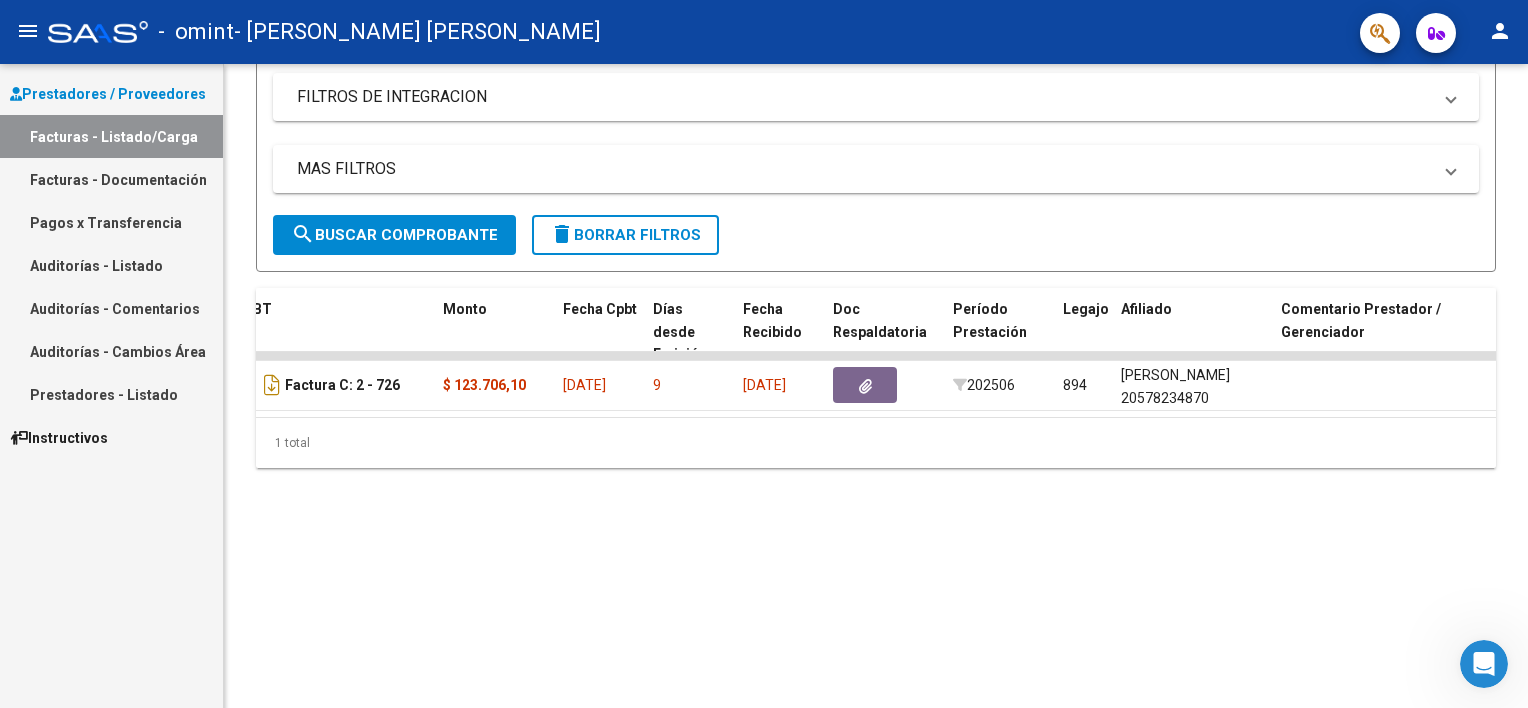 click on "FILTROS DE INTEGRACION" at bounding box center (876, 97) 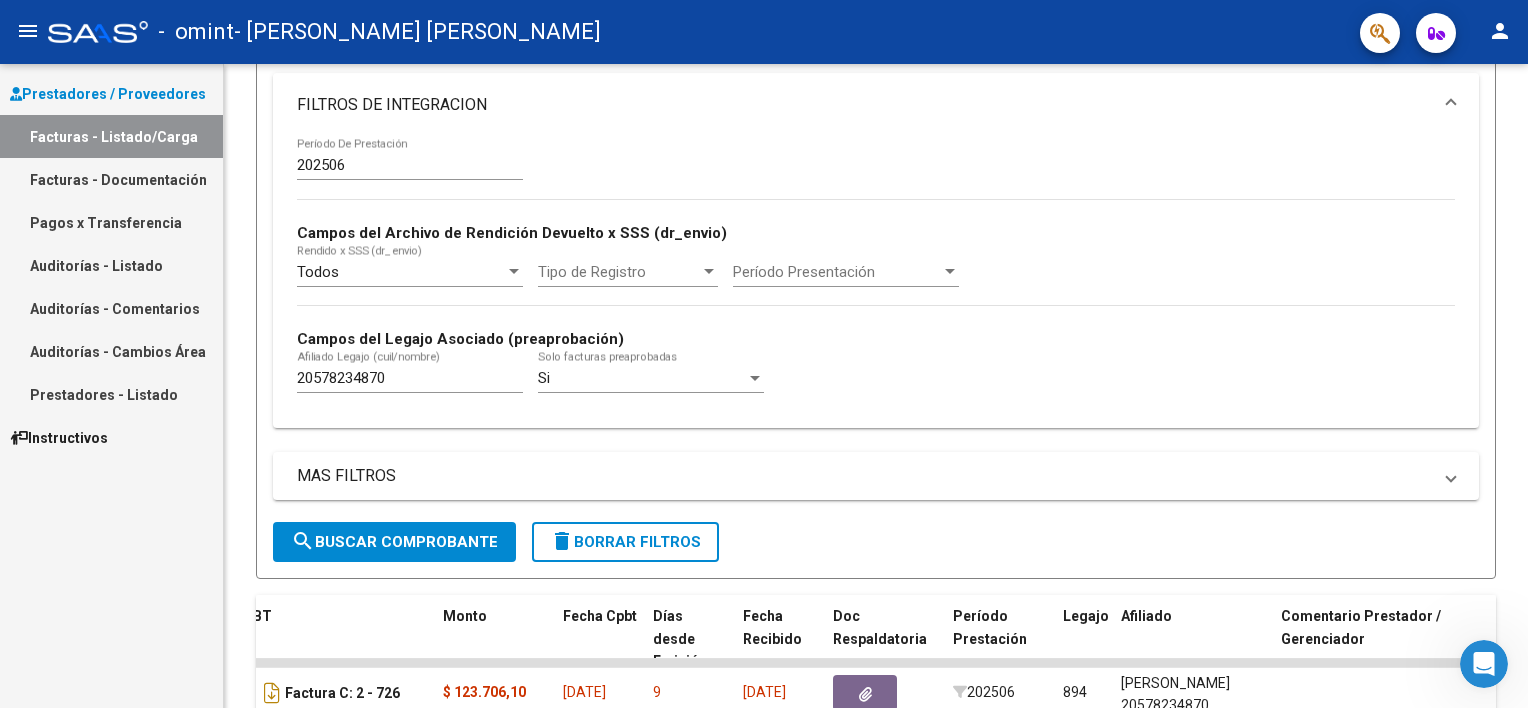 click on "FILTROS DE INTEGRACION" at bounding box center (864, 105) 